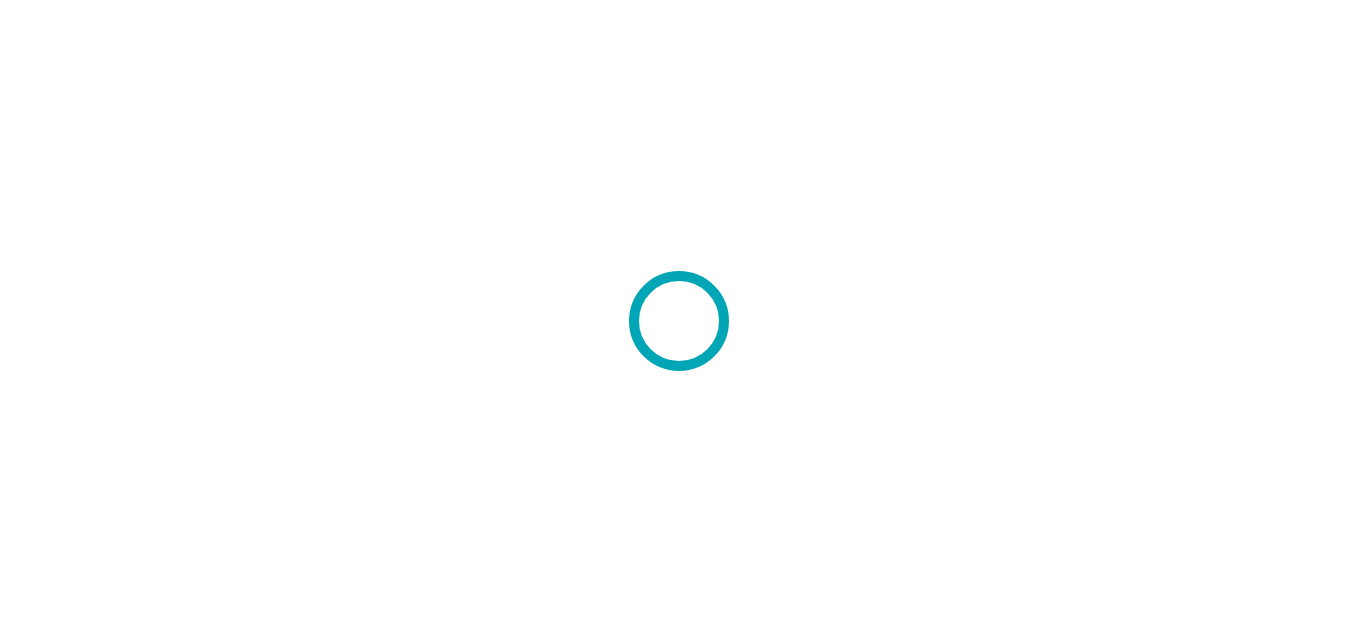 scroll, scrollTop: 0, scrollLeft: 0, axis: both 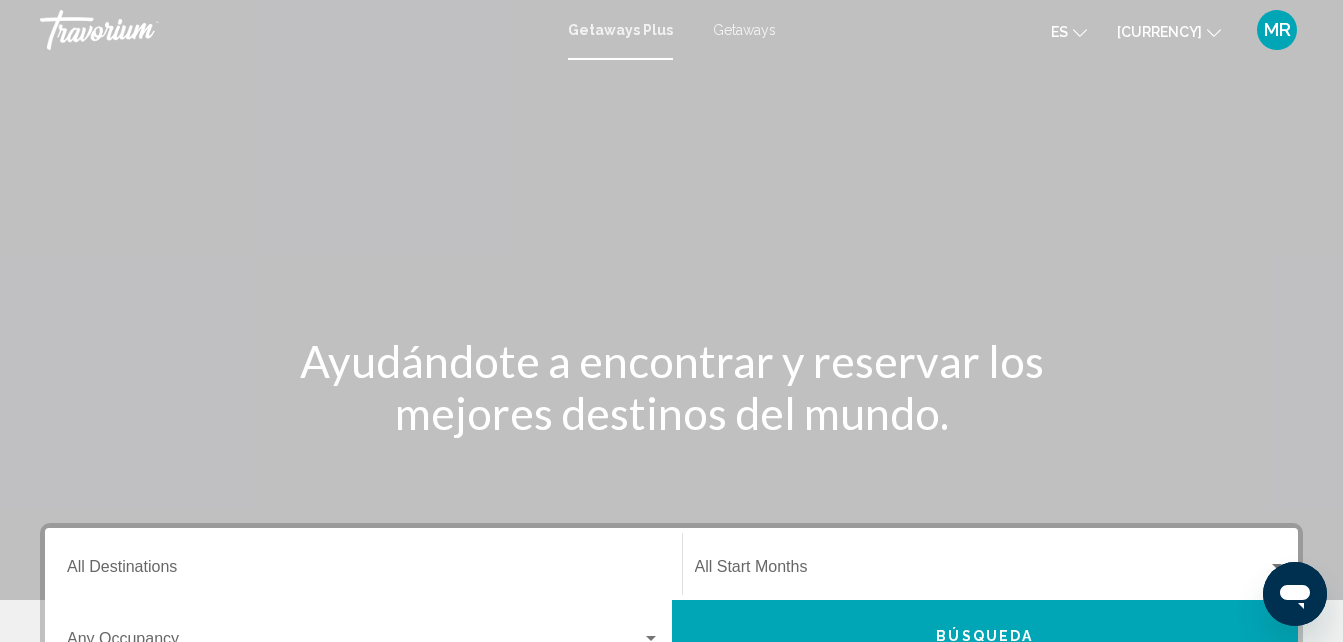 click on "Getaways" at bounding box center (744, 30) 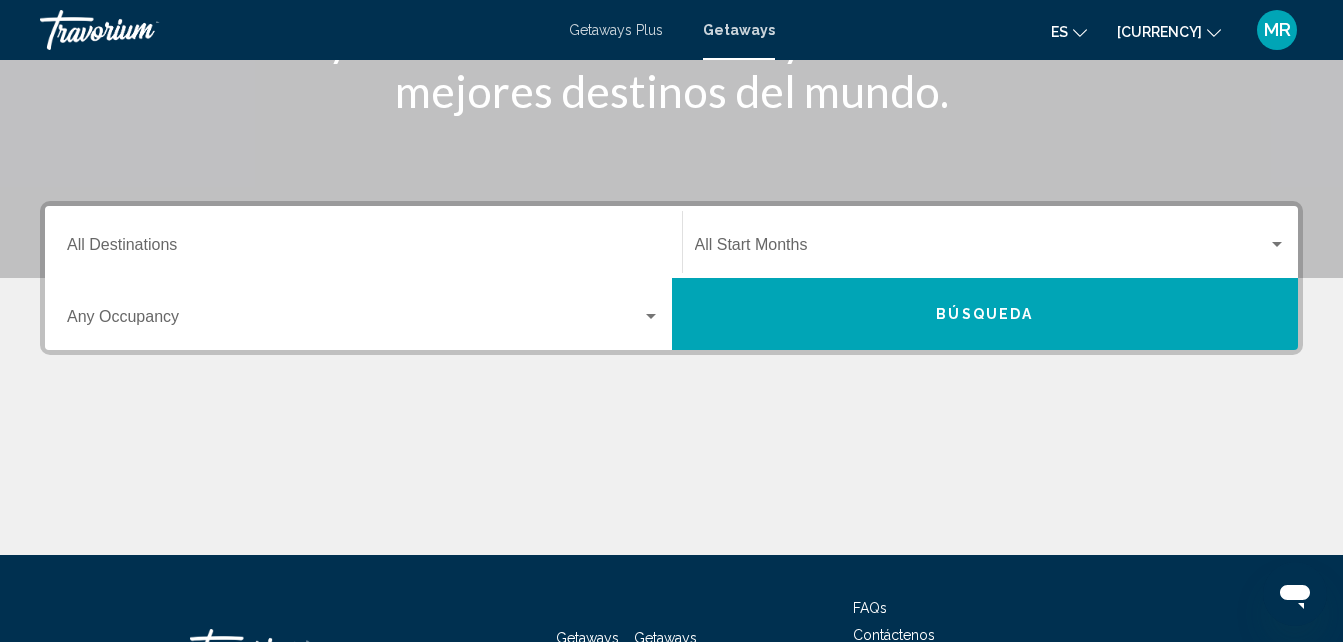 scroll, scrollTop: 333, scrollLeft: 0, axis: vertical 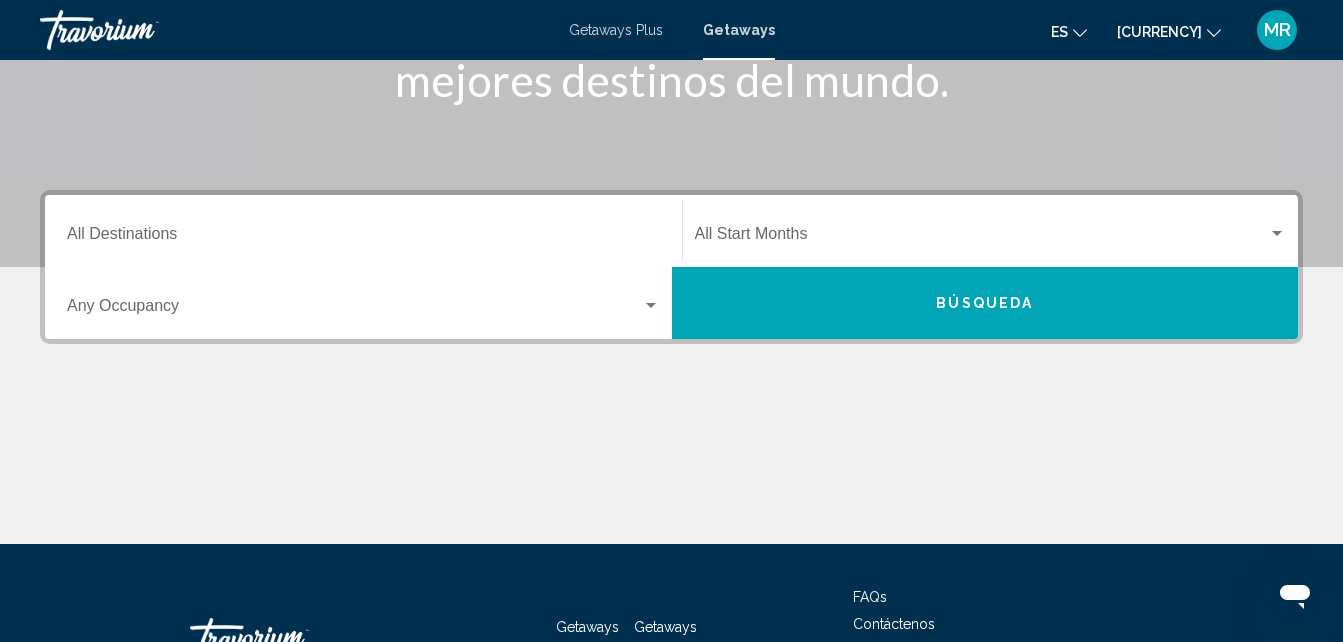 click on "Destination All Destinations" at bounding box center [363, 231] 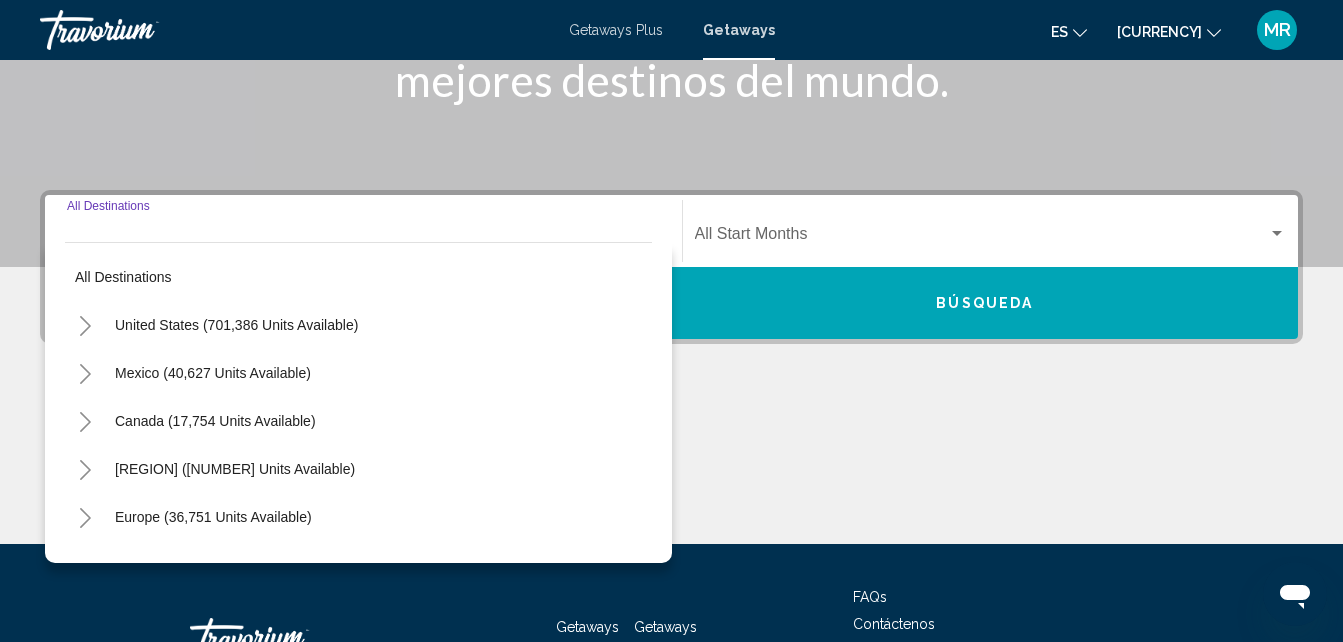 scroll, scrollTop: 458, scrollLeft: 0, axis: vertical 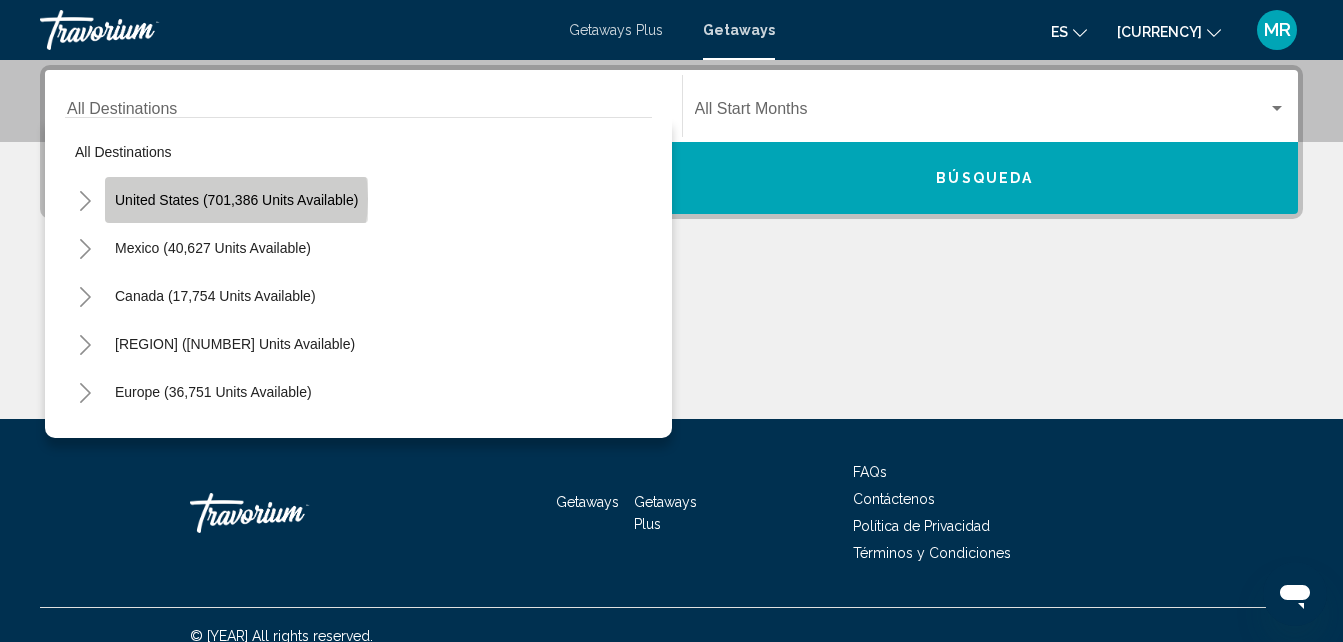 click on "United States (701,386 units available)" at bounding box center [236, 200] 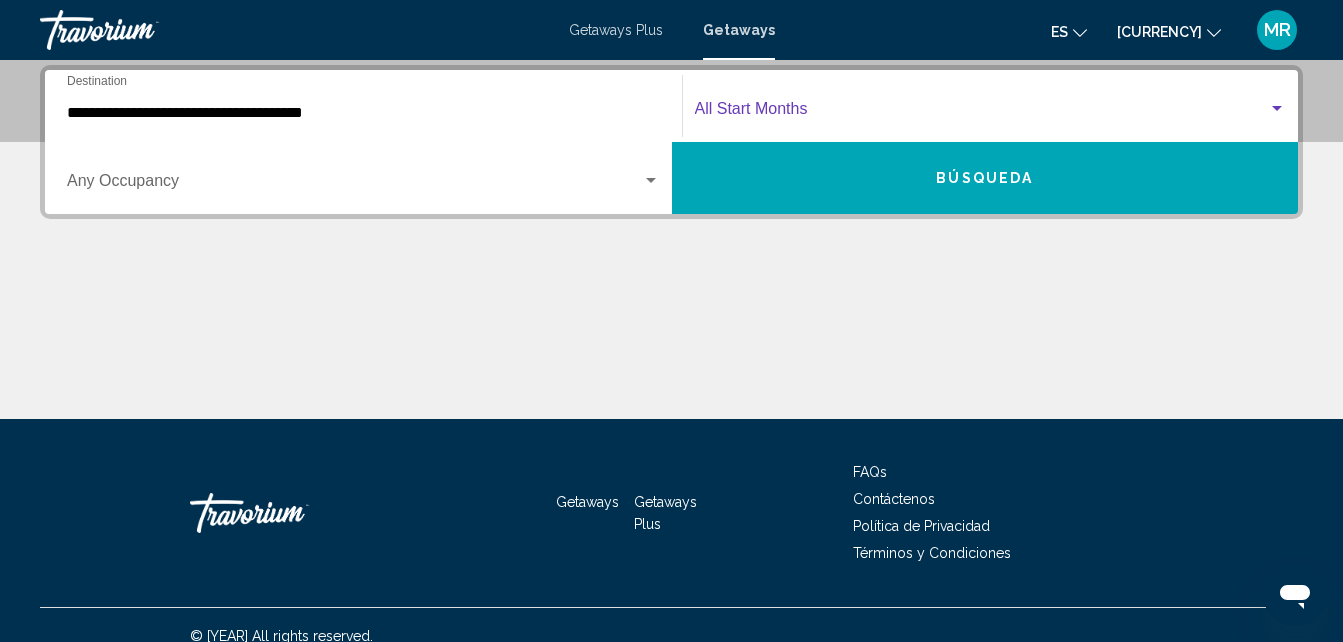 click at bounding box center [982, 113] 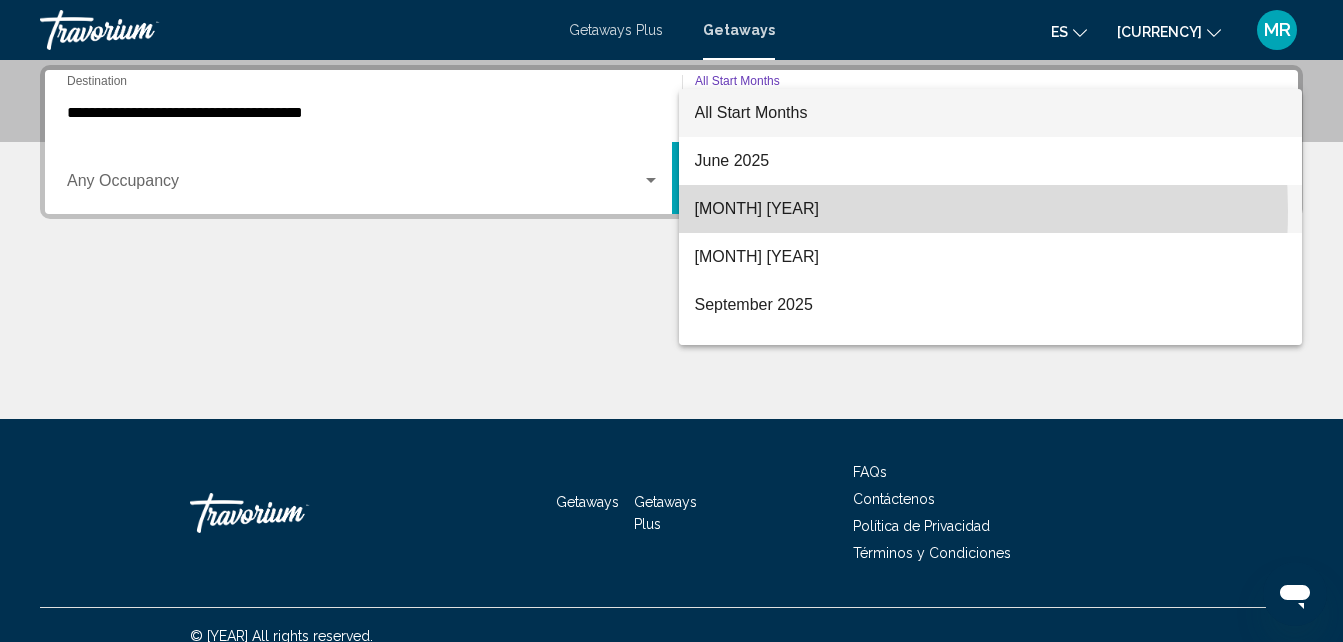 click on "[MONTH] [YEAR]" at bounding box center (991, 209) 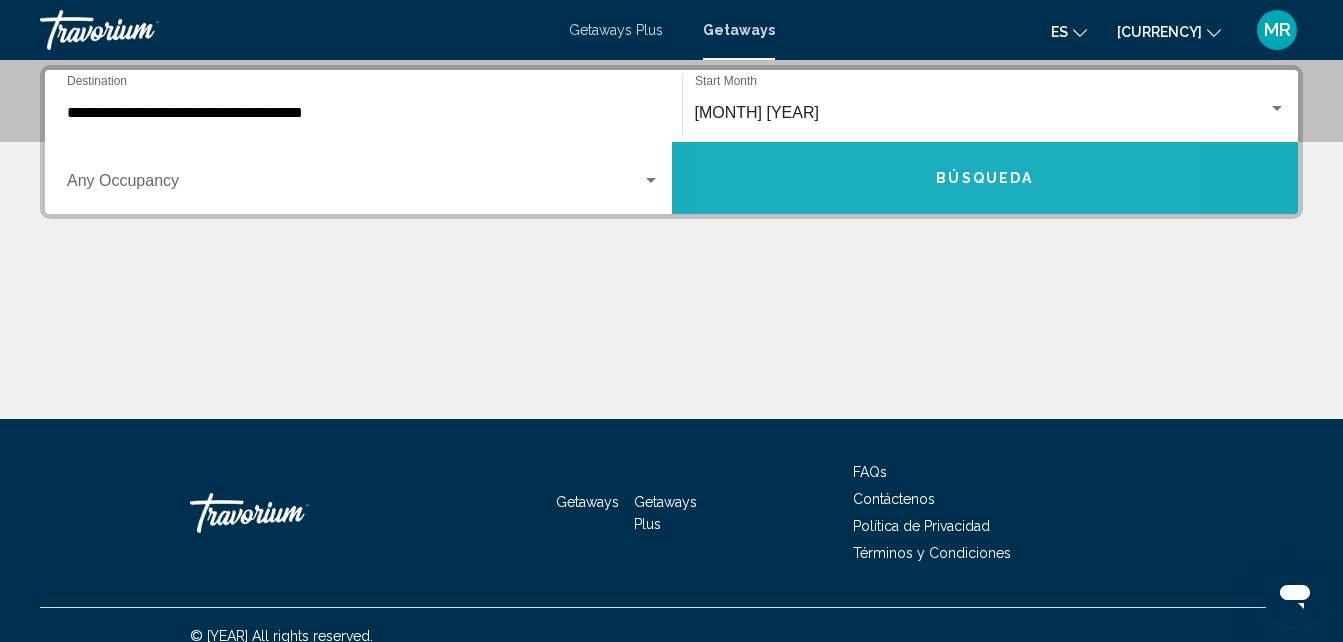 click on "Búsqueda" at bounding box center (985, 178) 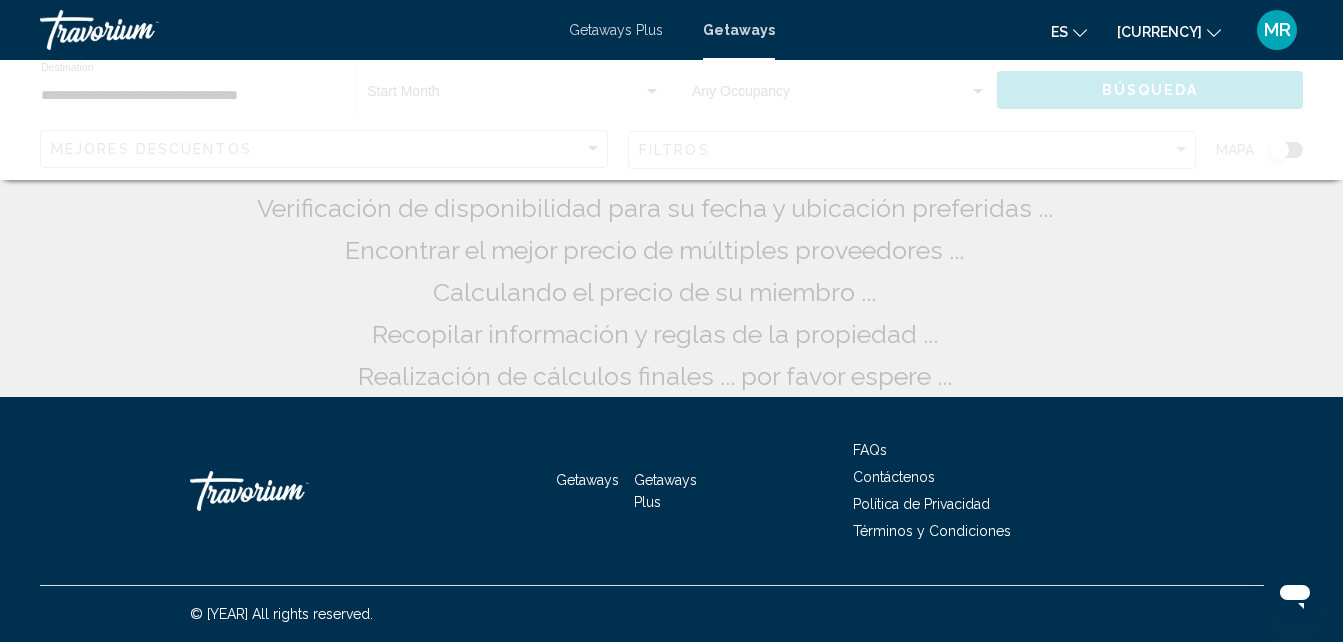 scroll, scrollTop: 0, scrollLeft: 0, axis: both 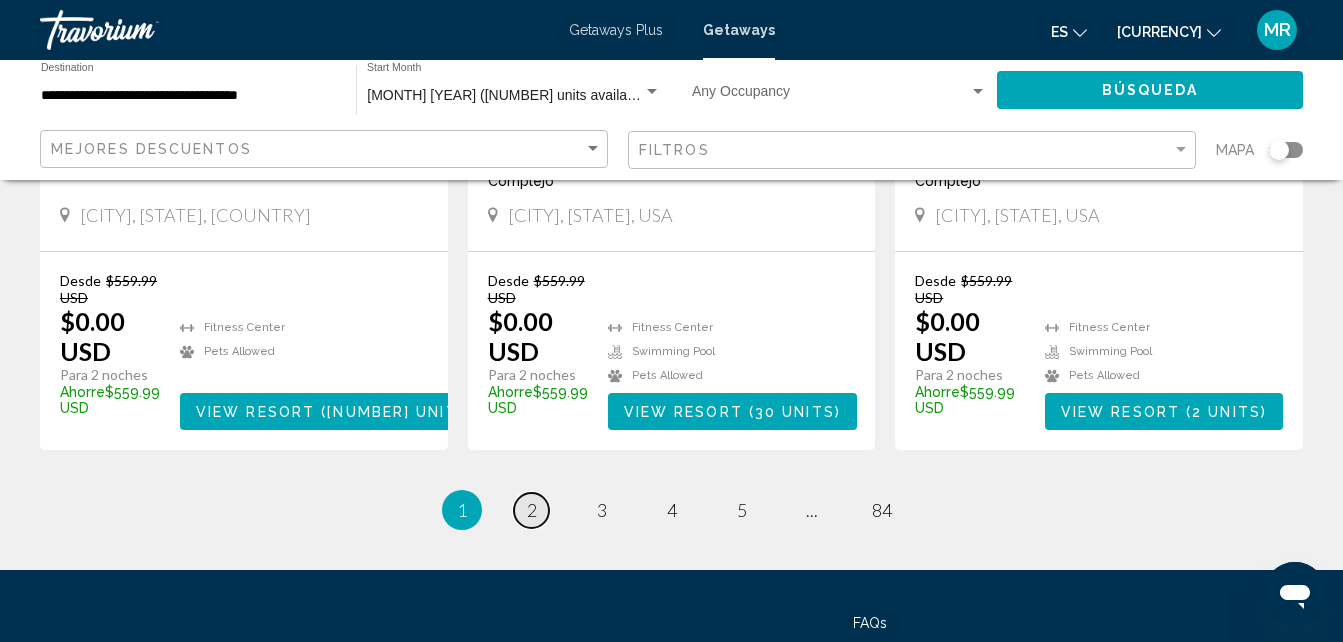click on "2" at bounding box center (532, 510) 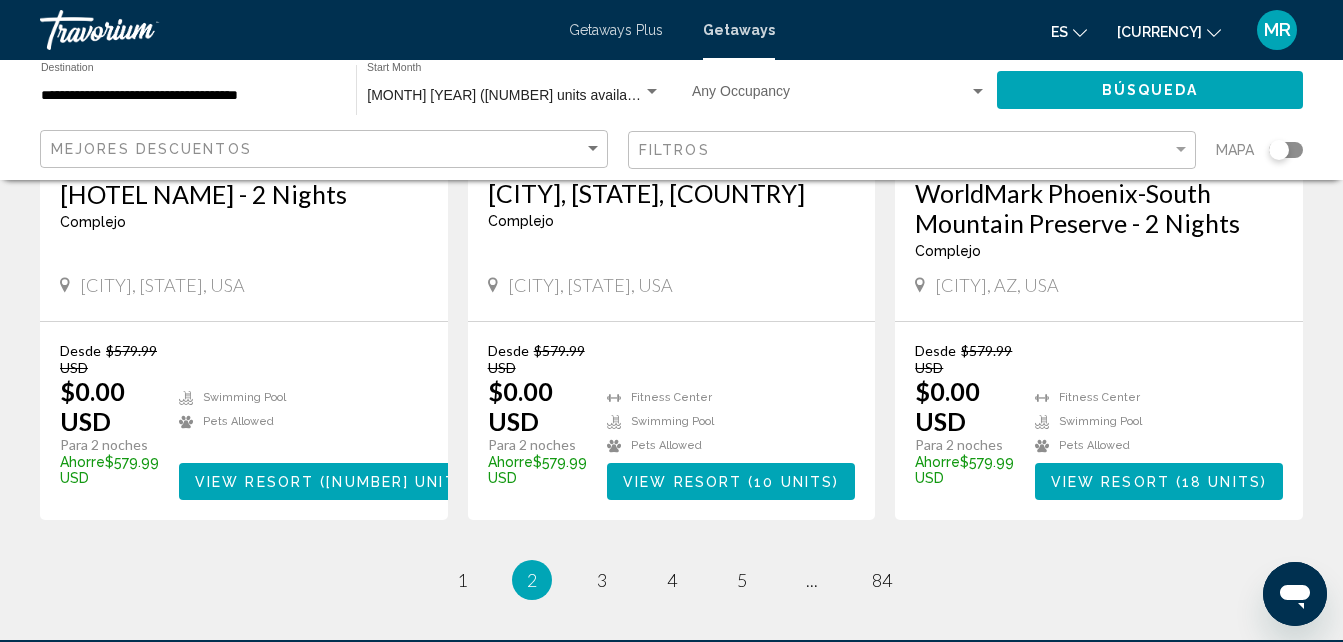scroll, scrollTop: 2617, scrollLeft: 0, axis: vertical 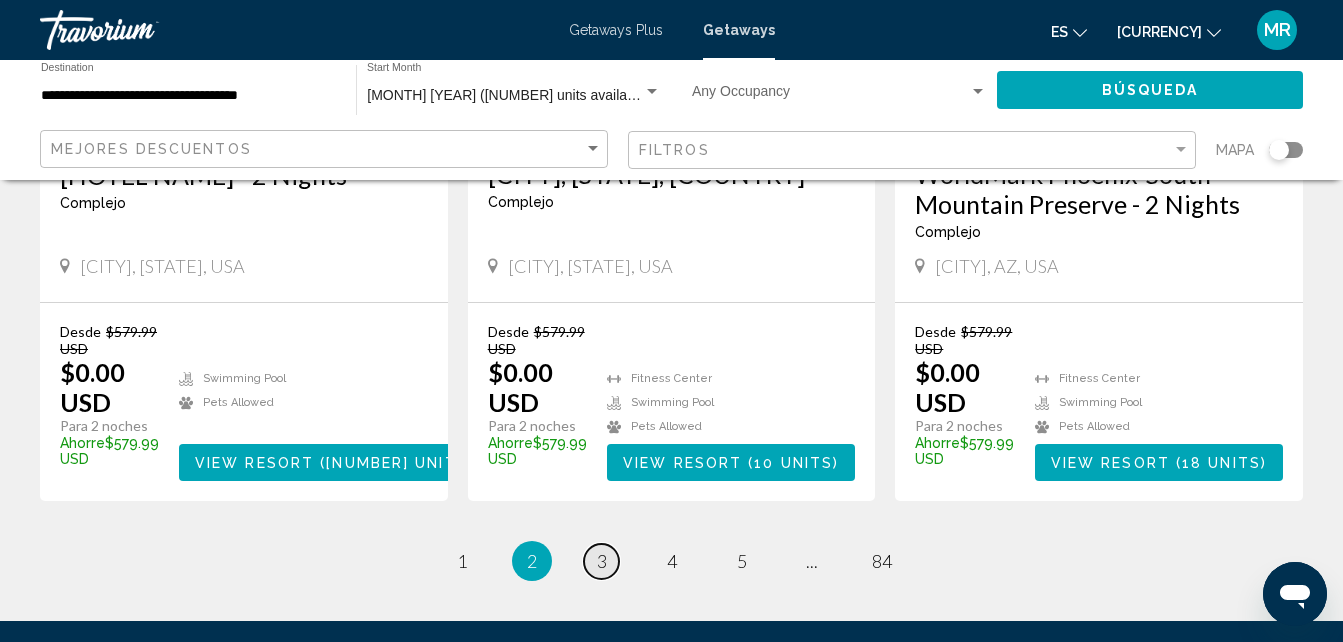 click on "3" at bounding box center [462, 561] 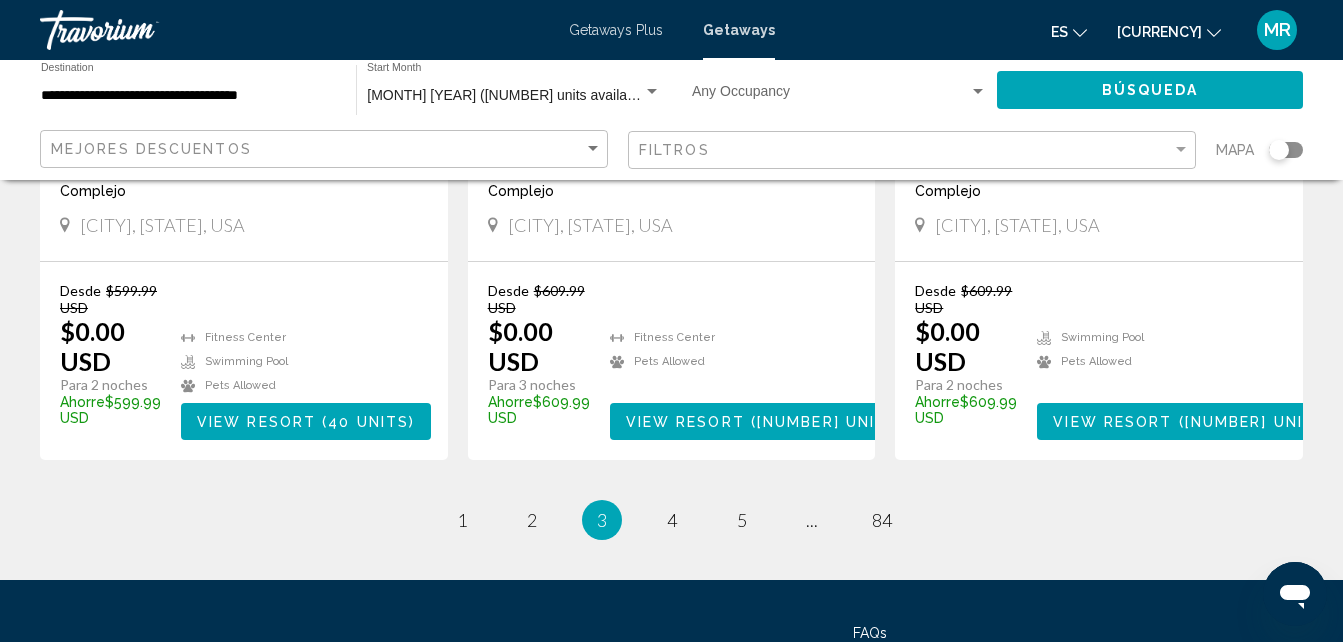 scroll, scrollTop: 2667, scrollLeft: 0, axis: vertical 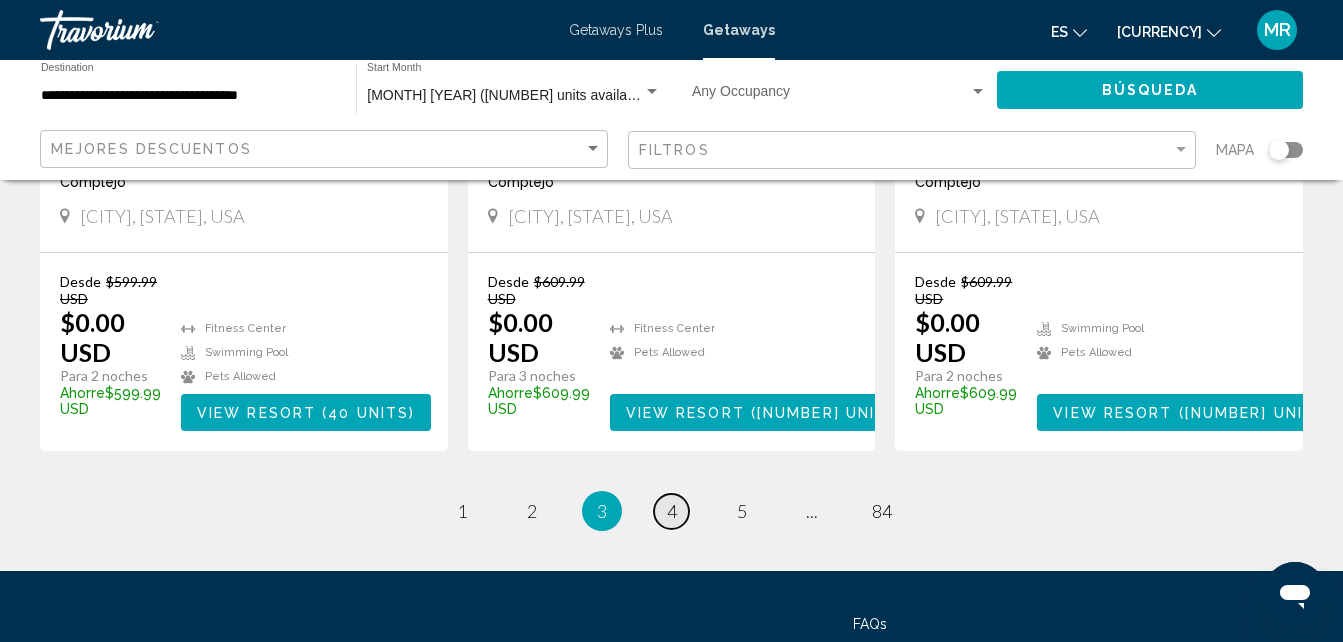 click on "4" at bounding box center [462, 511] 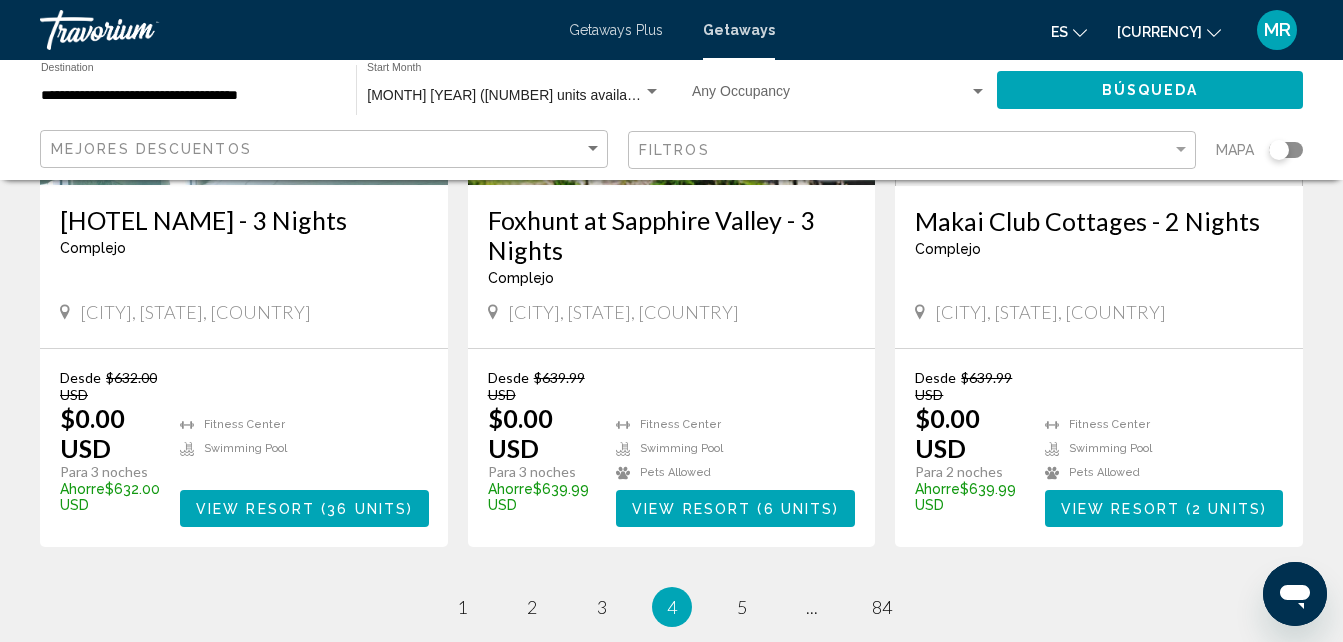 scroll, scrollTop: 2641, scrollLeft: 0, axis: vertical 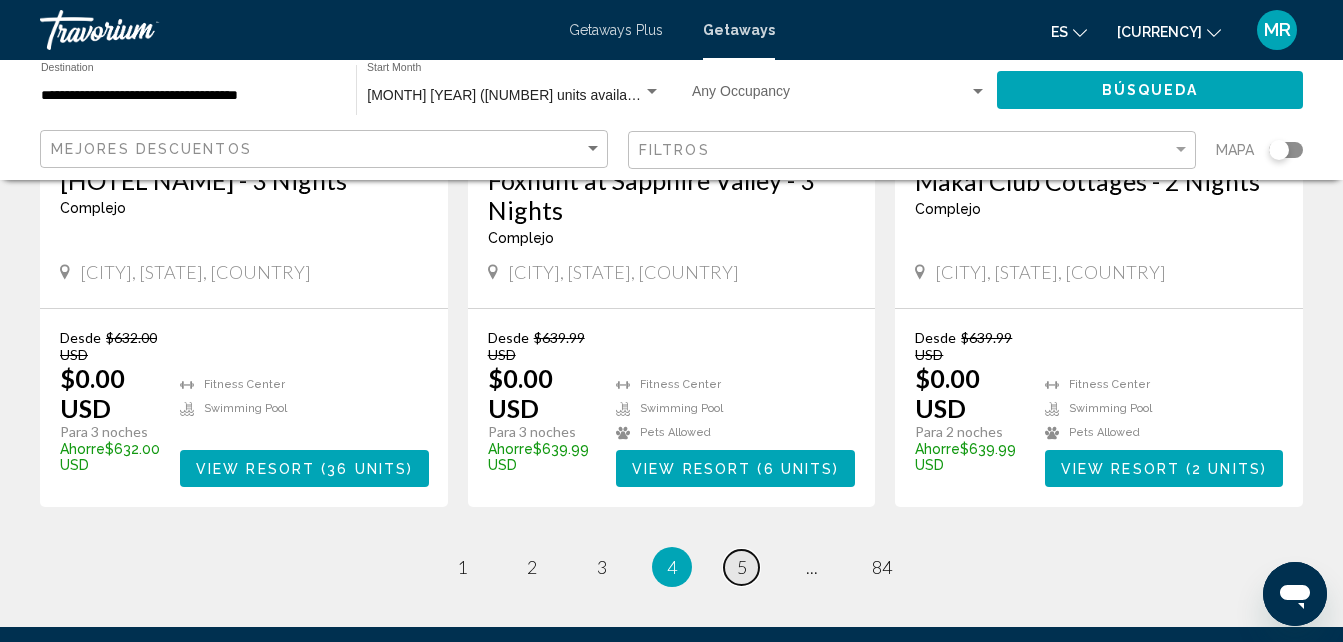 click on "5" at bounding box center [462, 567] 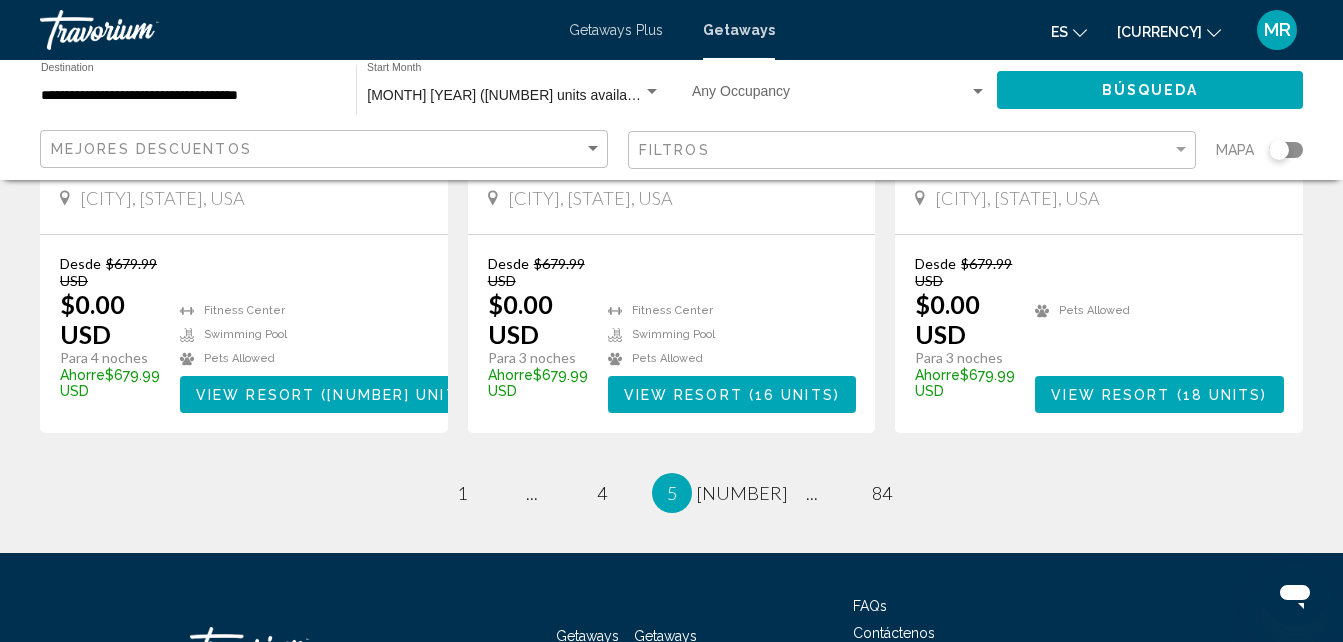scroll, scrollTop: 2694, scrollLeft: 0, axis: vertical 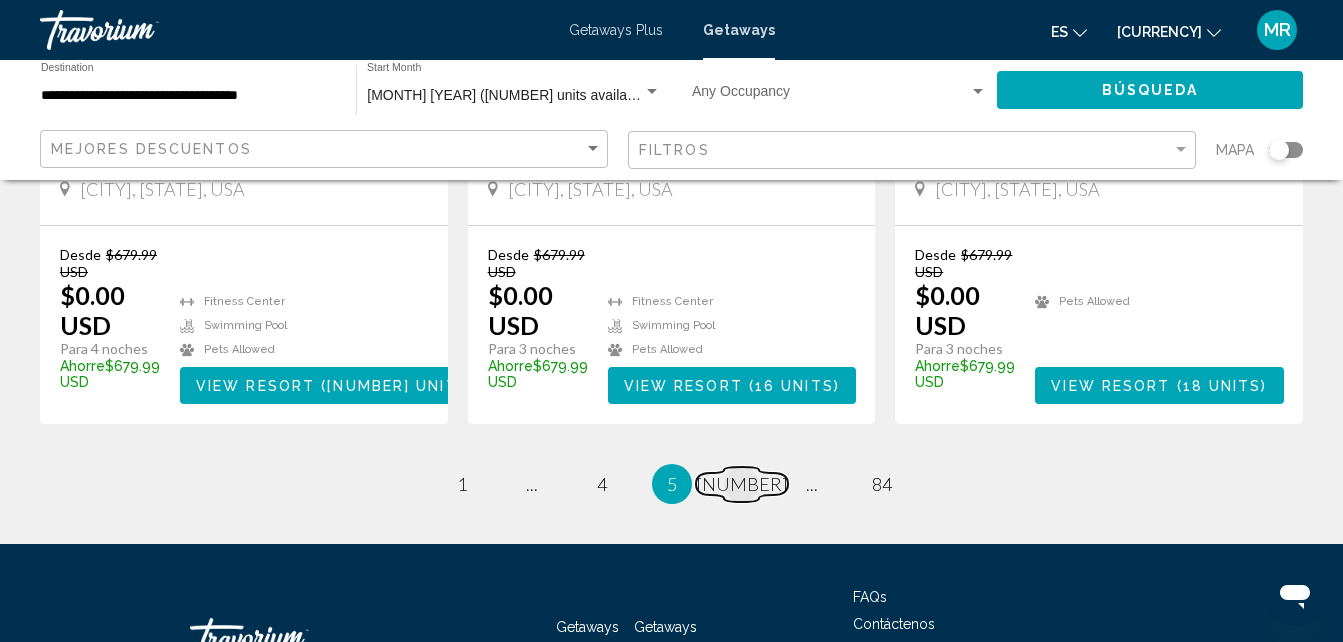 click on "[NUMBER]" at bounding box center (462, 484) 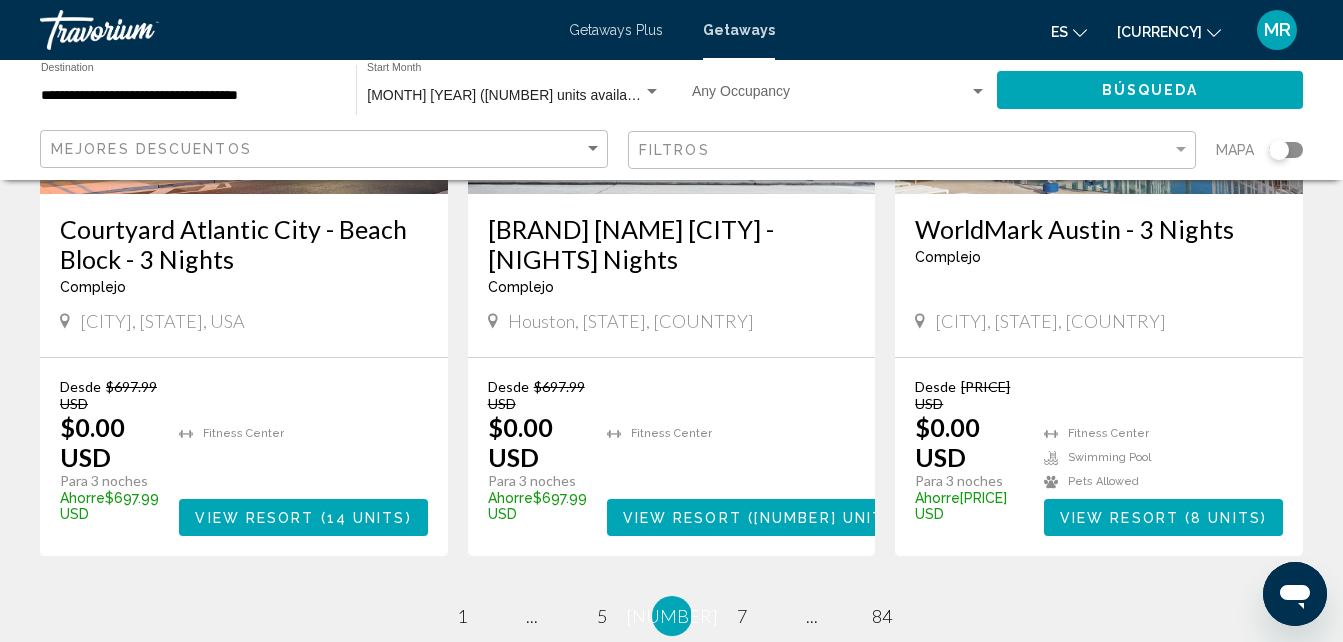 scroll, scrollTop: 2629, scrollLeft: 0, axis: vertical 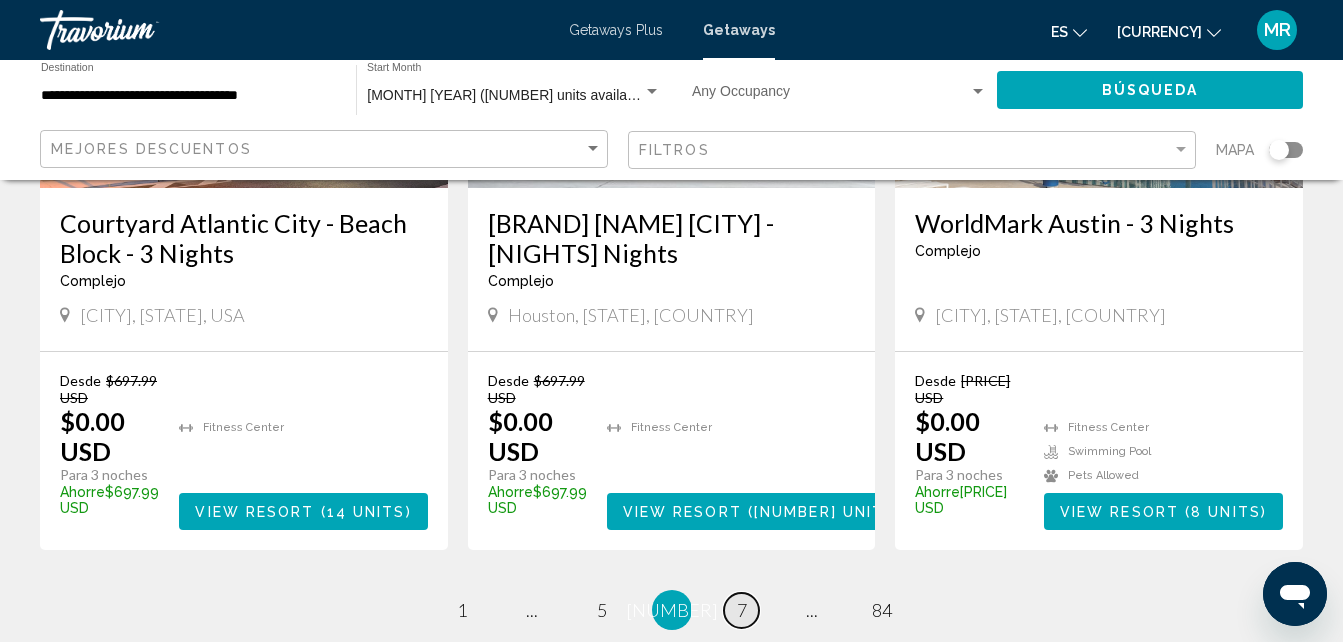 click on "7" at bounding box center (462, 610) 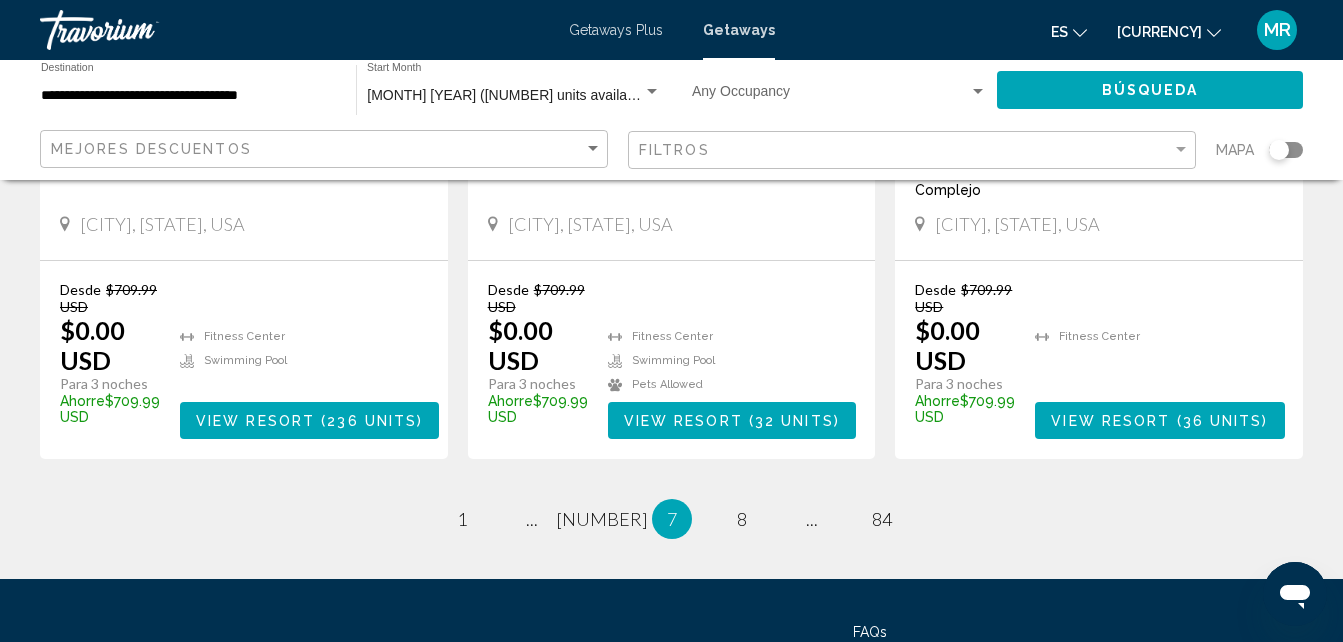 scroll, scrollTop: 2707, scrollLeft: 0, axis: vertical 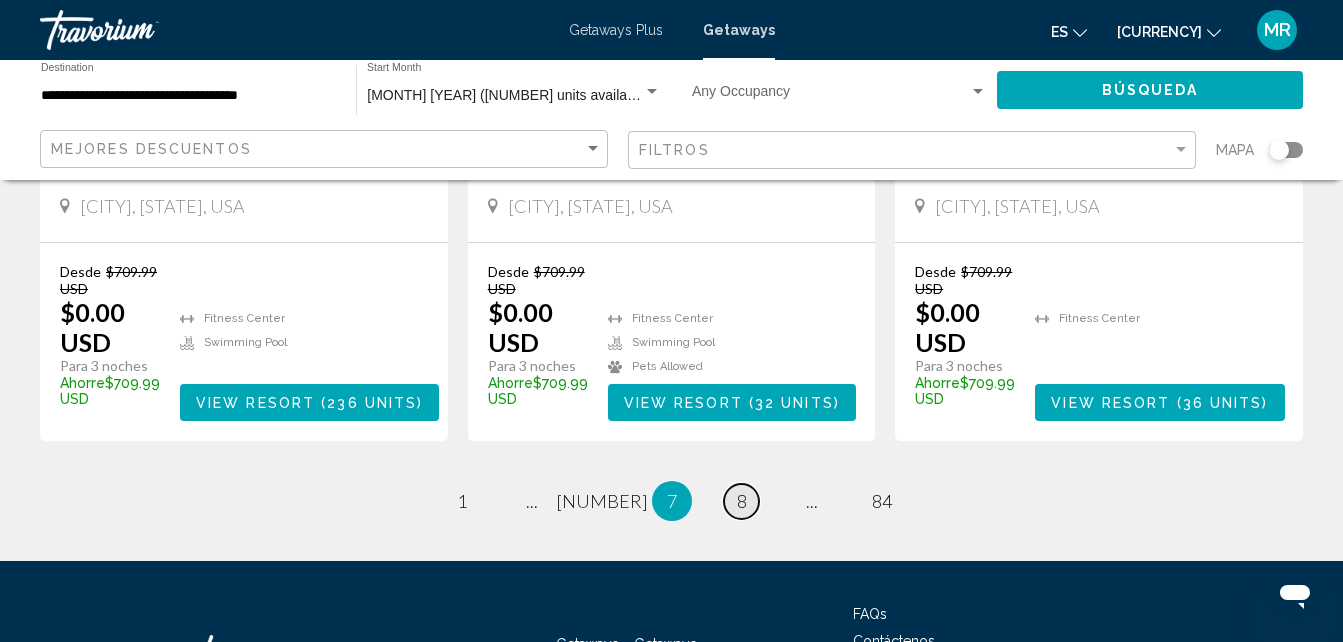 click on "8" at bounding box center (462, 501) 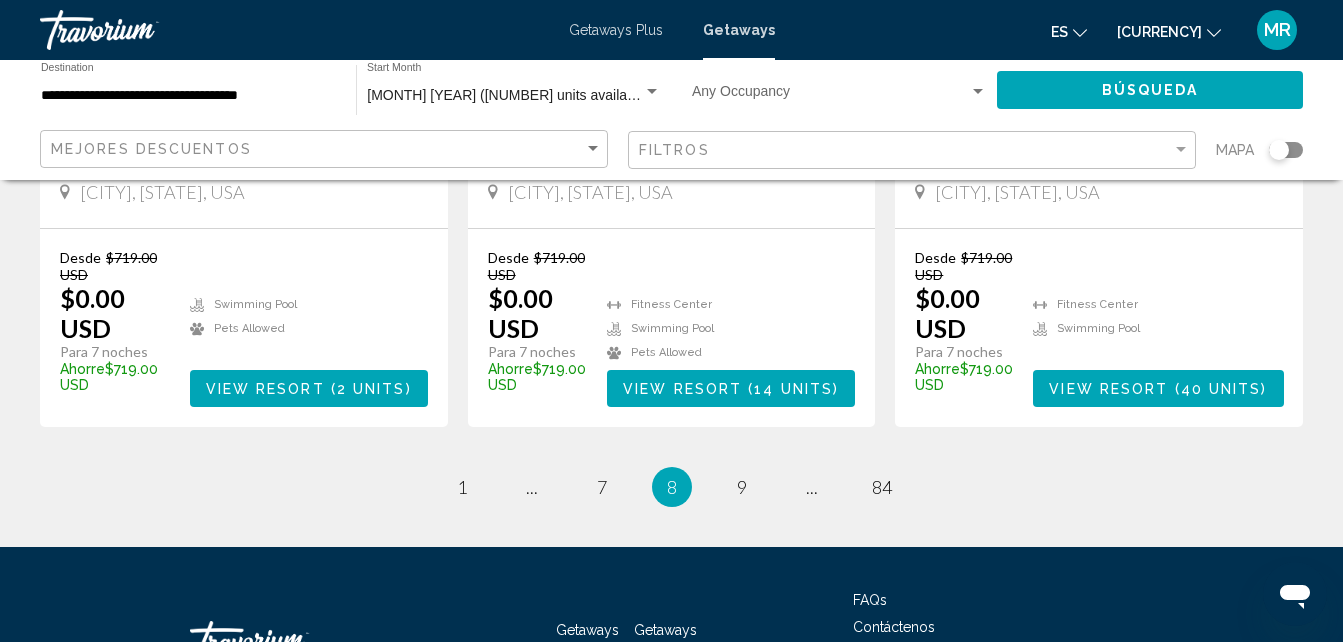 scroll, scrollTop: 2669, scrollLeft: 0, axis: vertical 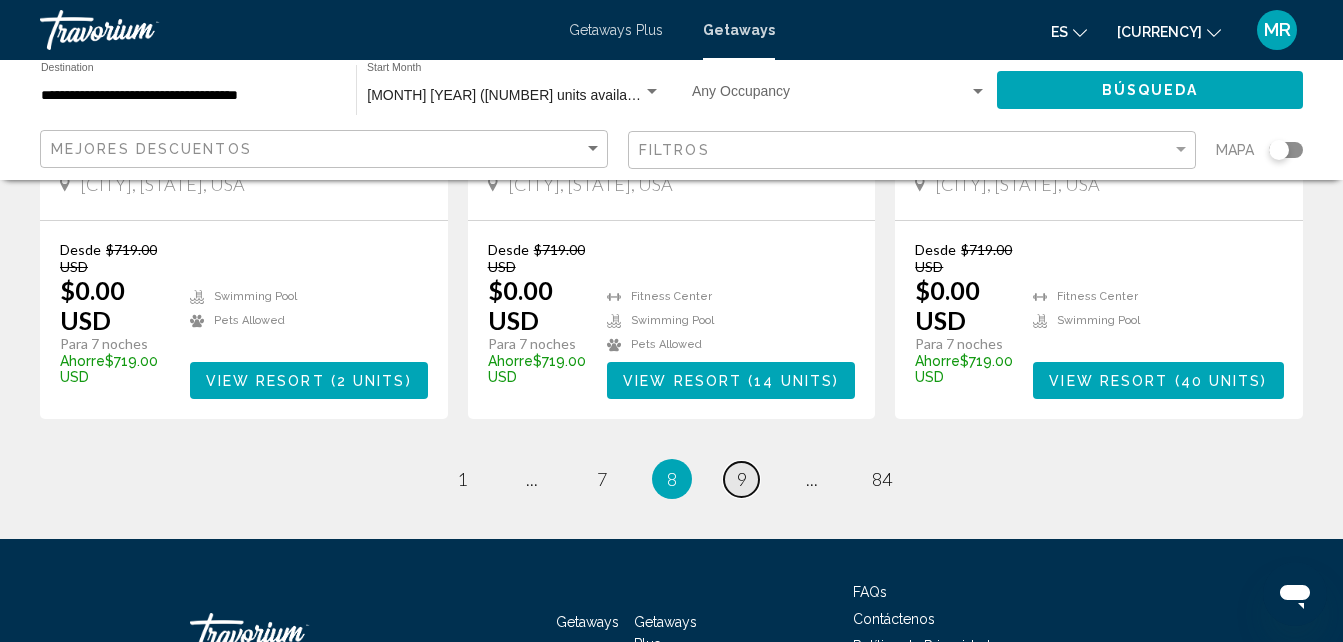 click on "page  [NUMBER]" at bounding box center (461, 479) 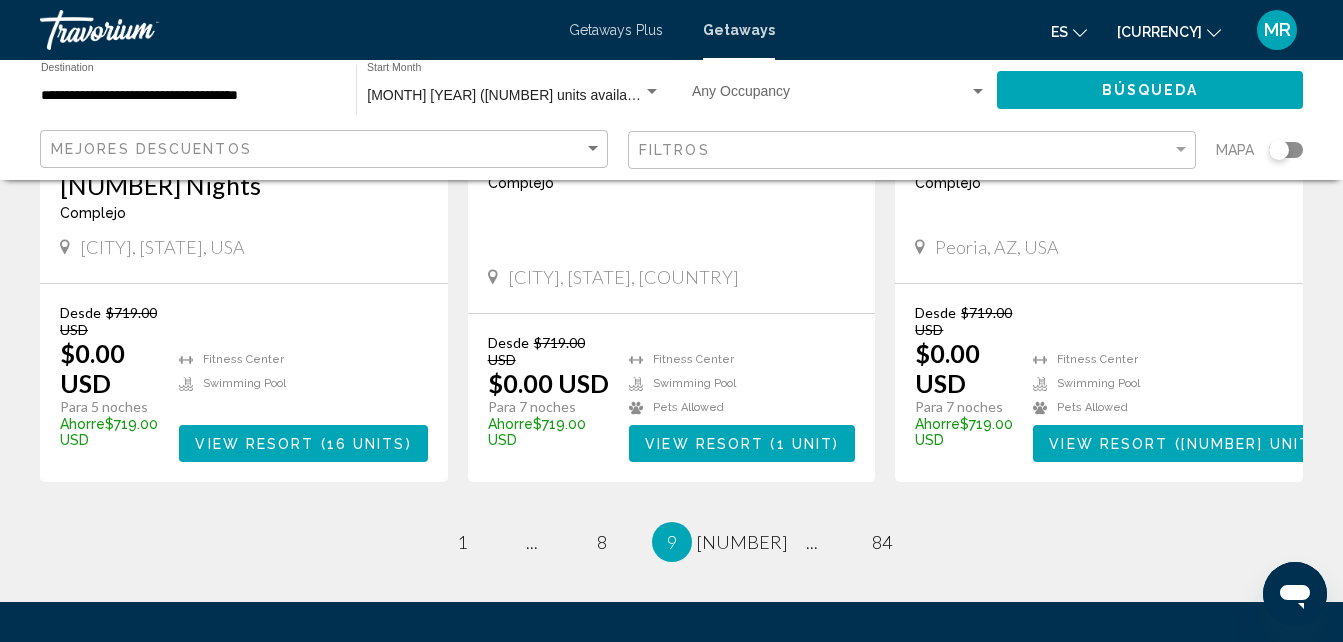 scroll, scrollTop: 2600, scrollLeft: 0, axis: vertical 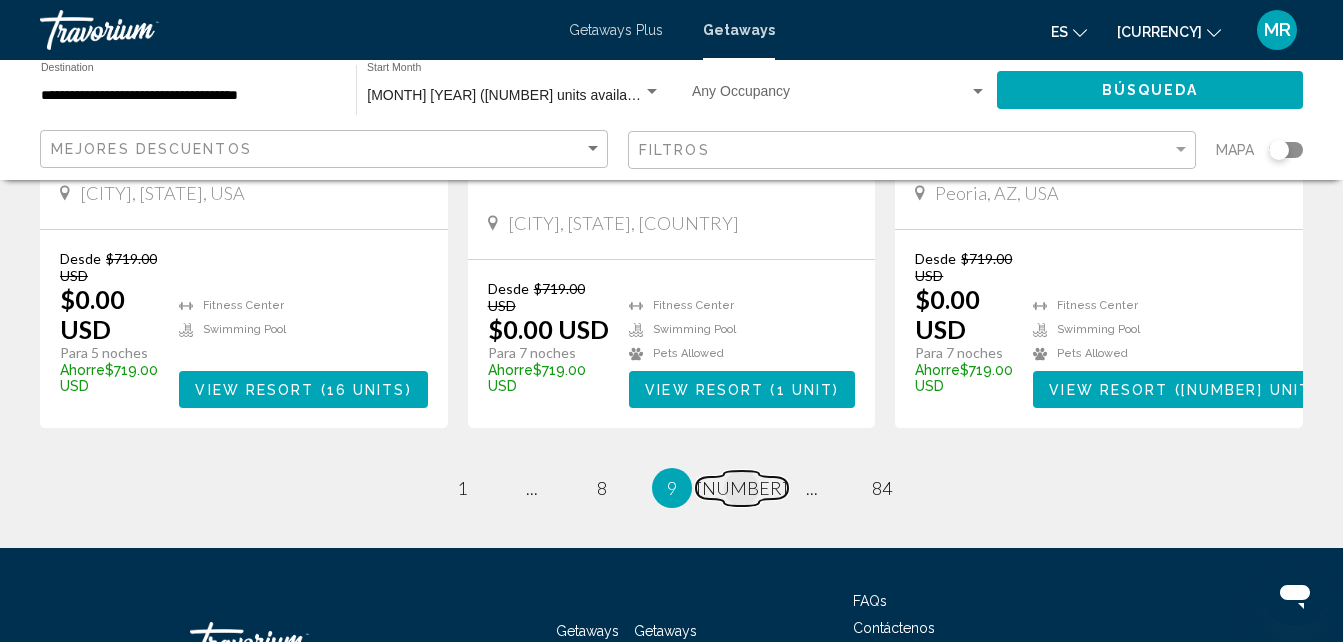 click on "[NUMBER]" at bounding box center [462, 488] 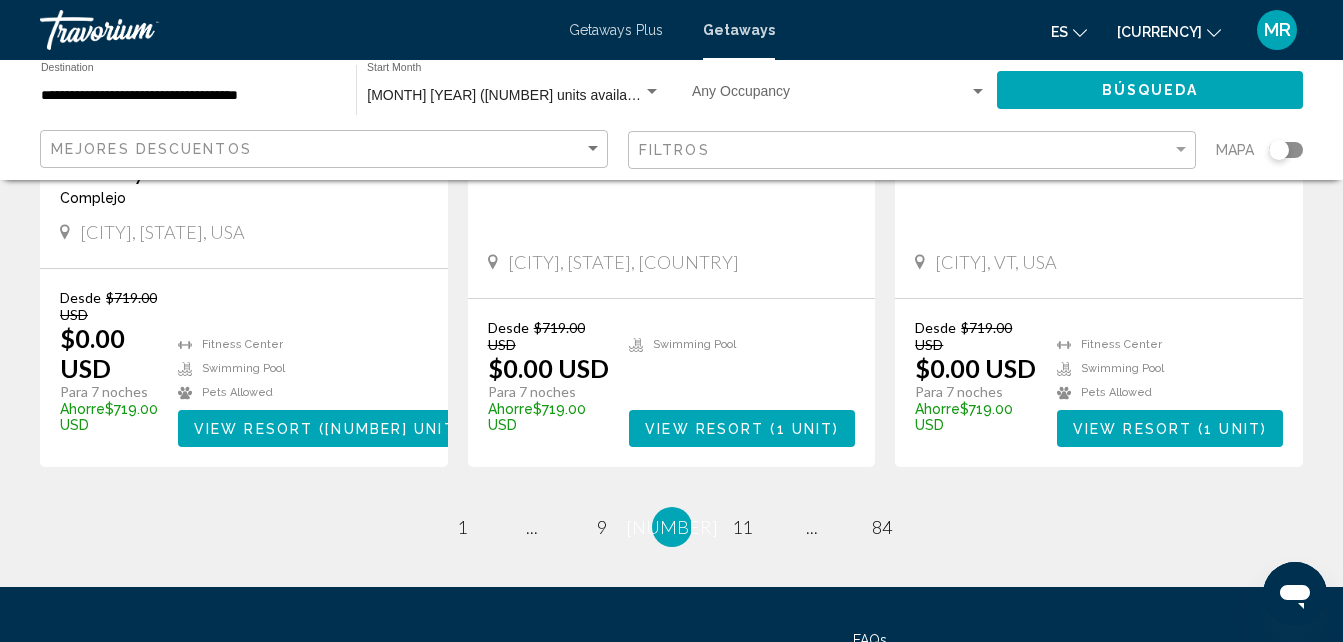 scroll, scrollTop: 2574, scrollLeft: 0, axis: vertical 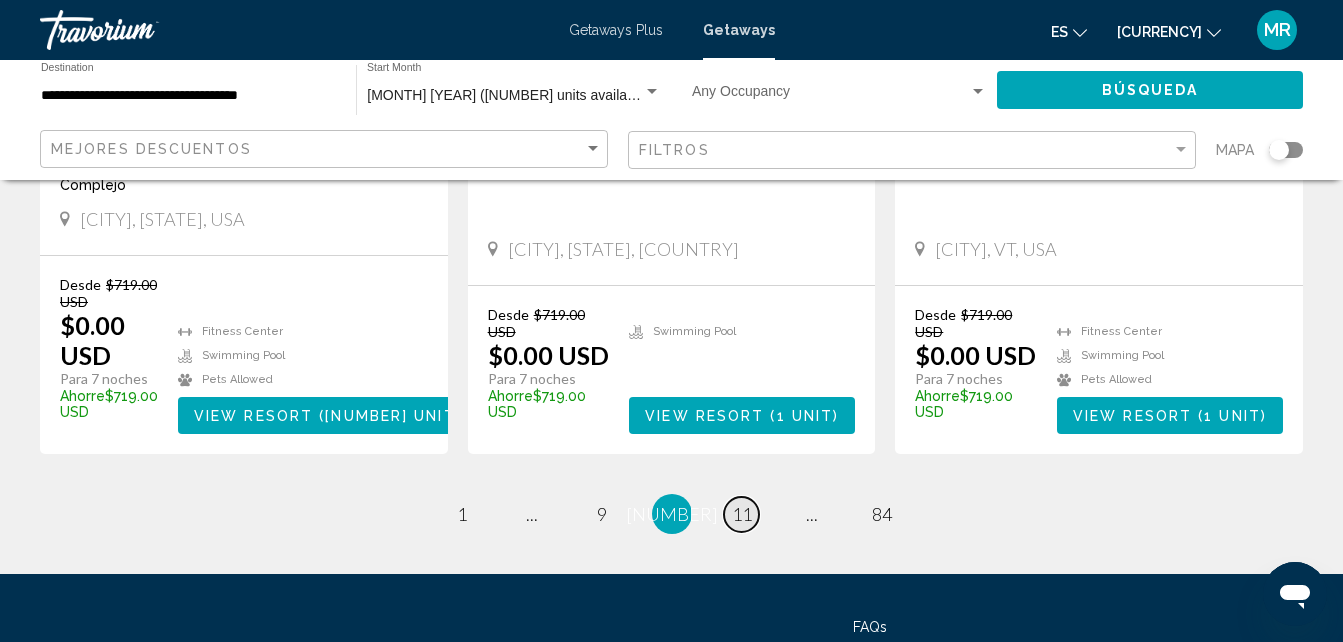 click on "11" at bounding box center [462, 514] 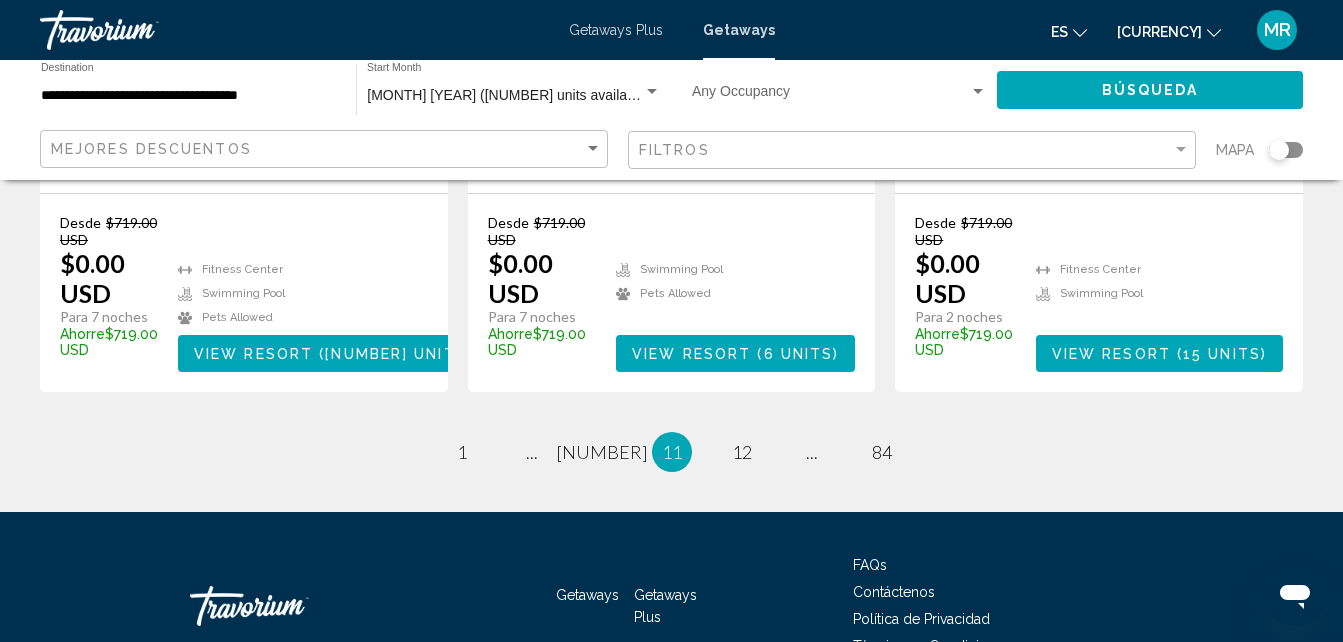 scroll, scrollTop: 2642, scrollLeft: 0, axis: vertical 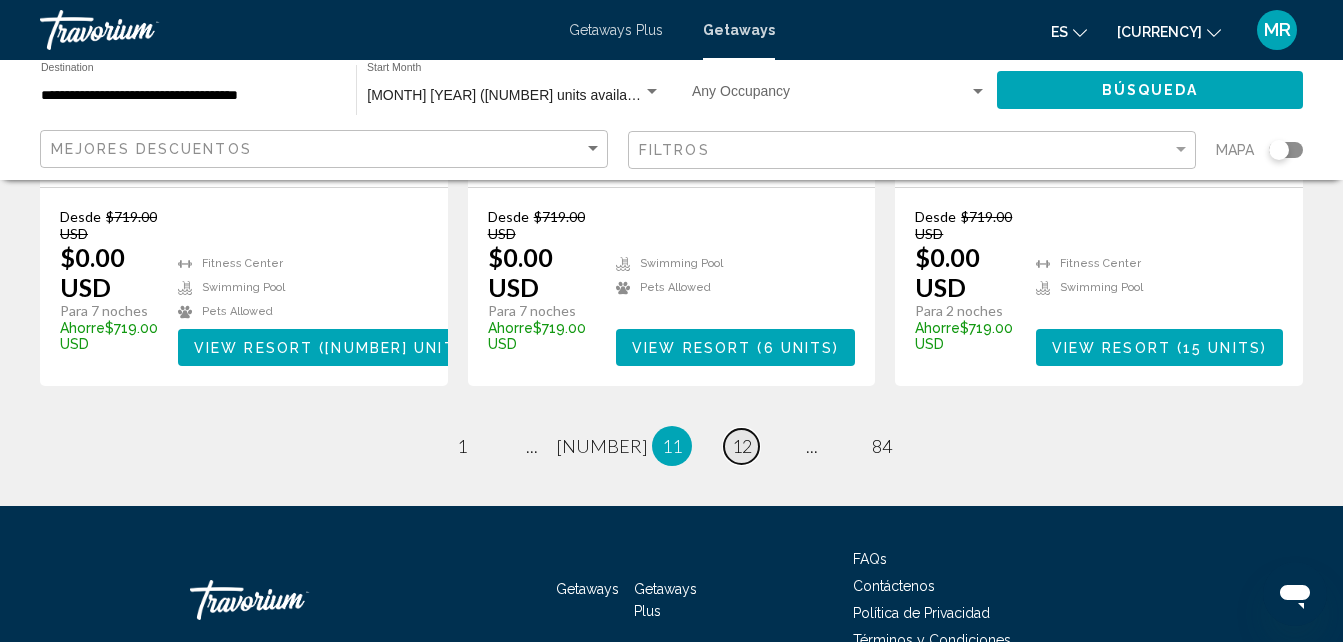 click on "12" at bounding box center (462, 446) 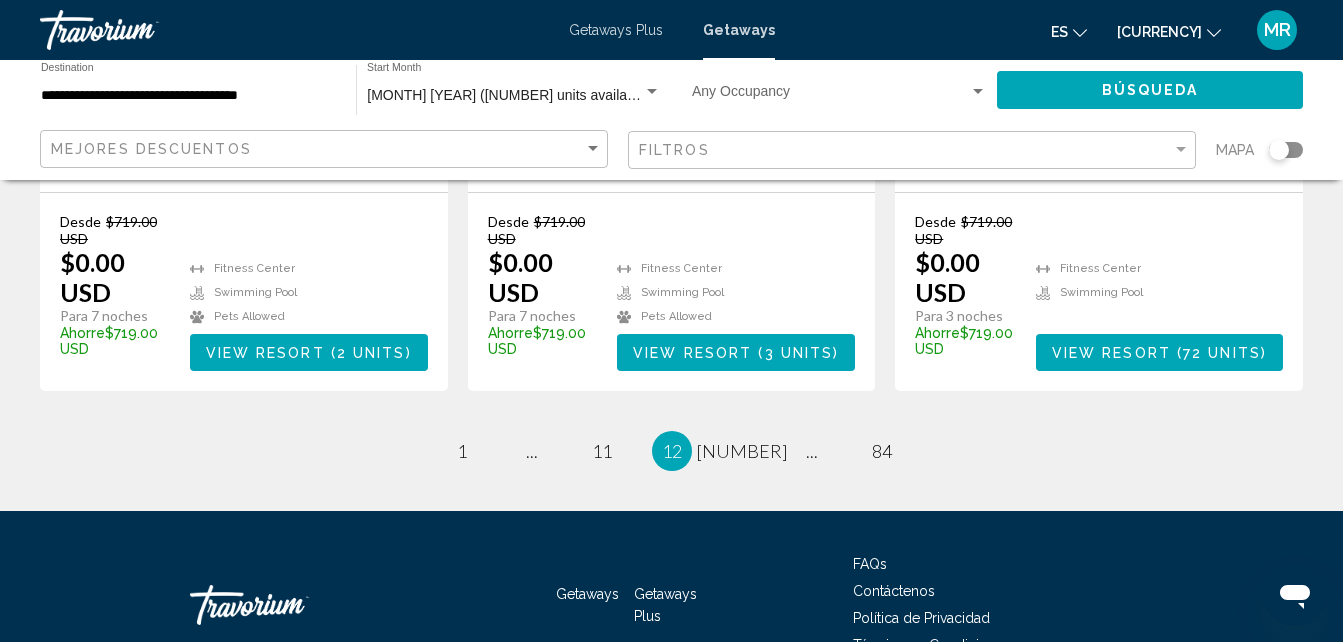 scroll, scrollTop: 2735, scrollLeft: 0, axis: vertical 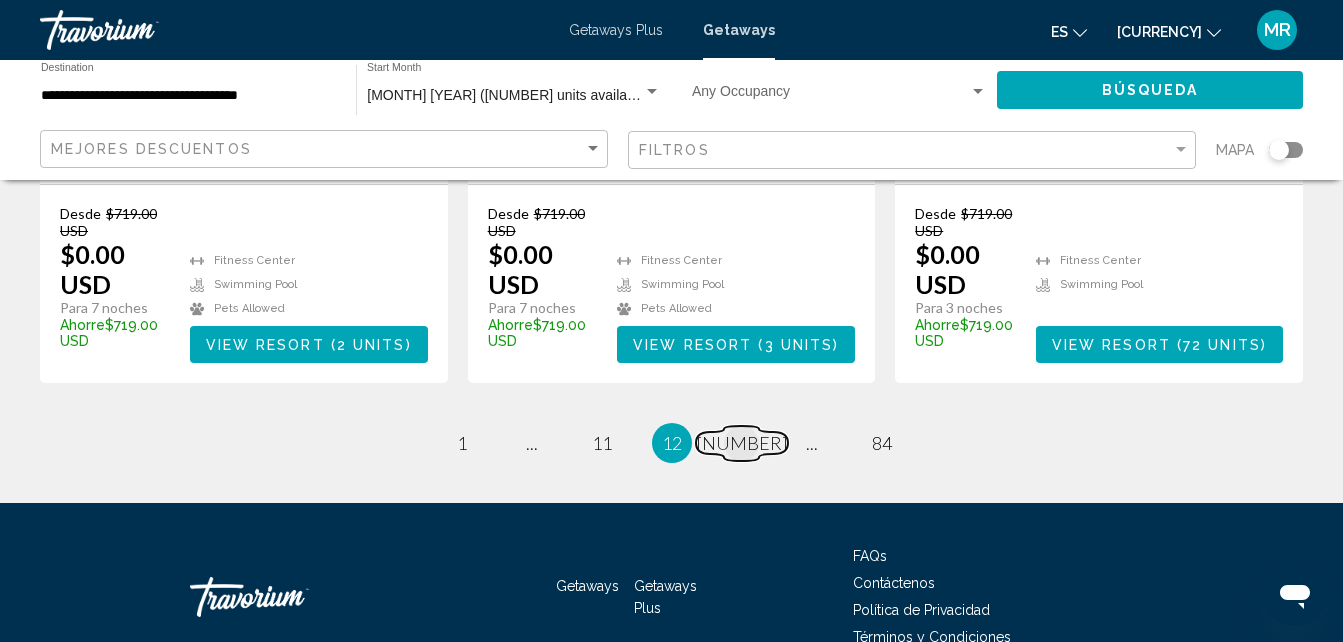 click on "[NUMBER]" at bounding box center [462, 443] 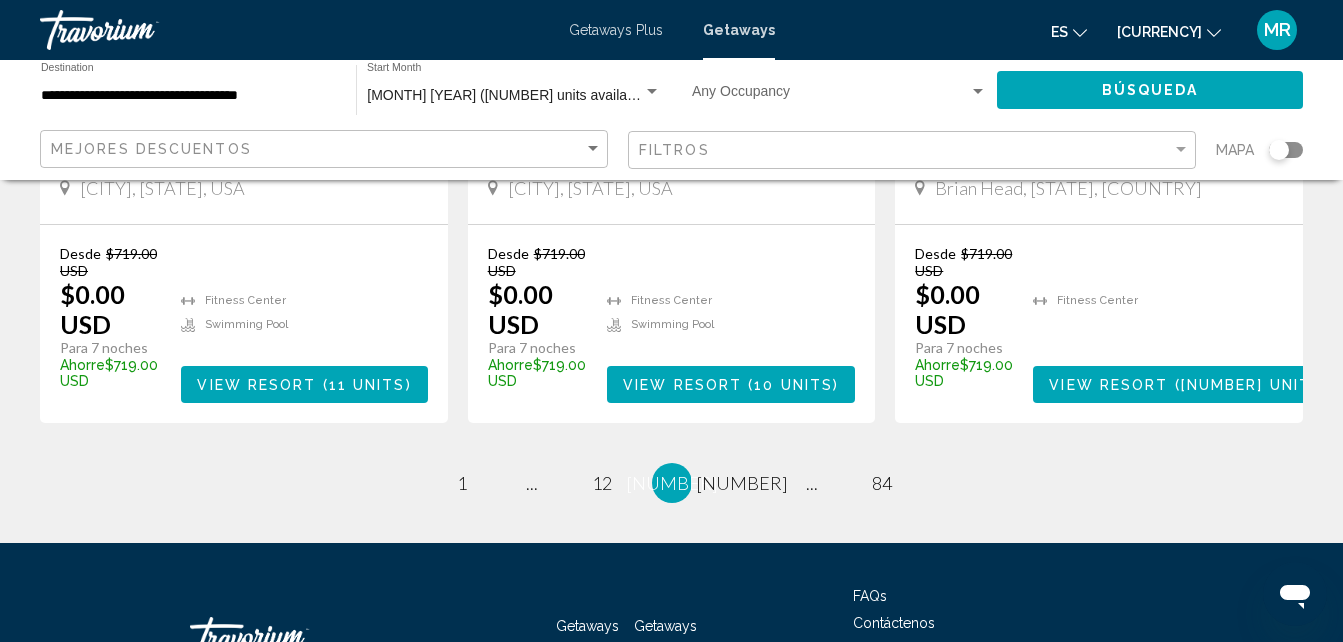 scroll, scrollTop: 2679, scrollLeft: 0, axis: vertical 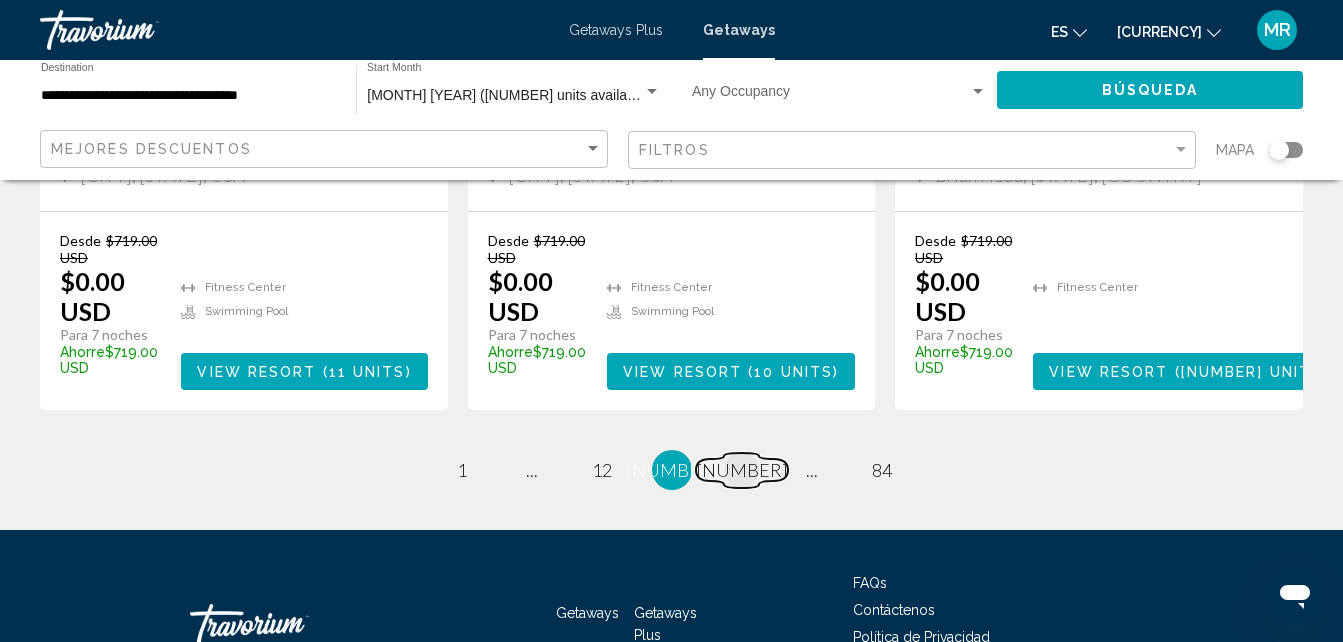 click on "[NUMBER]" at bounding box center [462, 470] 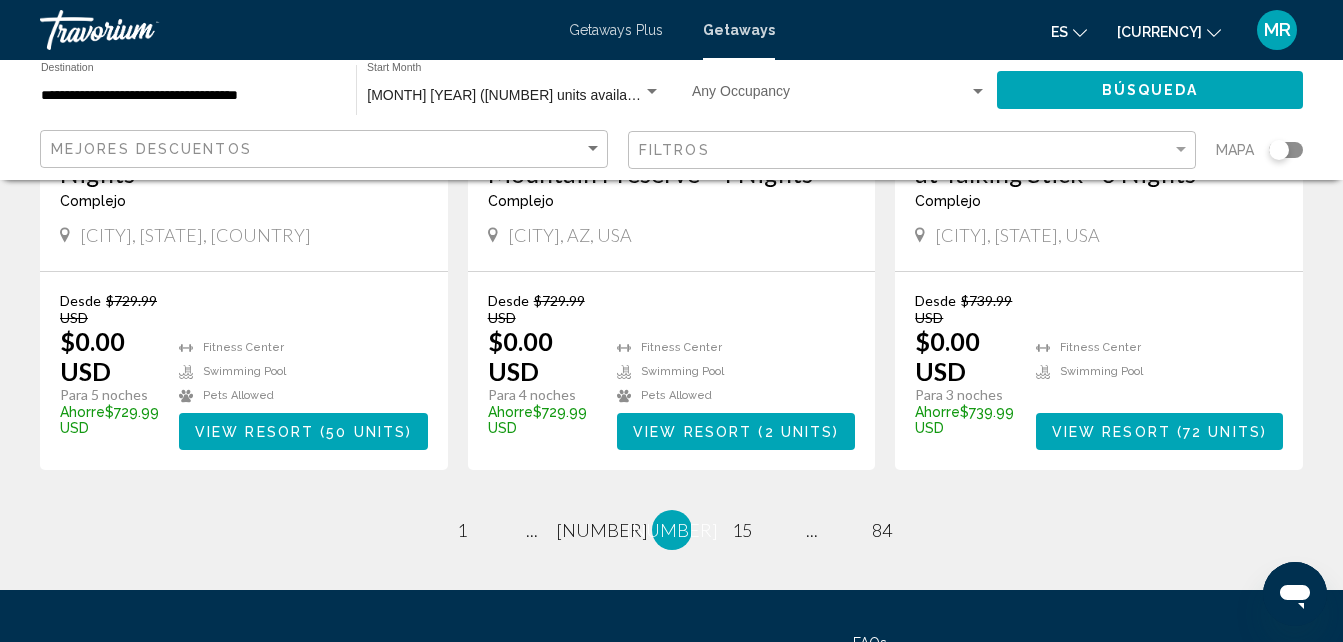 scroll, scrollTop: 2667, scrollLeft: 0, axis: vertical 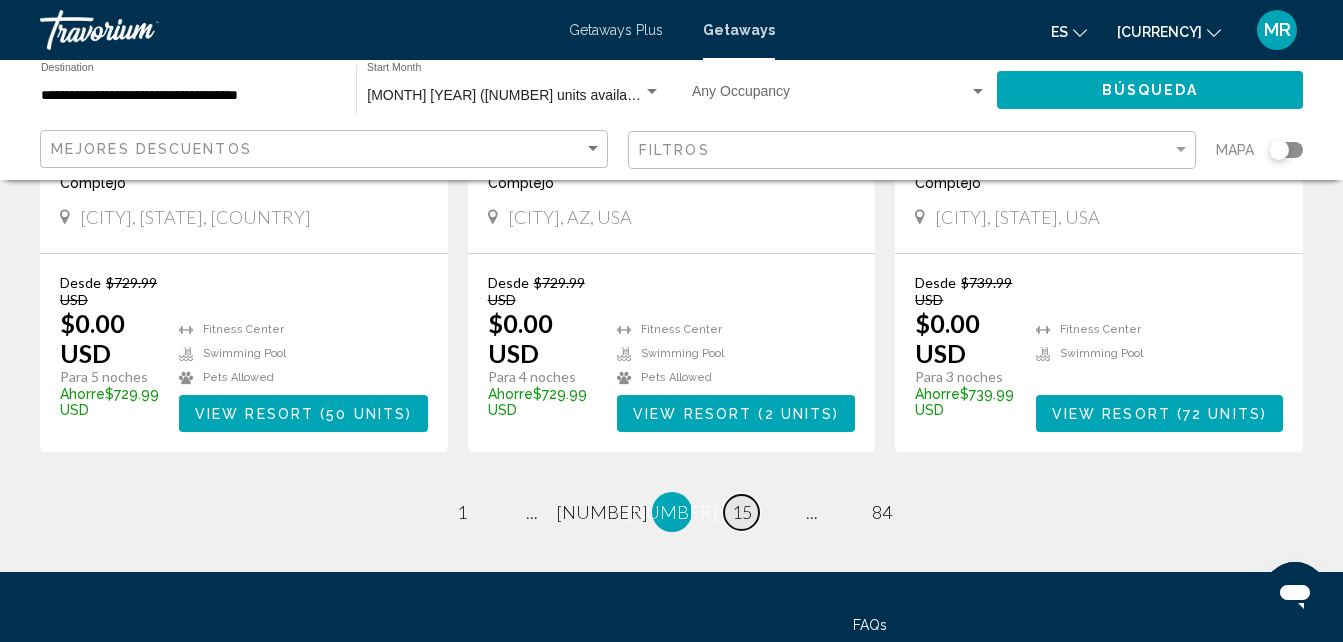 click on "15" at bounding box center [462, 512] 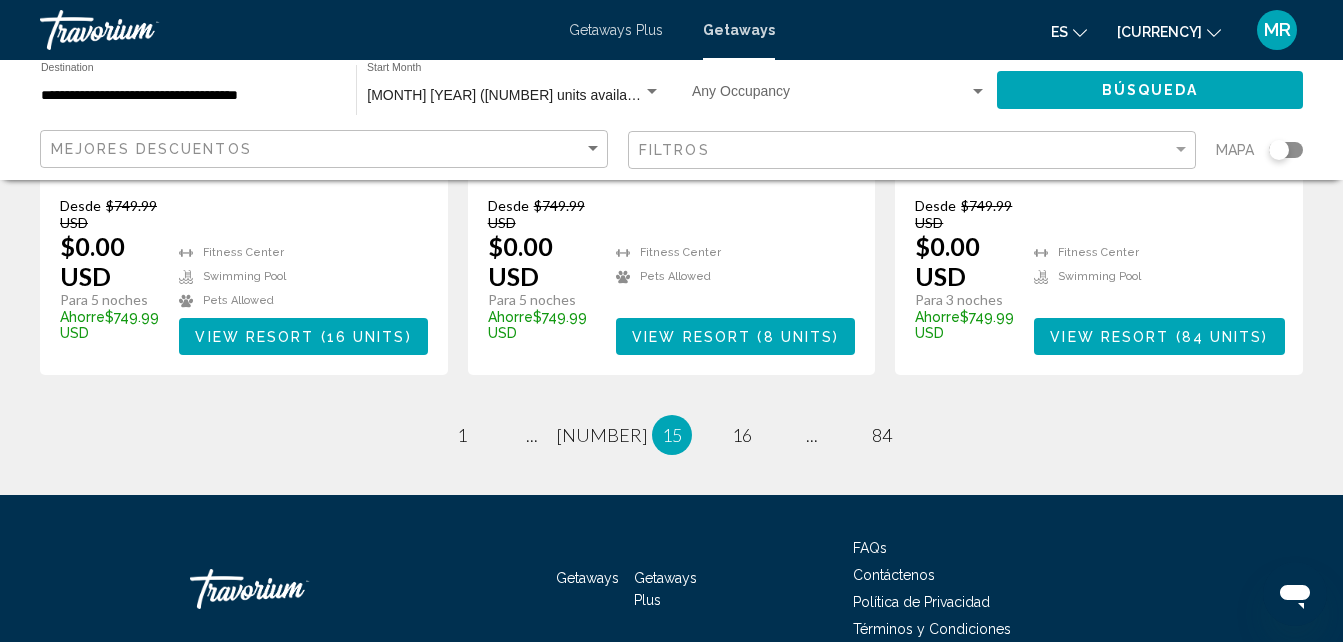 scroll, scrollTop: 2751, scrollLeft: 0, axis: vertical 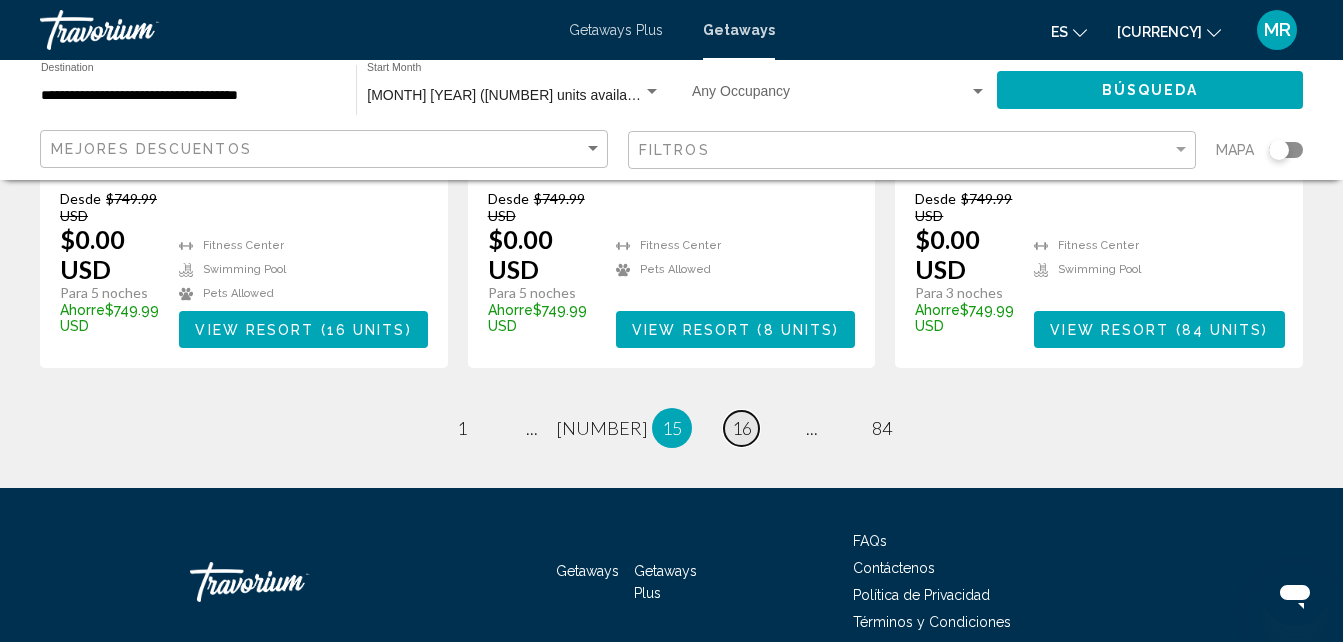 click on "16" at bounding box center (462, 428) 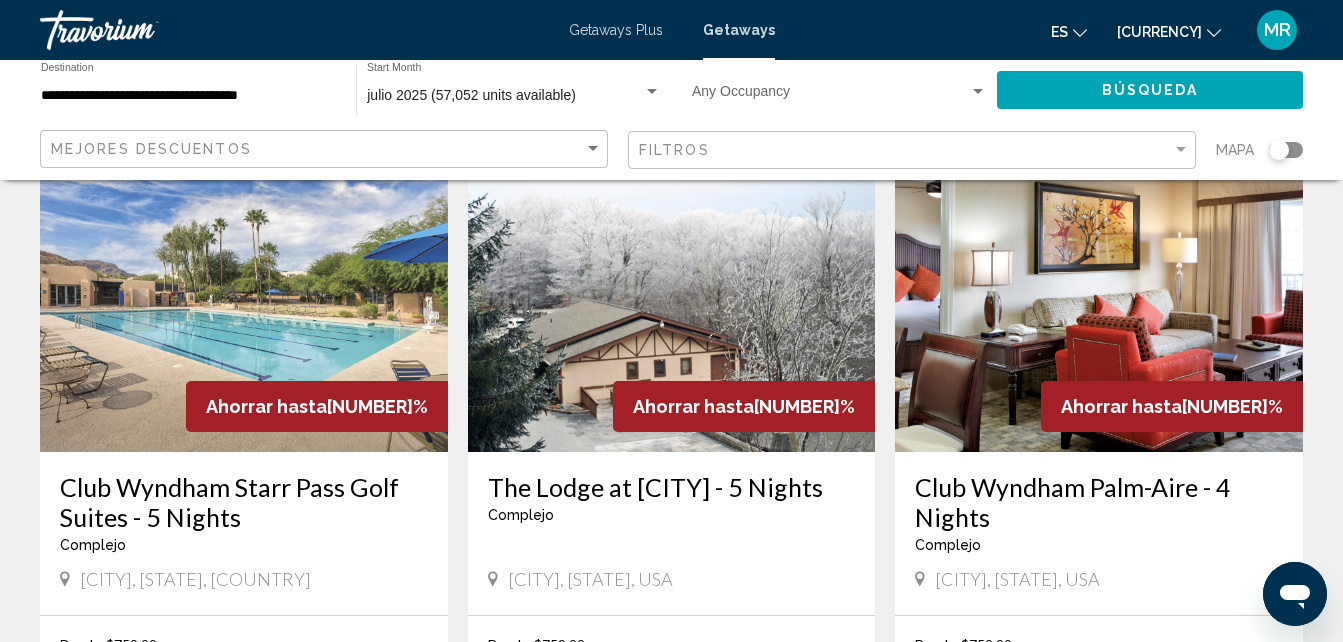 scroll, scrollTop: 1600, scrollLeft: 0, axis: vertical 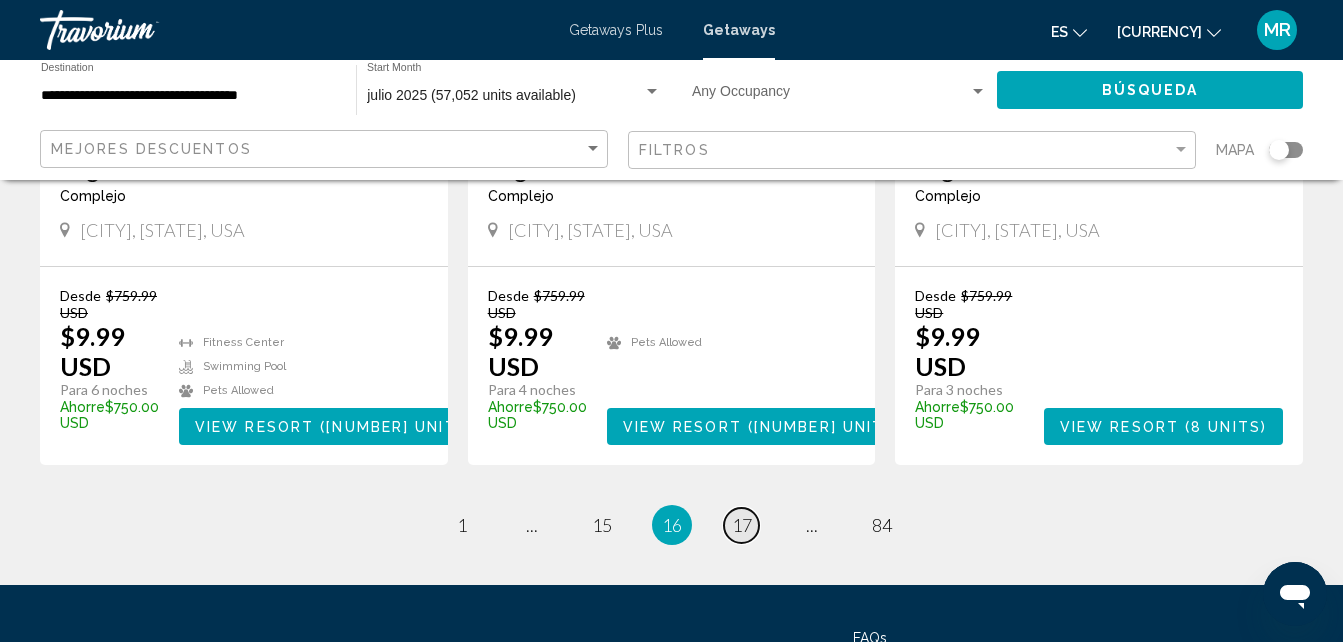 click on "17" at bounding box center [462, 525] 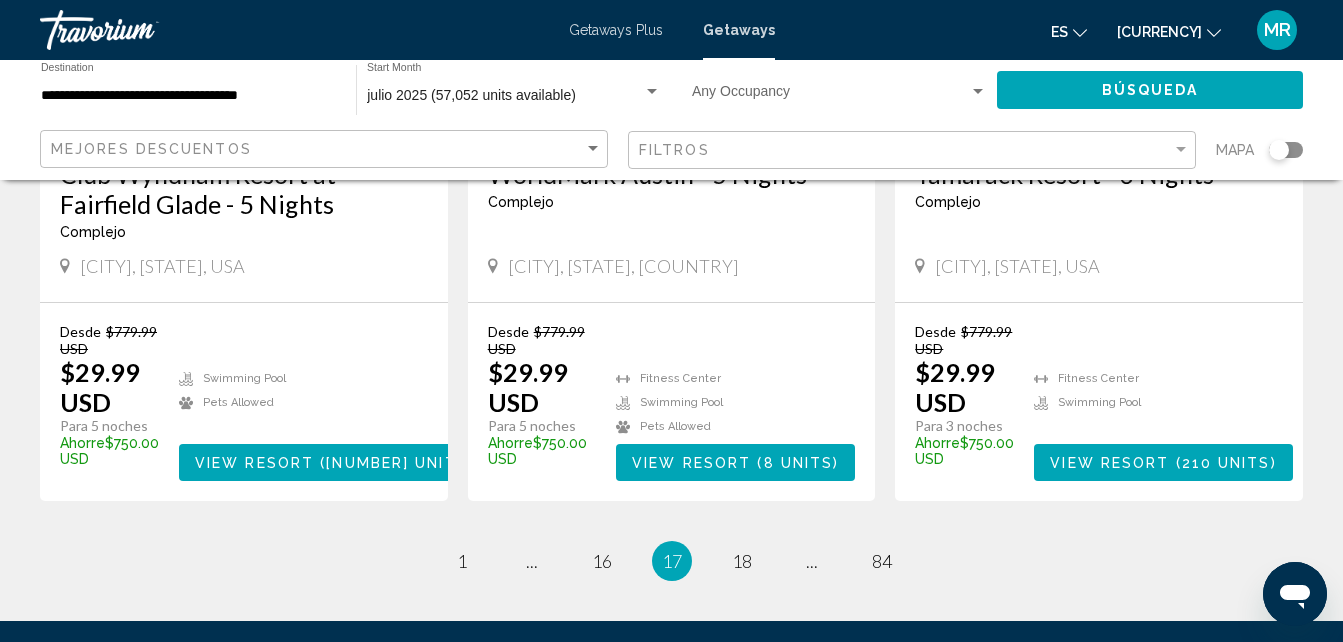 scroll, scrollTop: 2640, scrollLeft: 0, axis: vertical 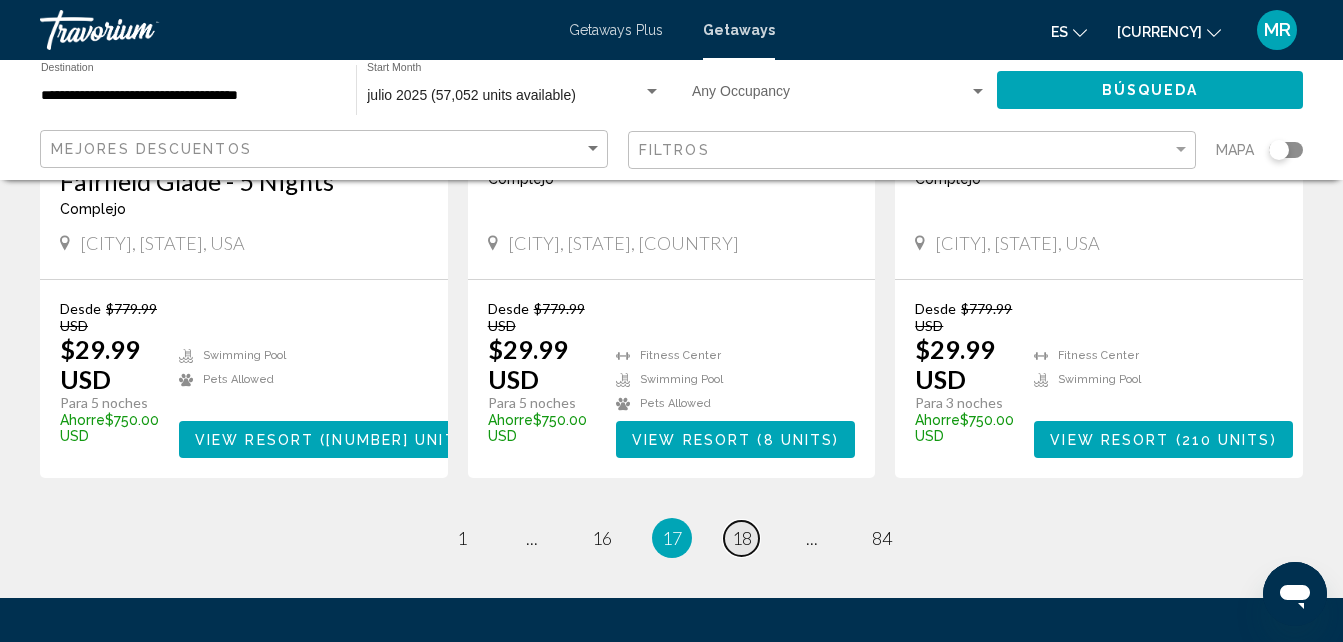 click on "18" at bounding box center (462, 538) 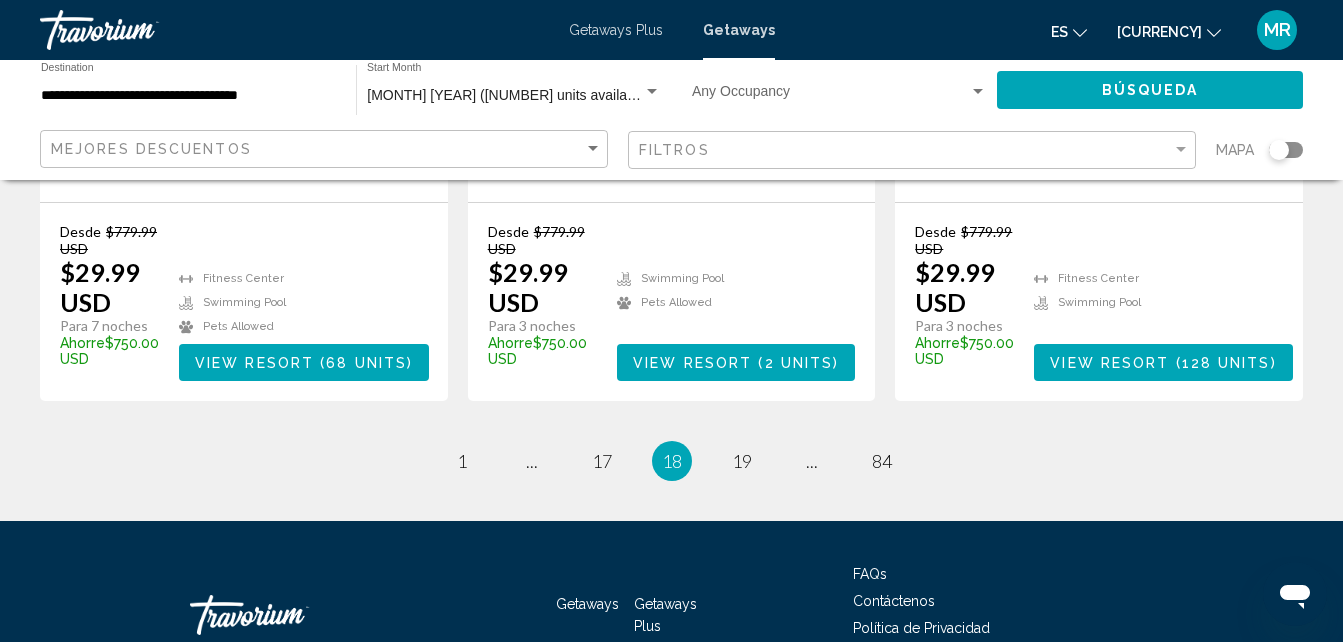 scroll, scrollTop: 2695, scrollLeft: 0, axis: vertical 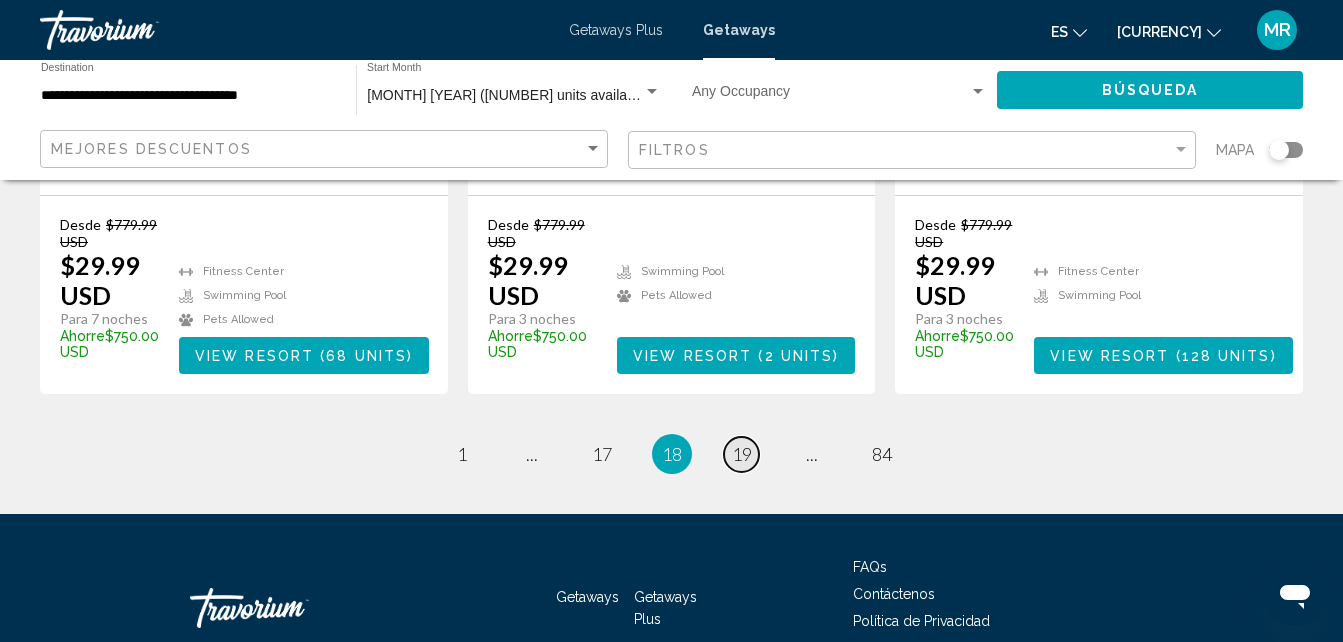 click on "19" at bounding box center (462, 454) 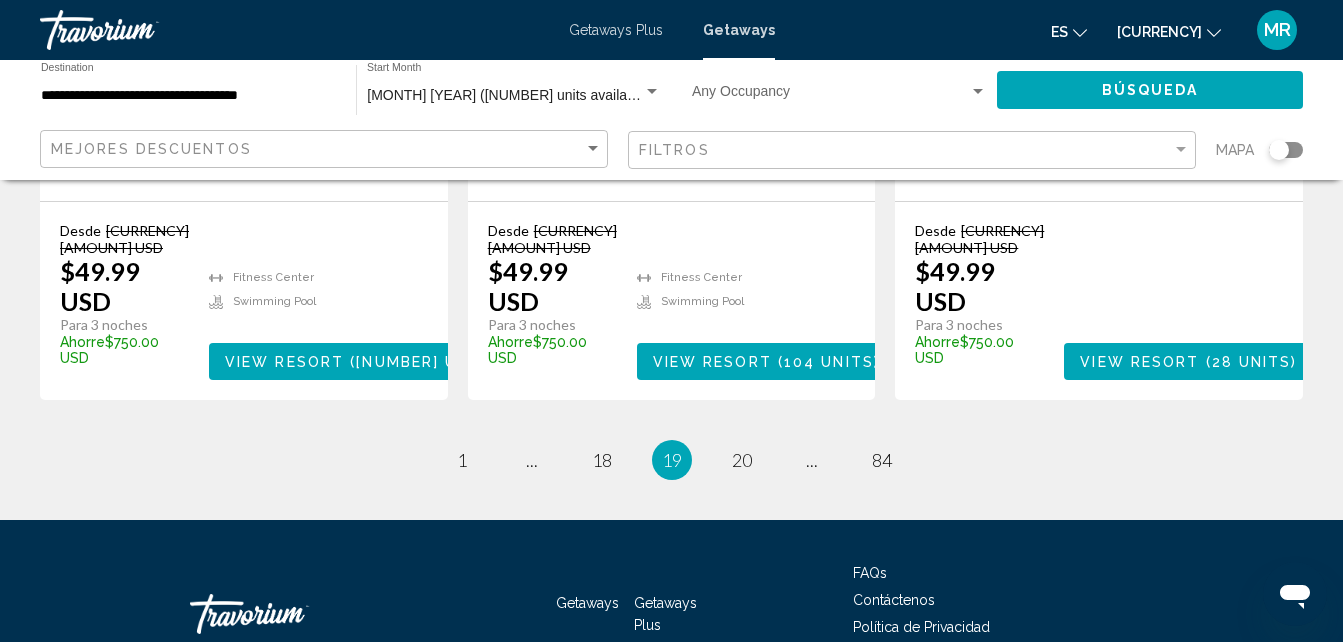 scroll, scrollTop: 2734, scrollLeft: 0, axis: vertical 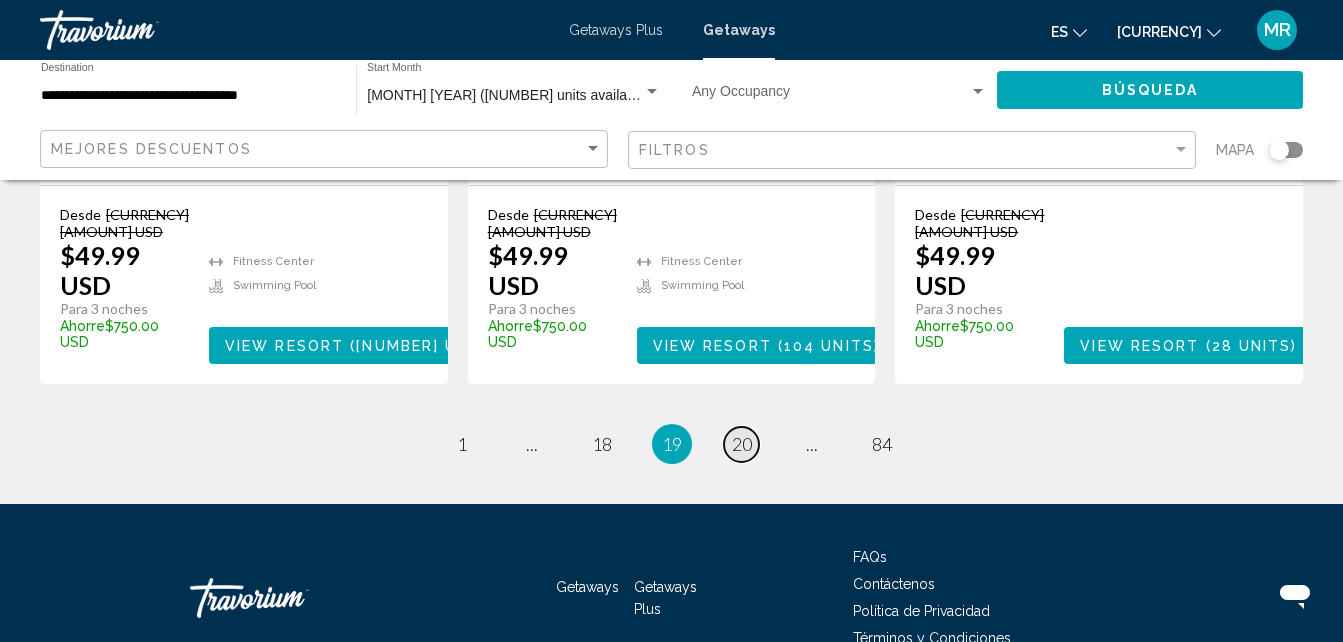 click on "20" at bounding box center (462, 444) 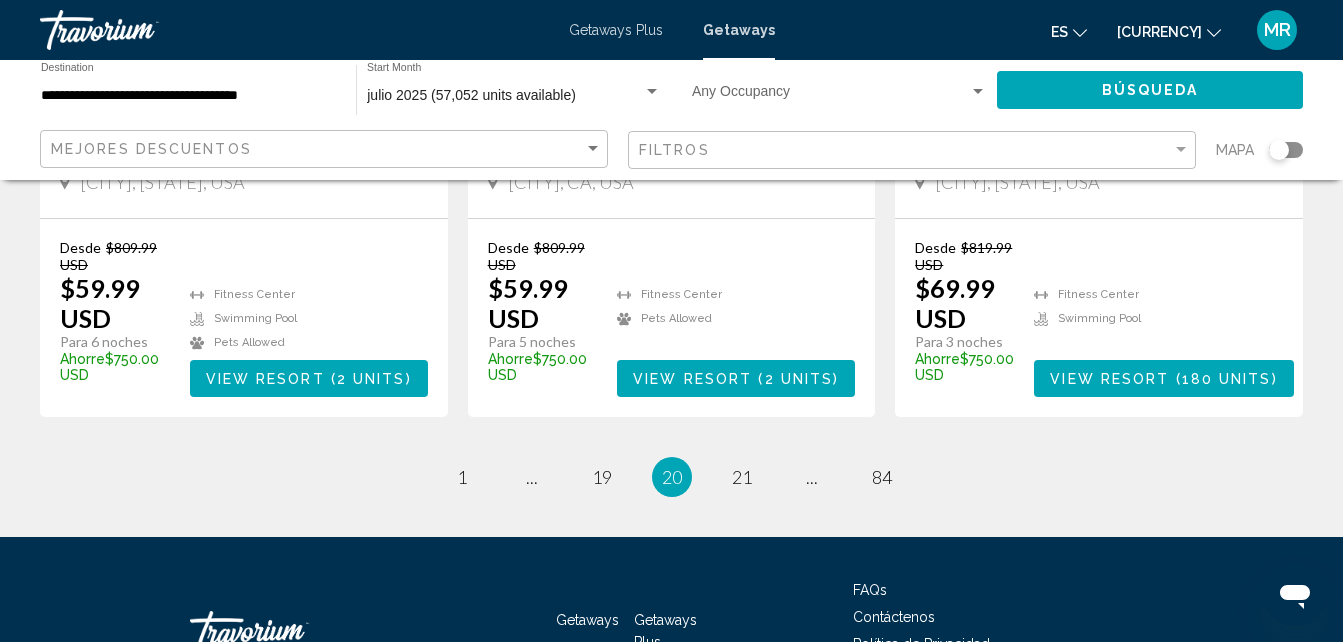 scroll, scrollTop: 2706, scrollLeft: 0, axis: vertical 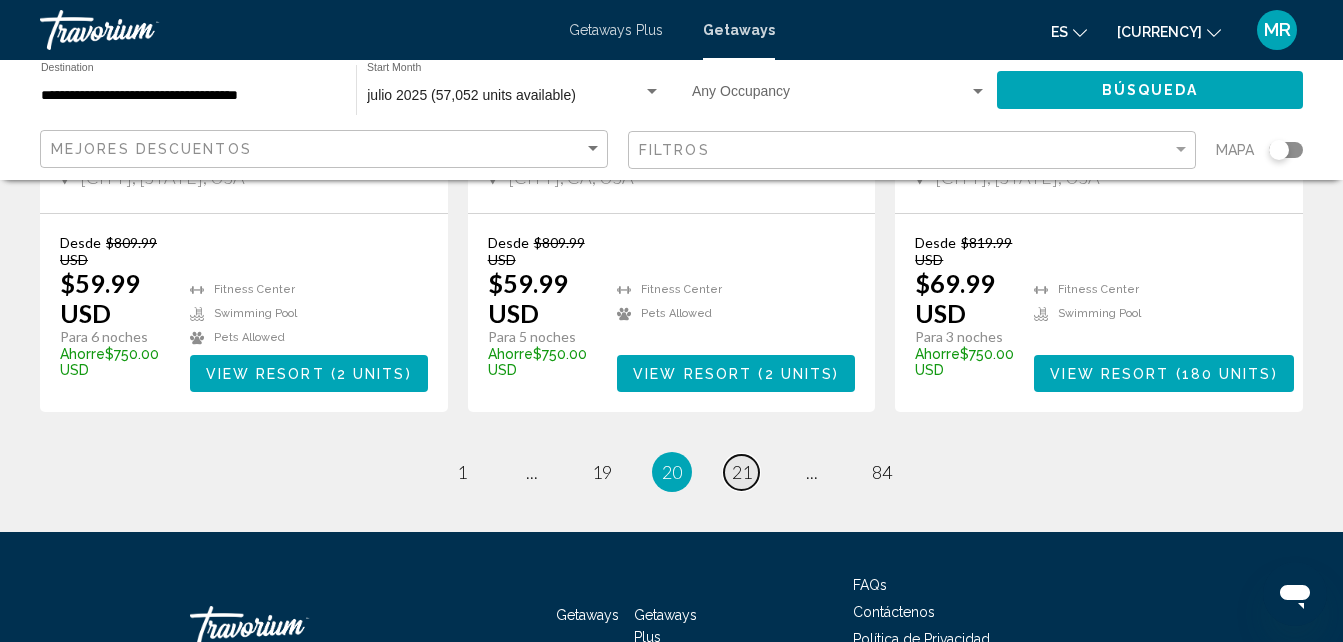 click on "21" at bounding box center [462, 472] 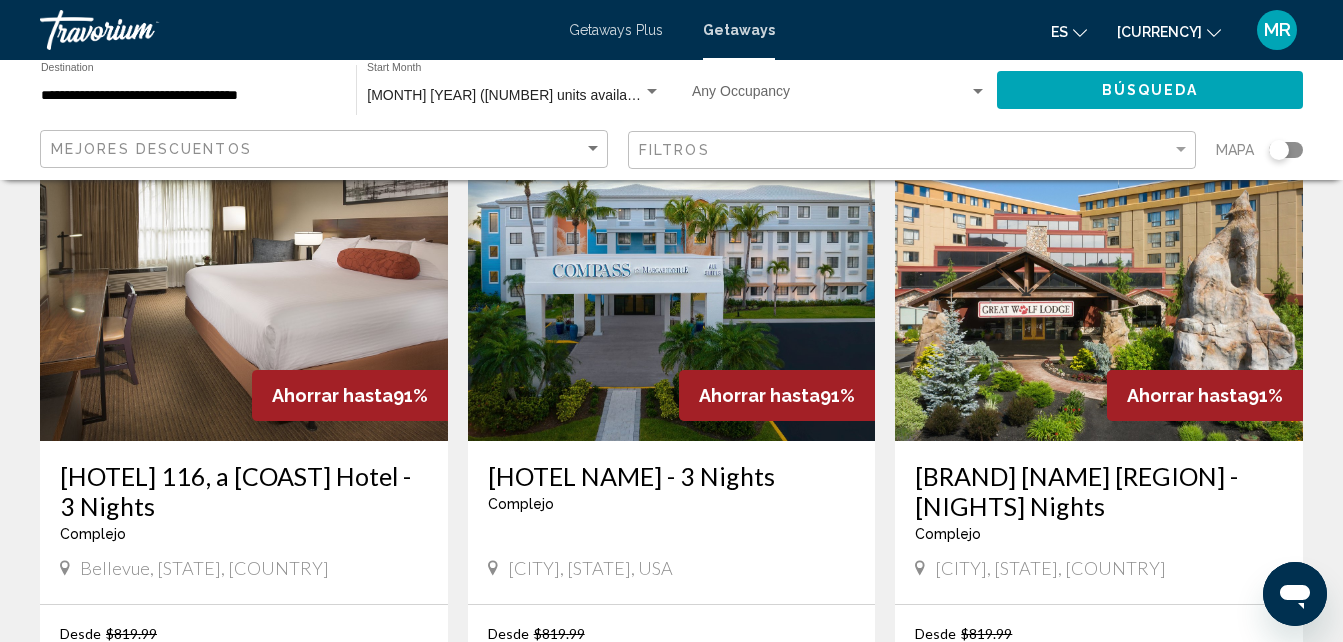 scroll, scrollTop: 880, scrollLeft: 0, axis: vertical 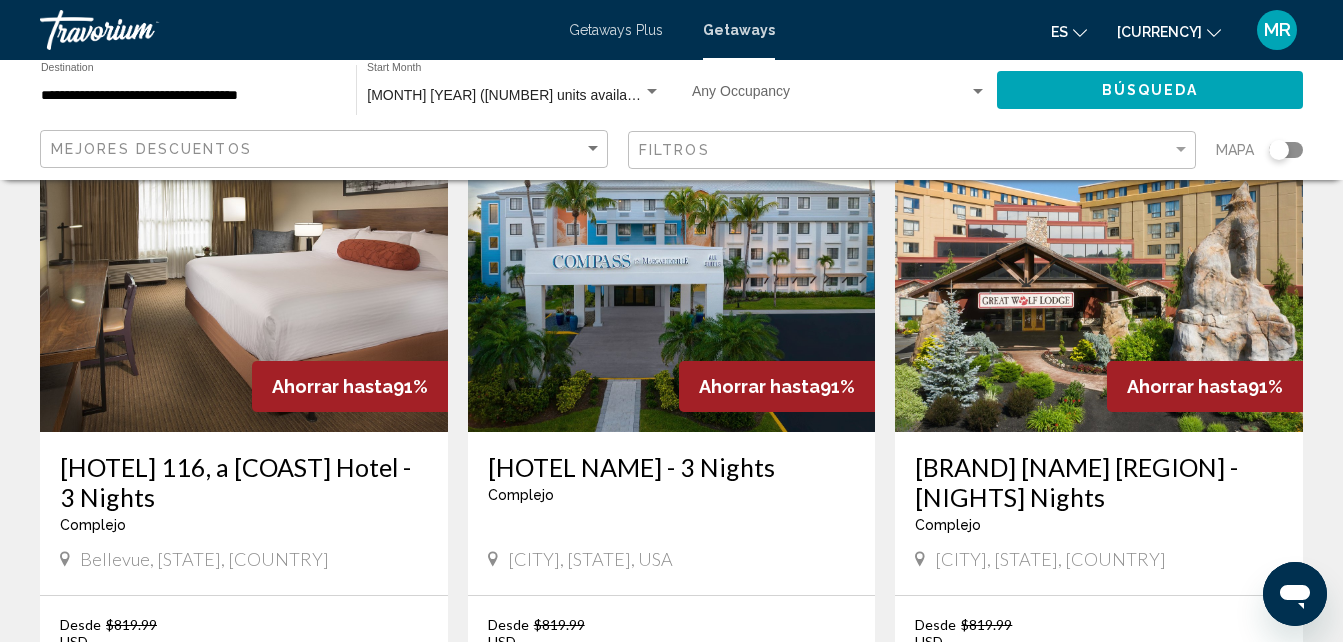 click at bounding box center (672, 272) 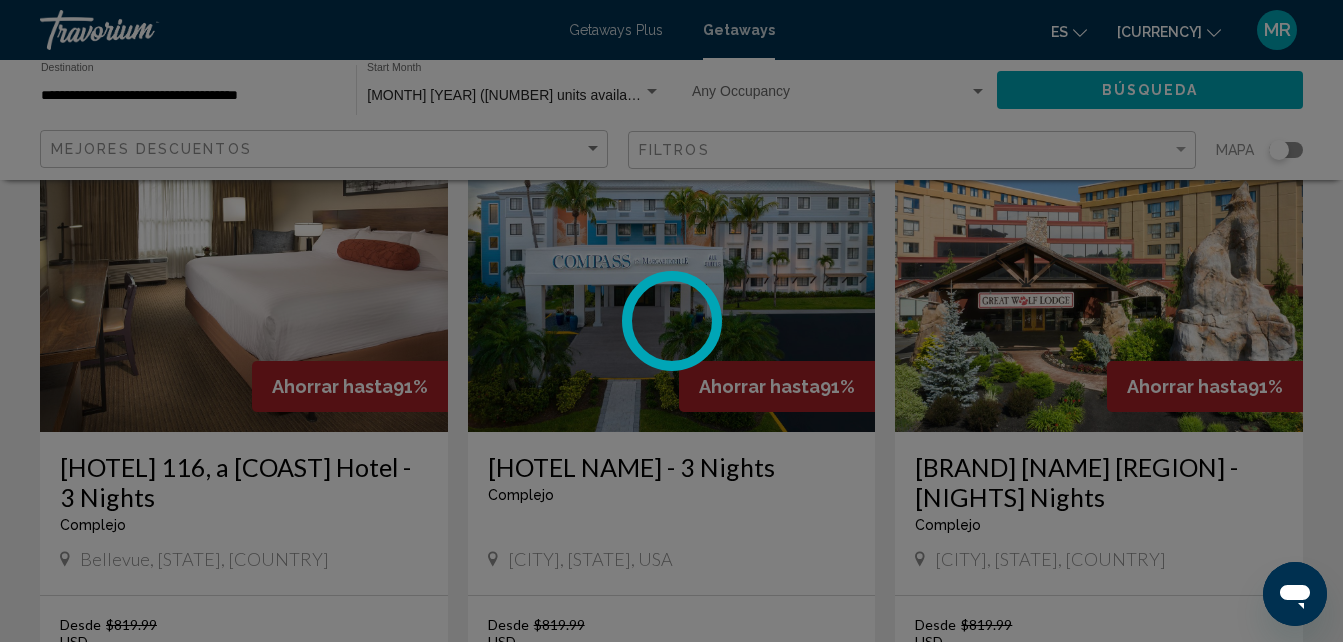 scroll, scrollTop: 214, scrollLeft: 0, axis: vertical 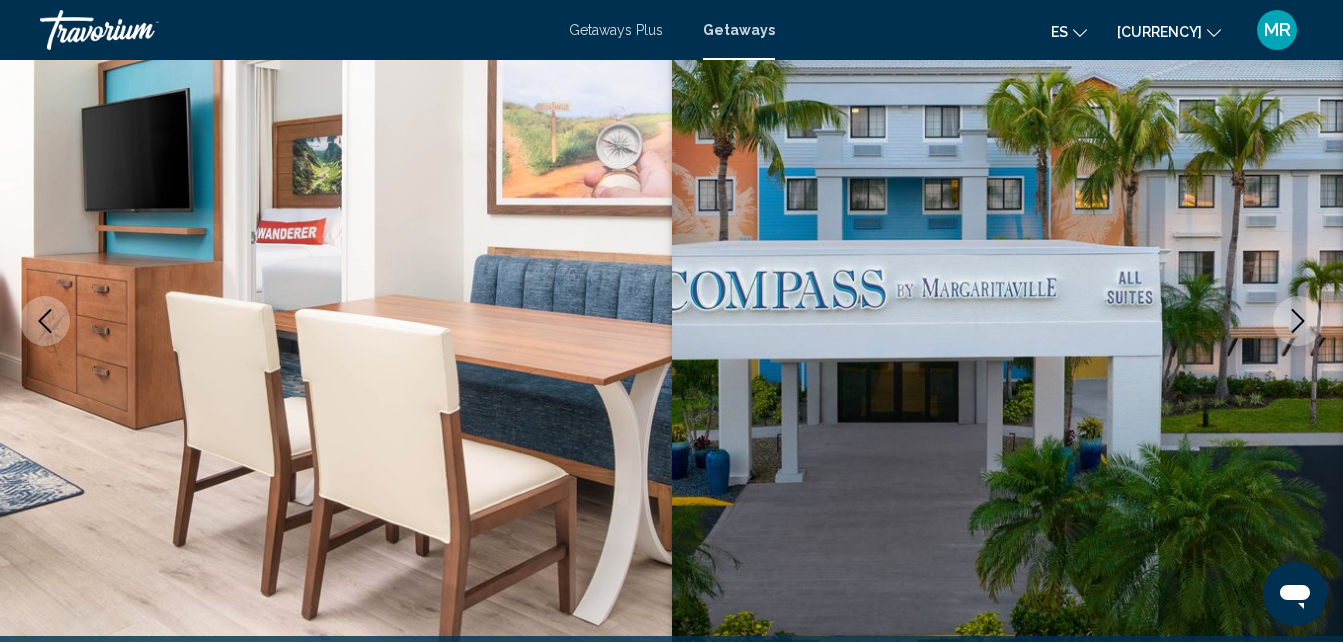 click at bounding box center [1298, 321] 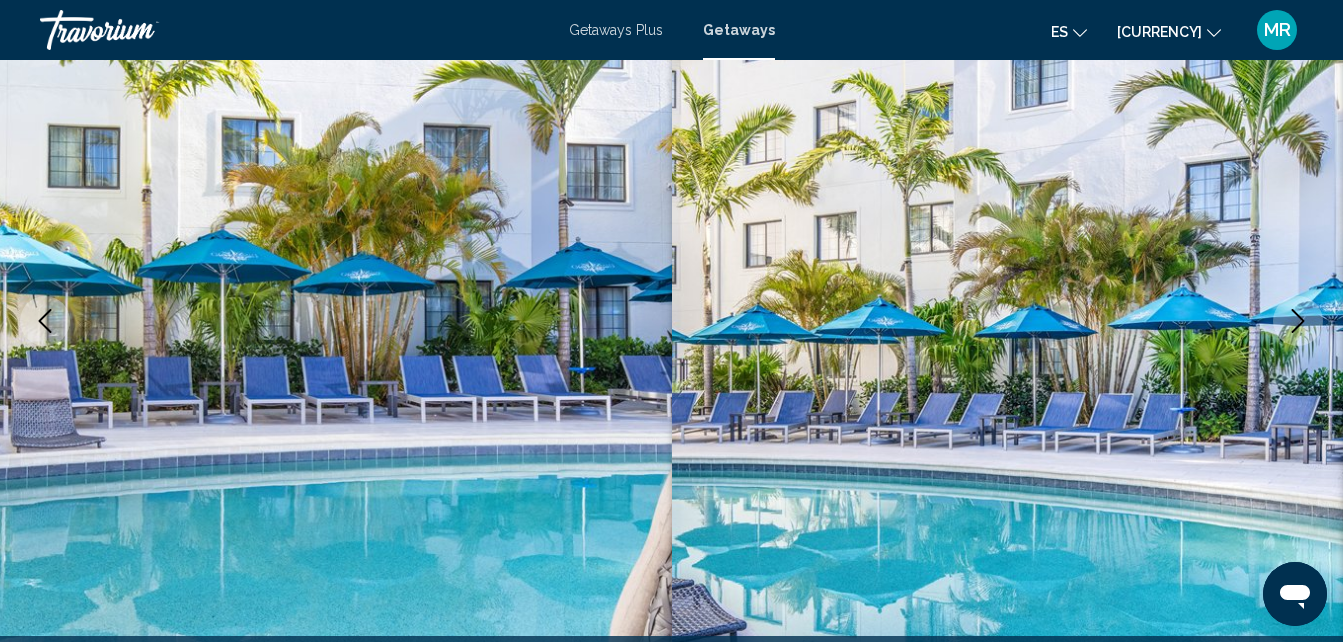 click at bounding box center [1298, 321] 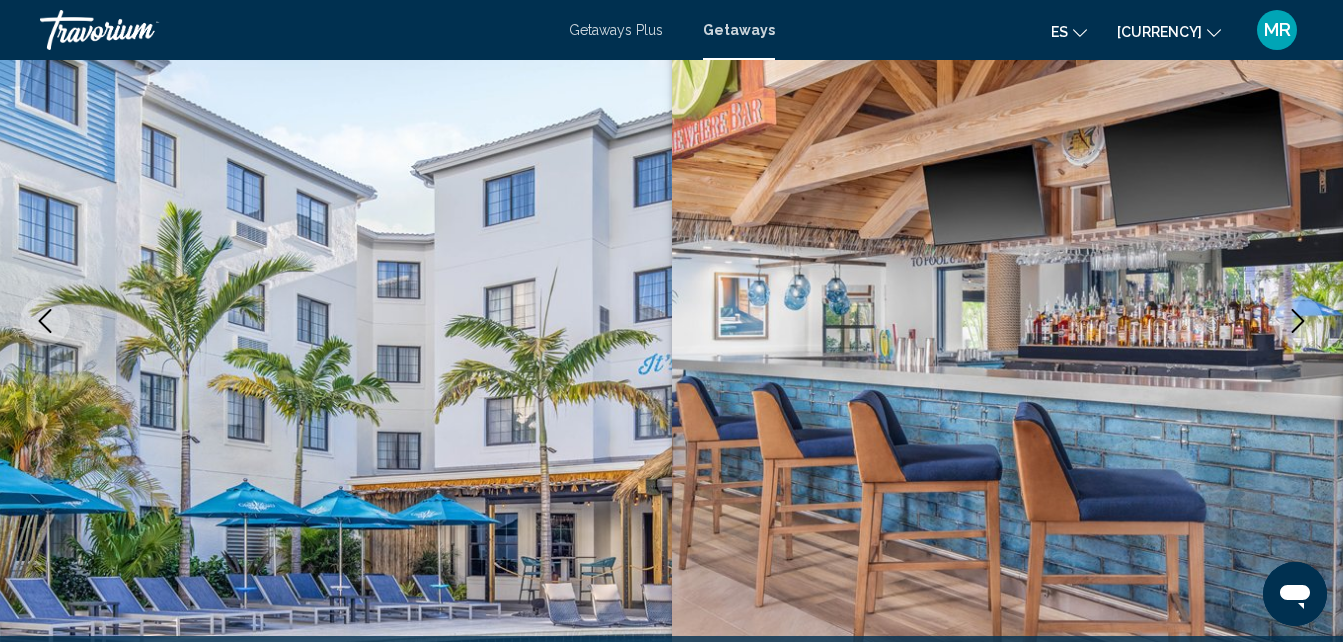 click at bounding box center [1298, 321] 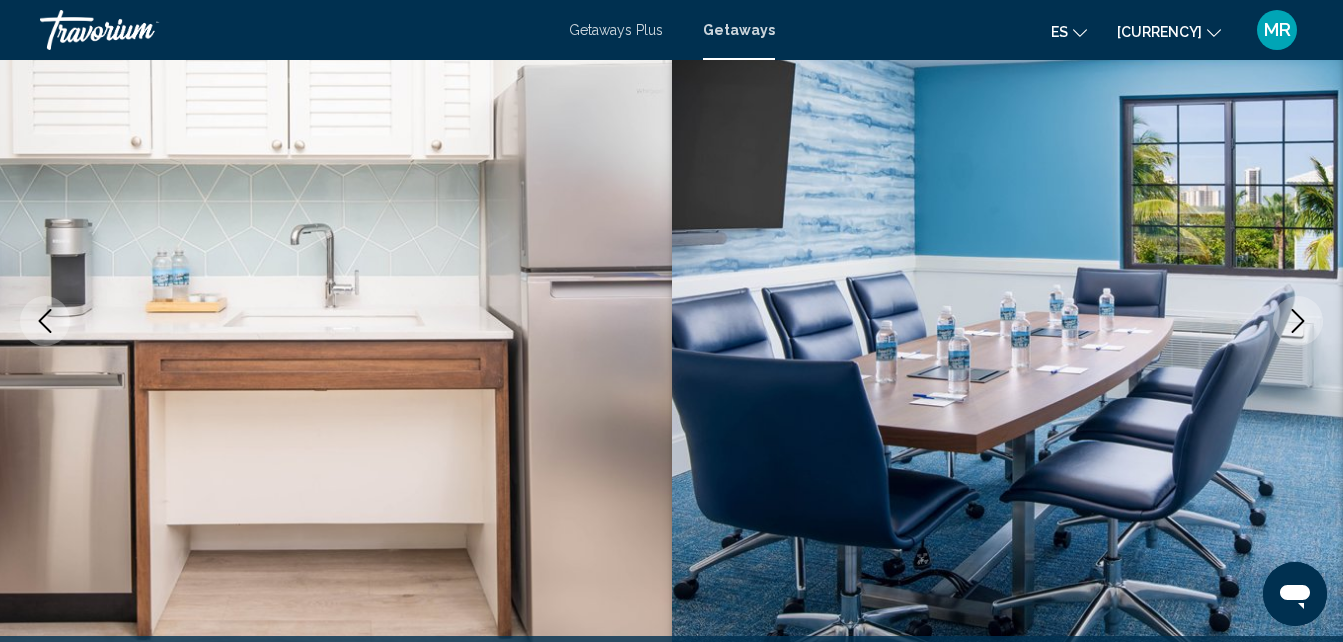 click at bounding box center [1298, 321] 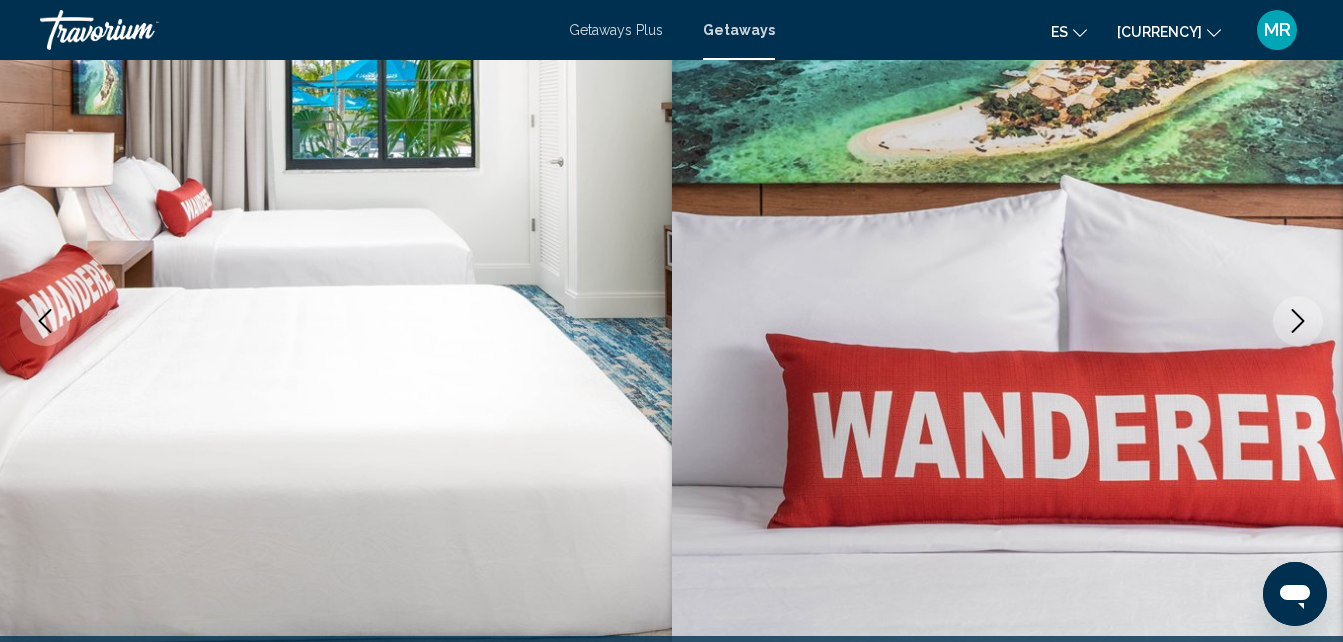 click at bounding box center [1298, 321] 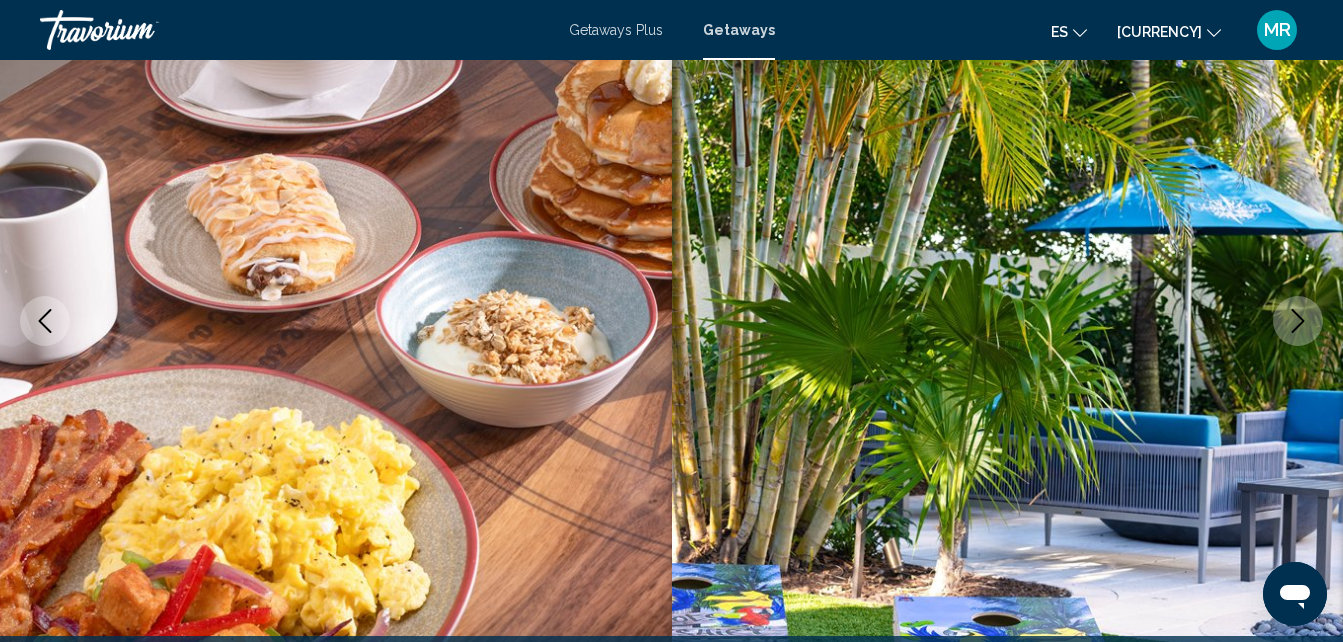 click at bounding box center [1298, 321] 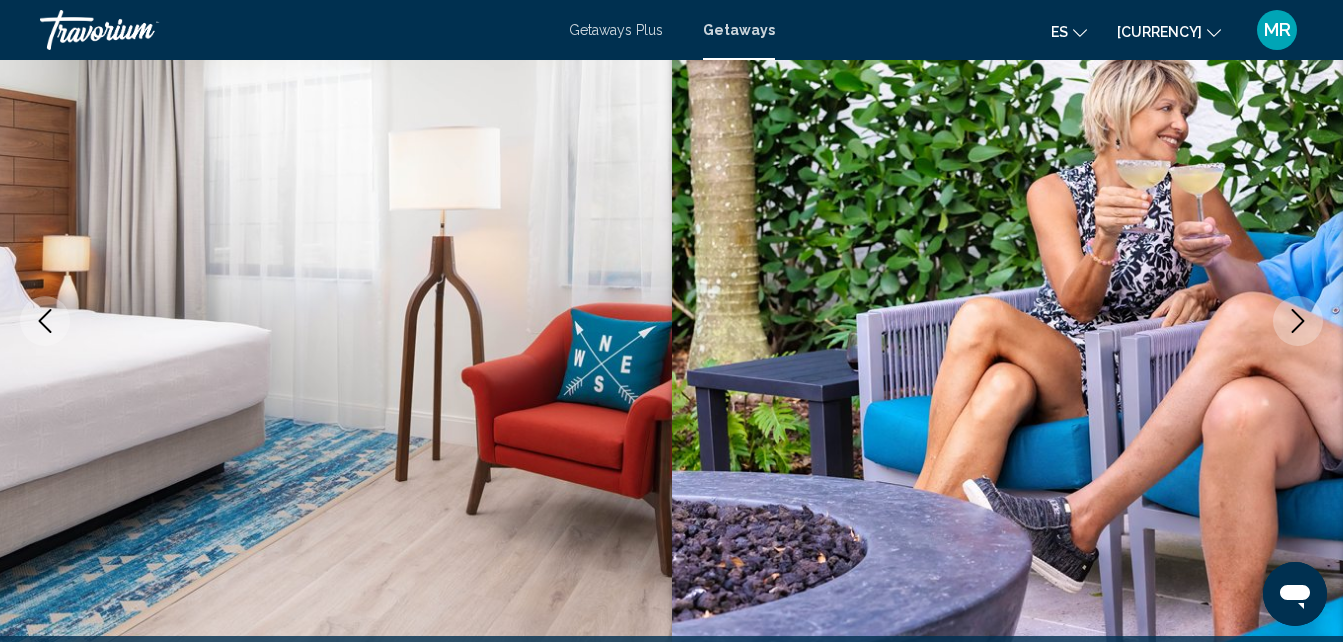 click at bounding box center (1298, 321) 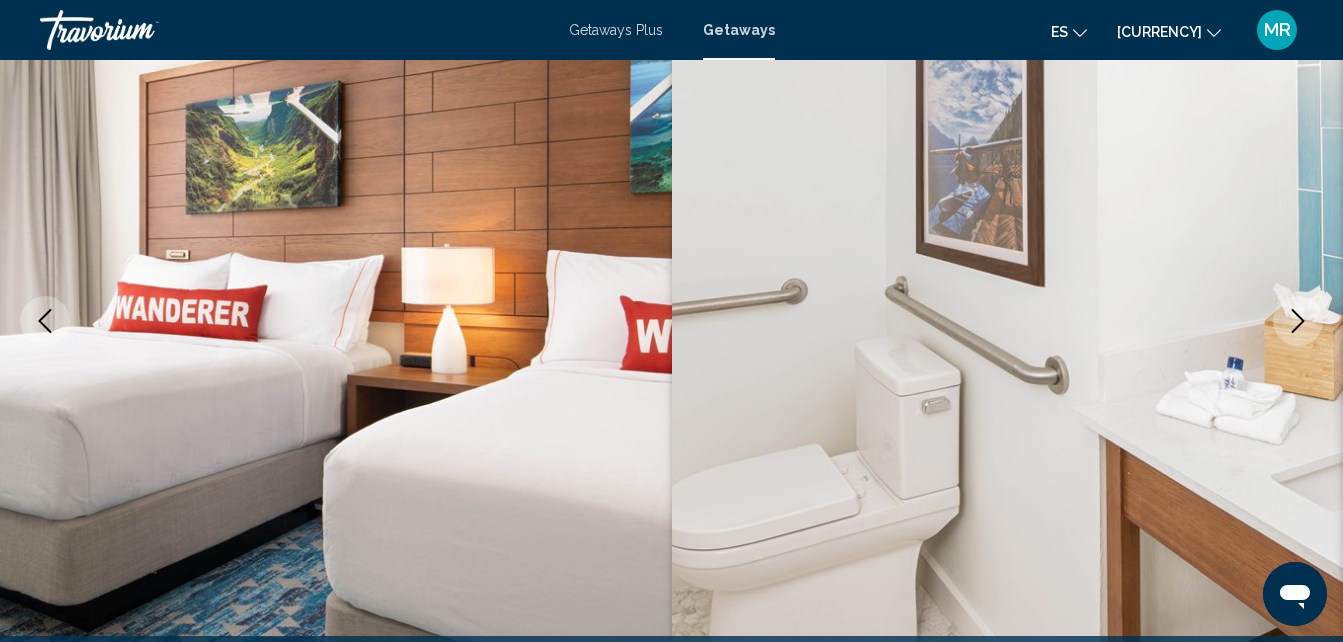click at bounding box center [1298, 321] 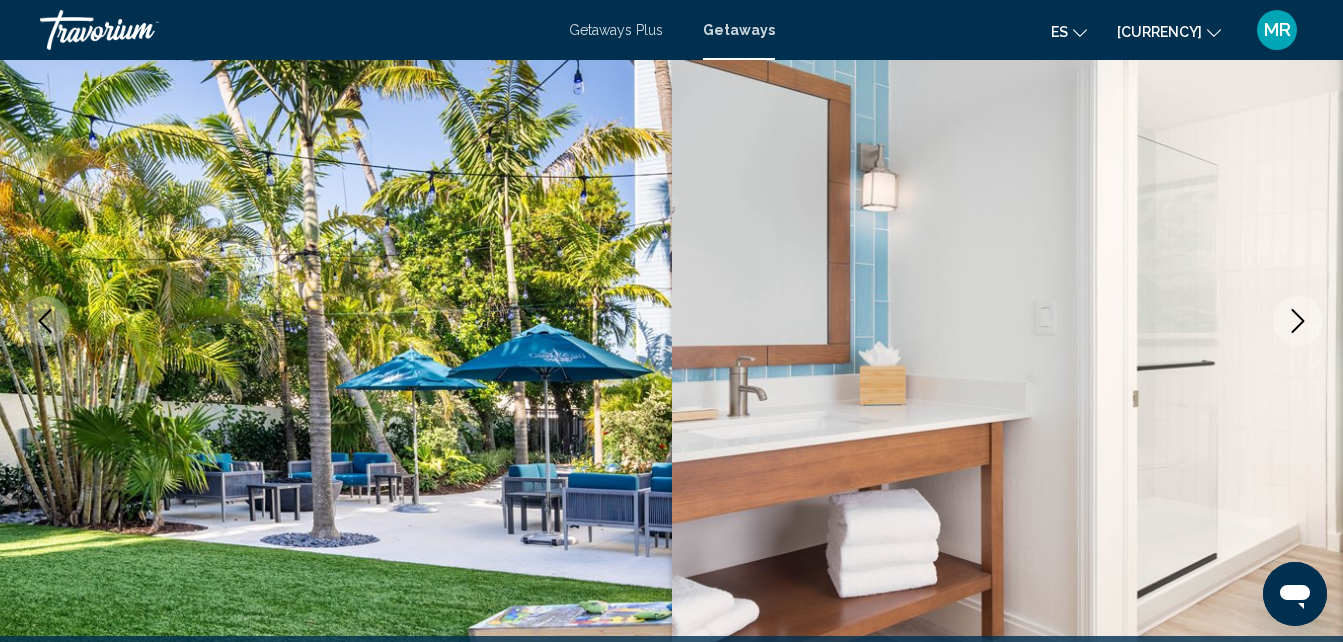 click at bounding box center [1298, 321] 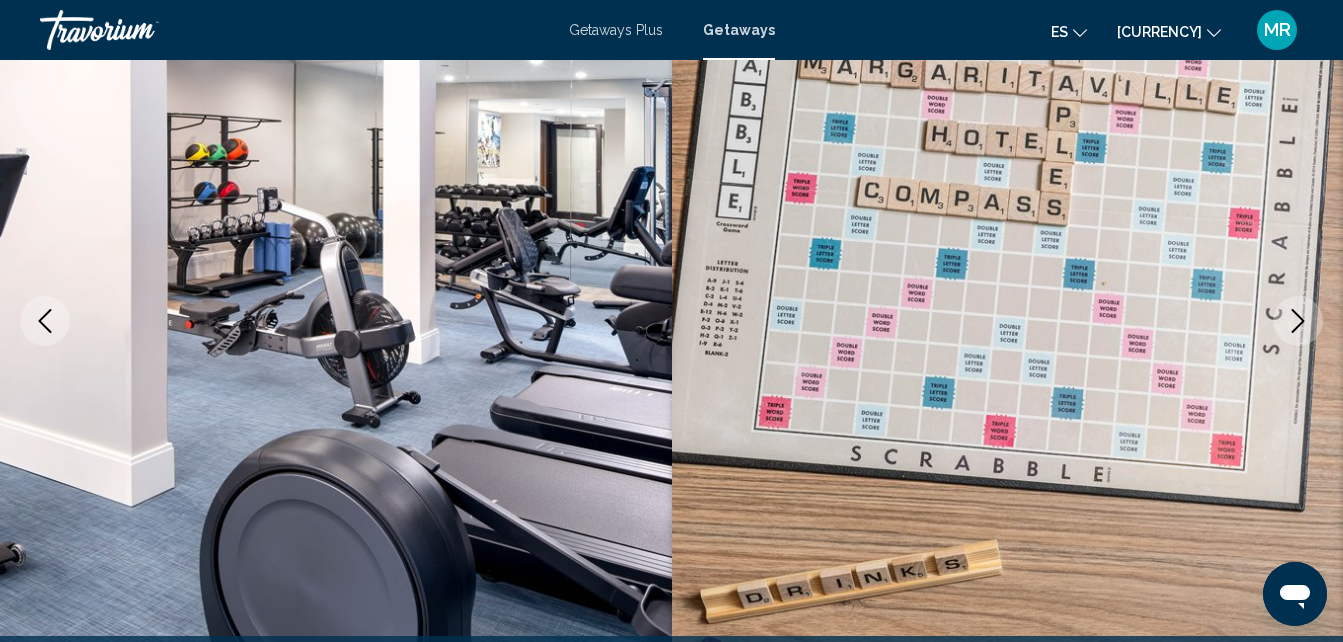 click at bounding box center (1298, 321) 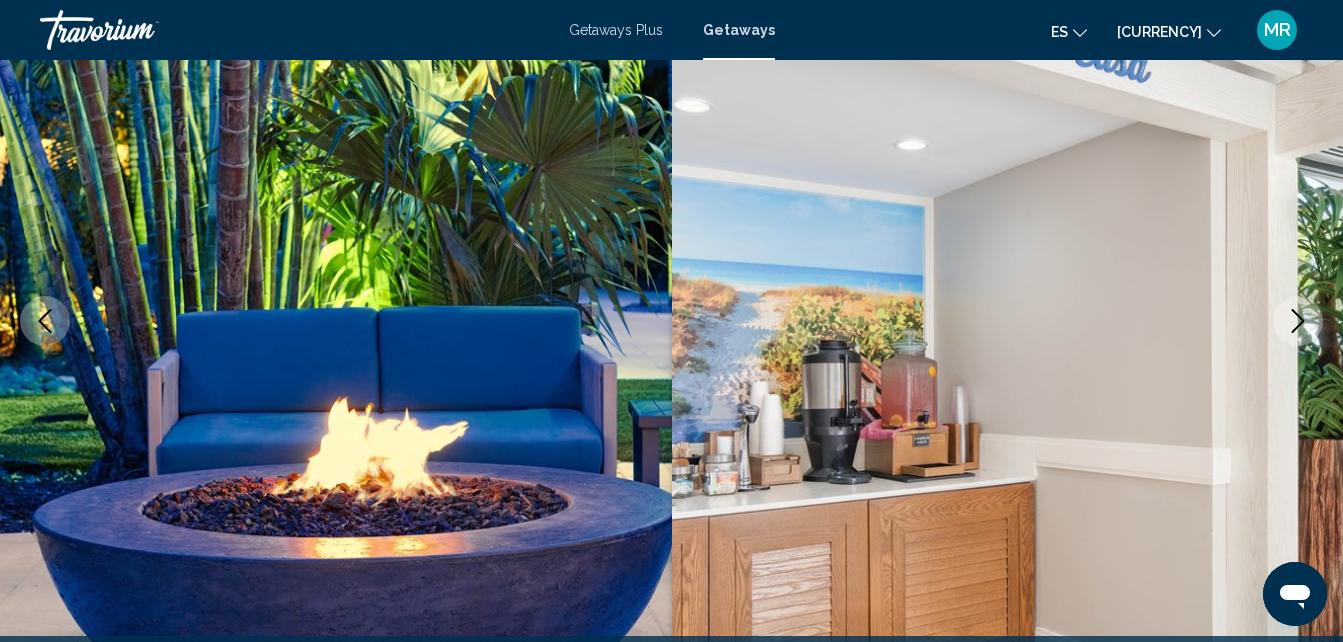 click at bounding box center (1298, 321) 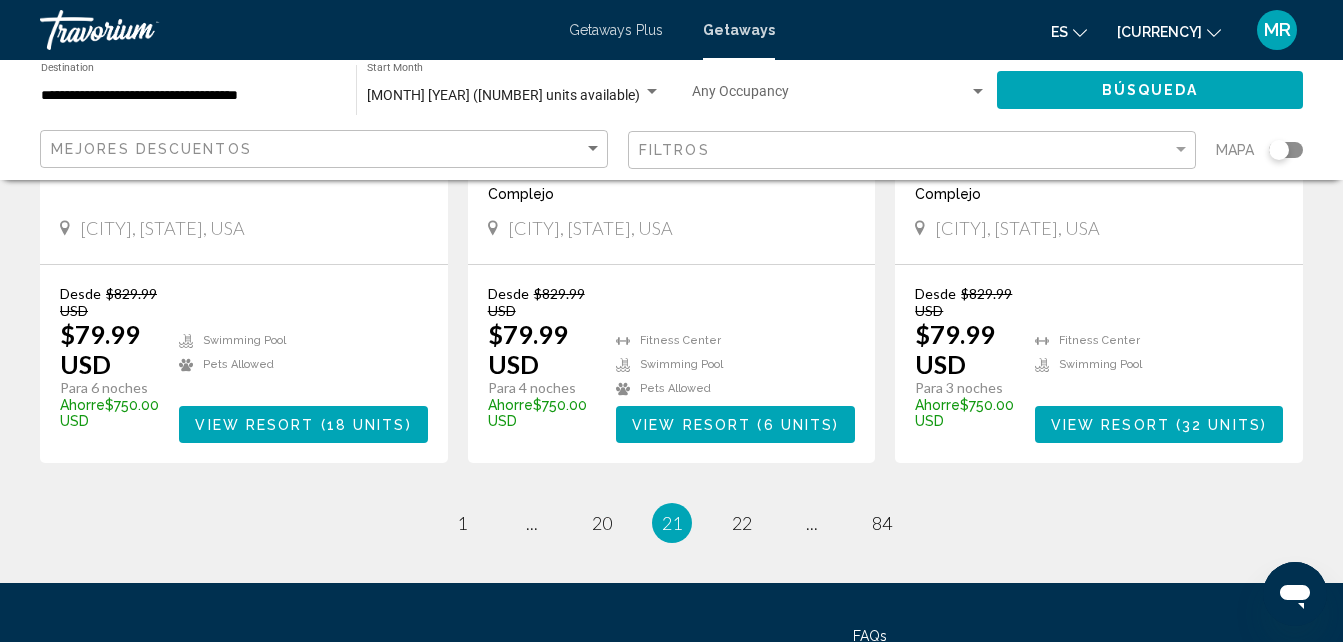 scroll, scrollTop: 2666, scrollLeft: 0, axis: vertical 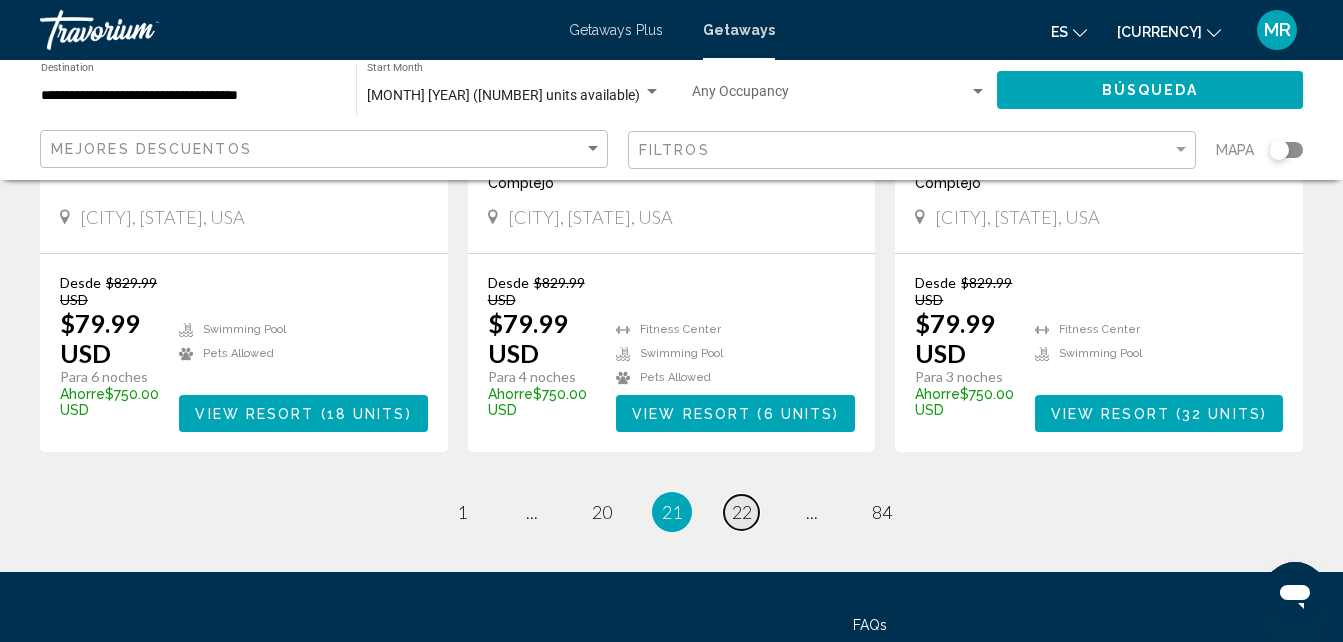 click on "22" at bounding box center (462, 512) 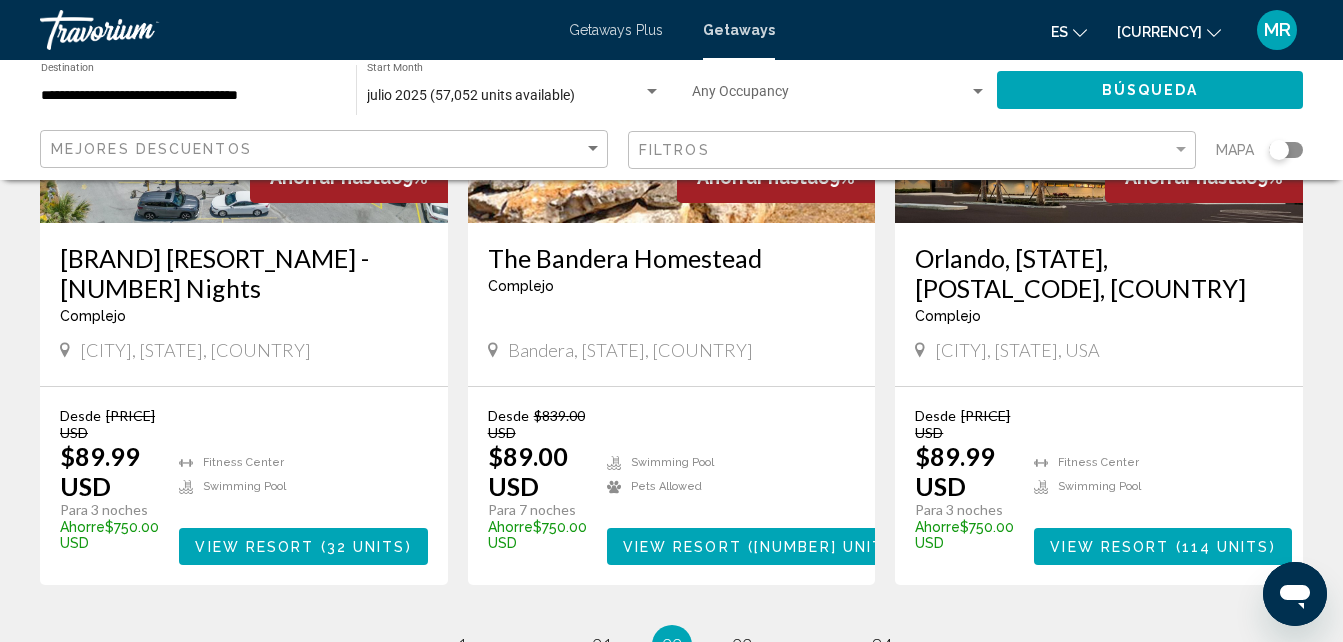 scroll, scrollTop: 2573, scrollLeft: 0, axis: vertical 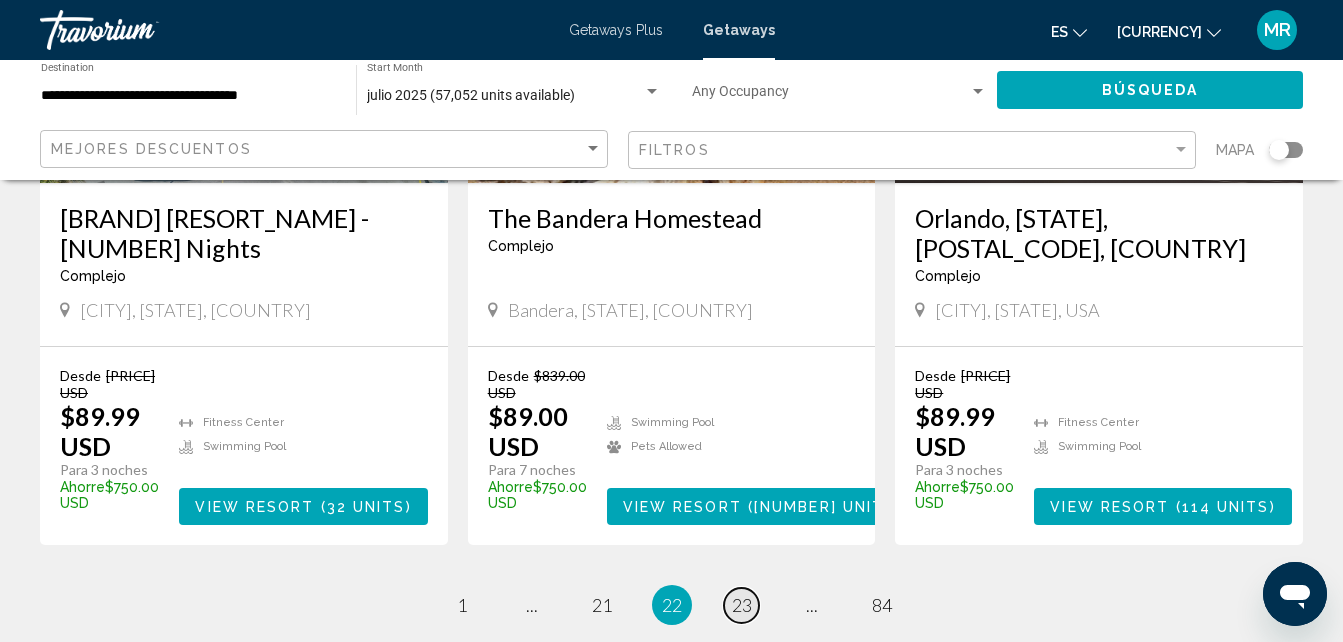 click on "23" at bounding box center [462, 605] 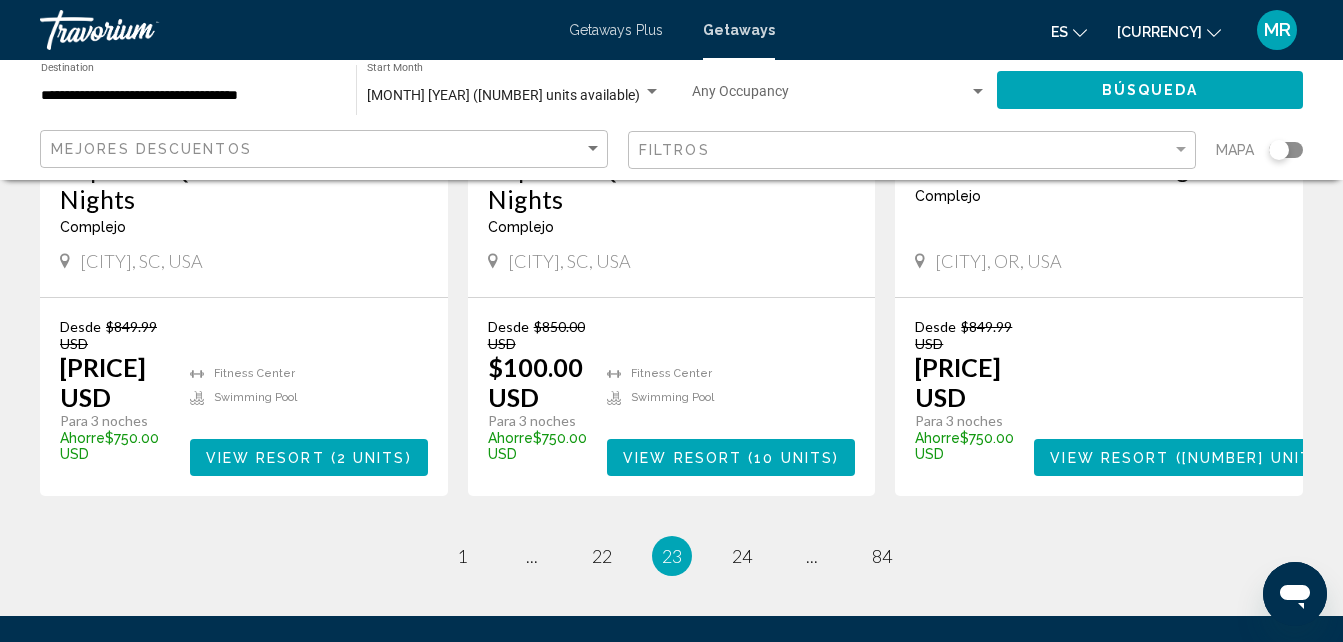 scroll, scrollTop: 2626, scrollLeft: 0, axis: vertical 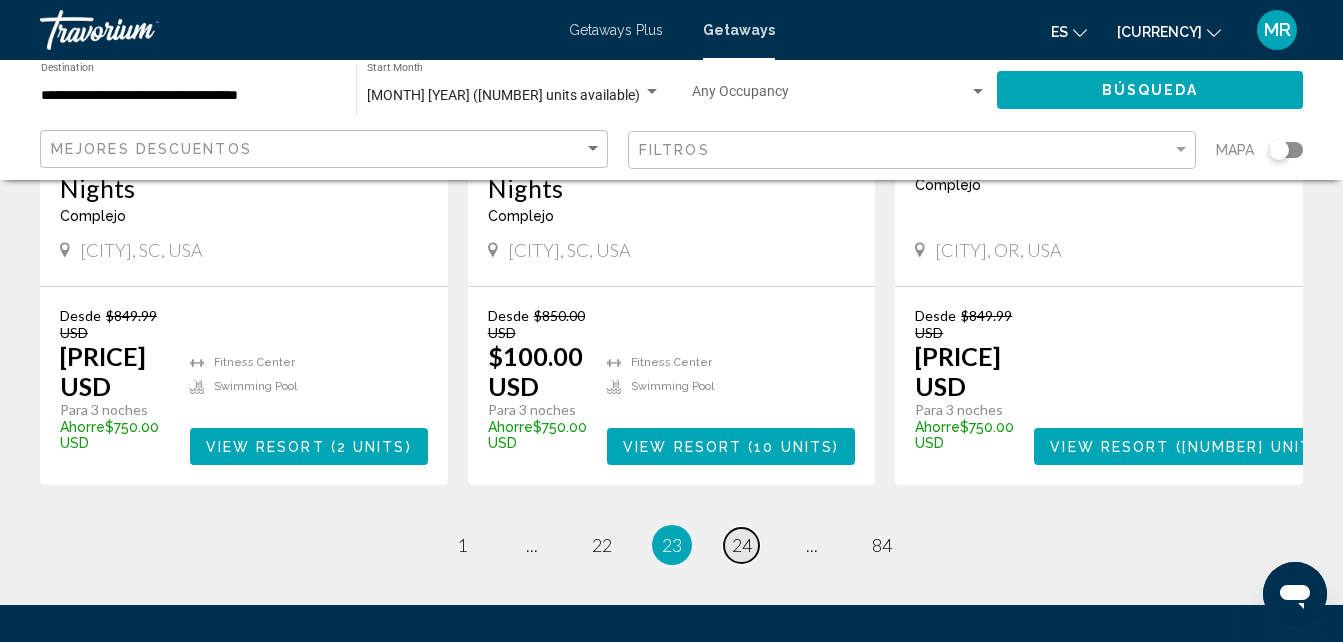 click on "24" at bounding box center (462, 545) 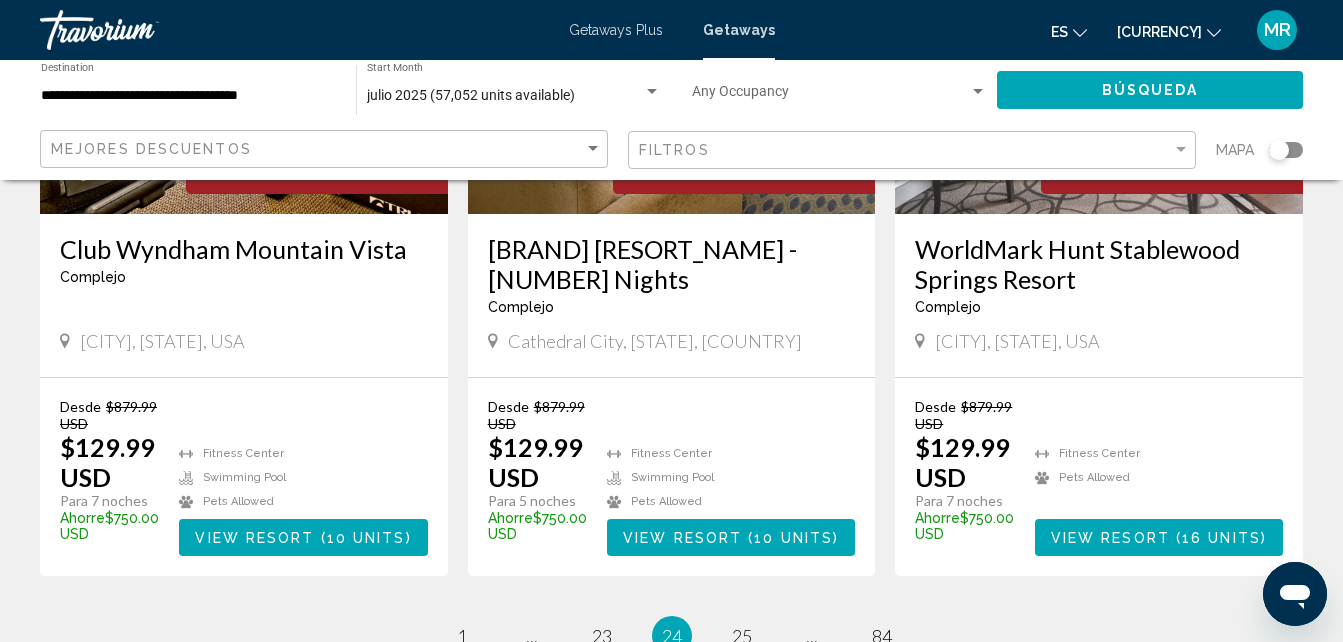 scroll, scrollTop: 2613, scrollLeft: 0, axis: vertical 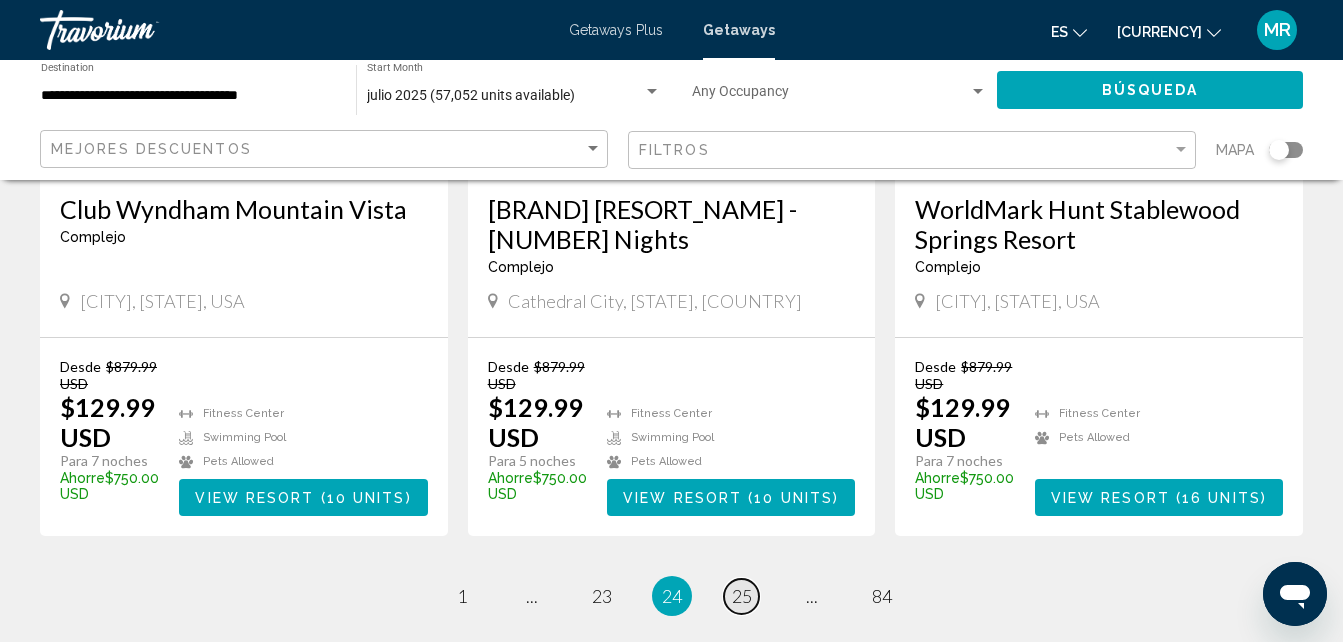 click on "25" at bounding box center (462, 596) 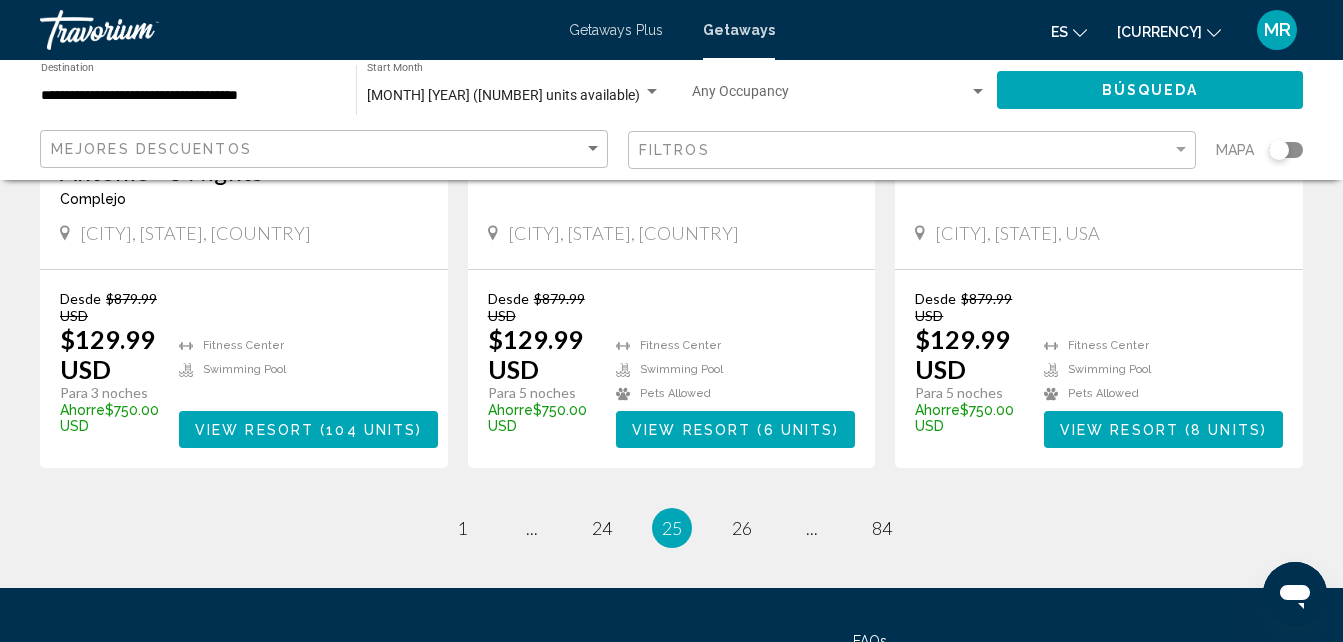 scroll, scrollTop: 2640, scrollLeft: 0, axis: vertical 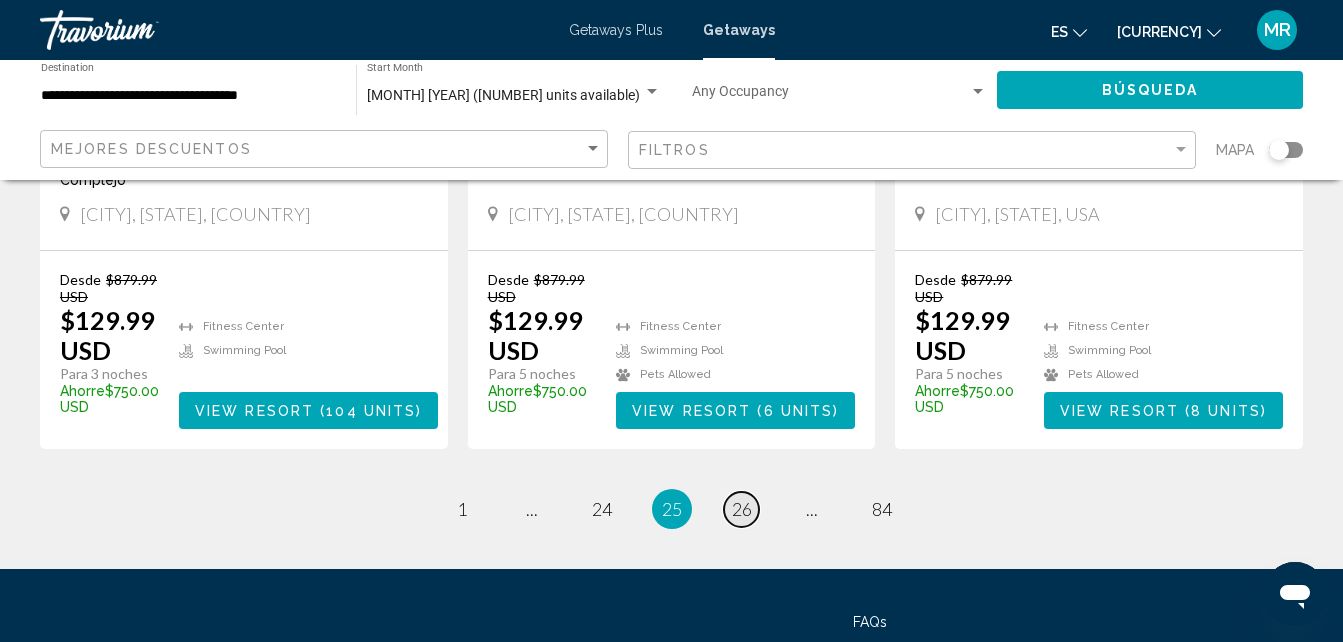 click on "26" at bounding box center [462, 509] 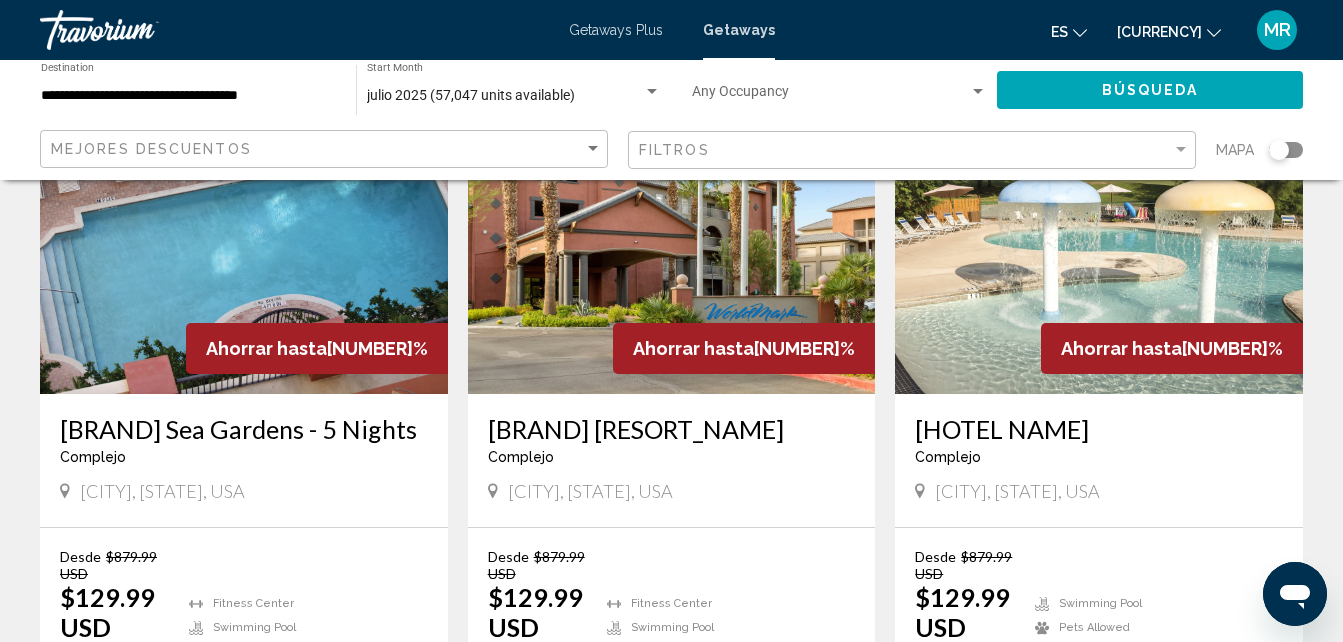 scroll, scrollTop: 213, scrollLeft: 0, axis: vertical 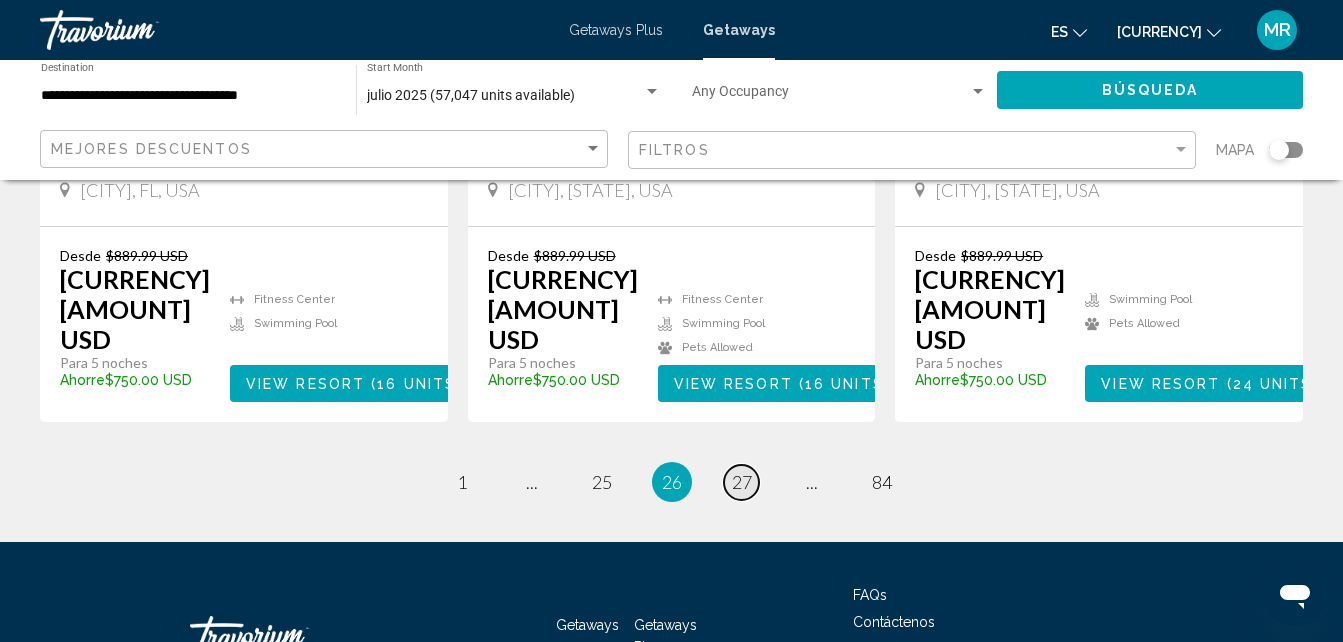 click on "27" at bounding box center (462, 482) 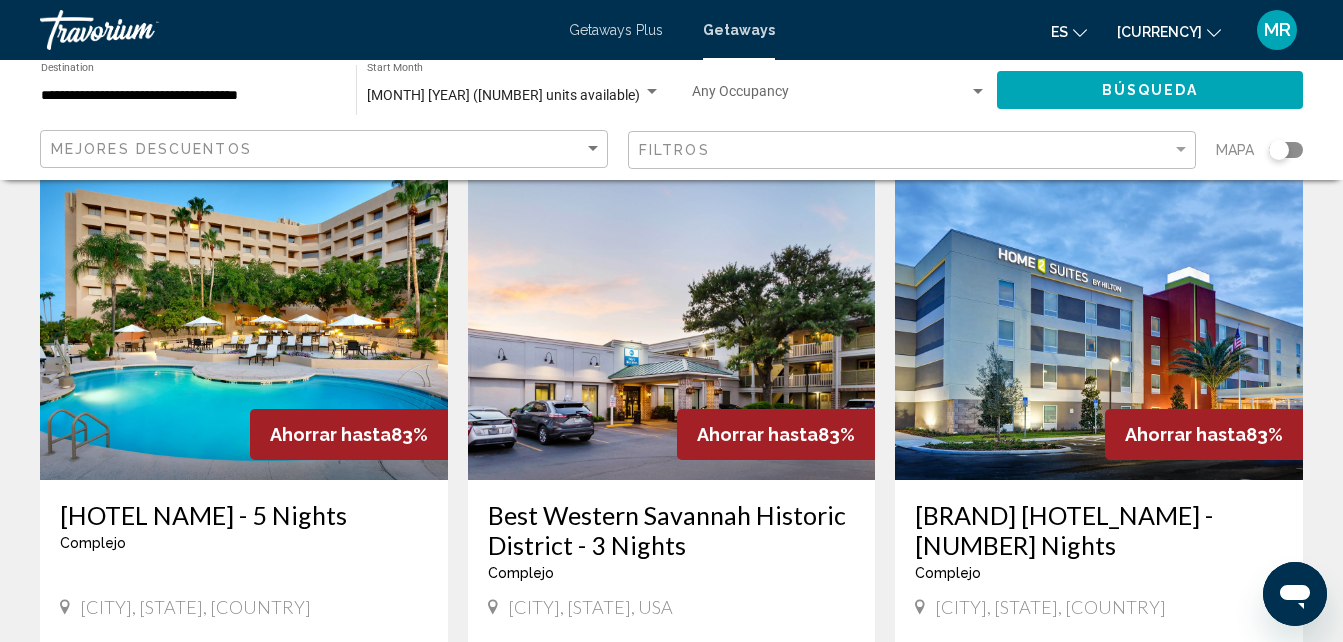 scroll, scrollTop: 840, scrollLeft: 0, axis: vertical 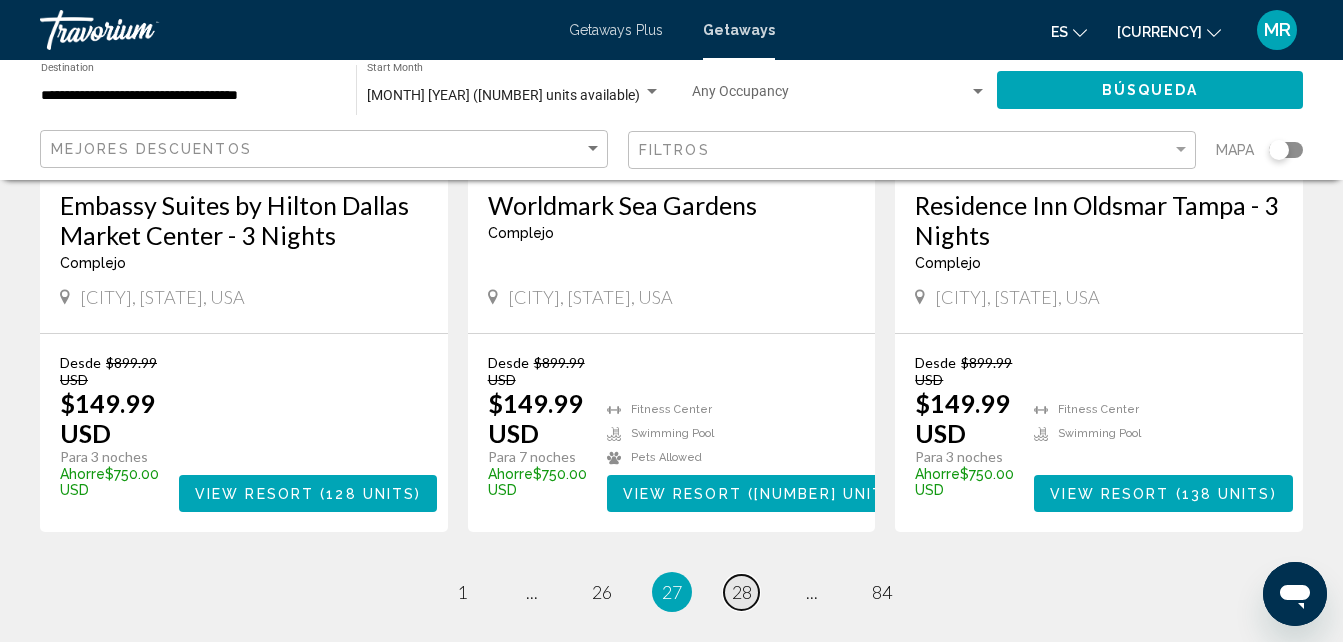 click on "28" at bounding box center (462, 592) 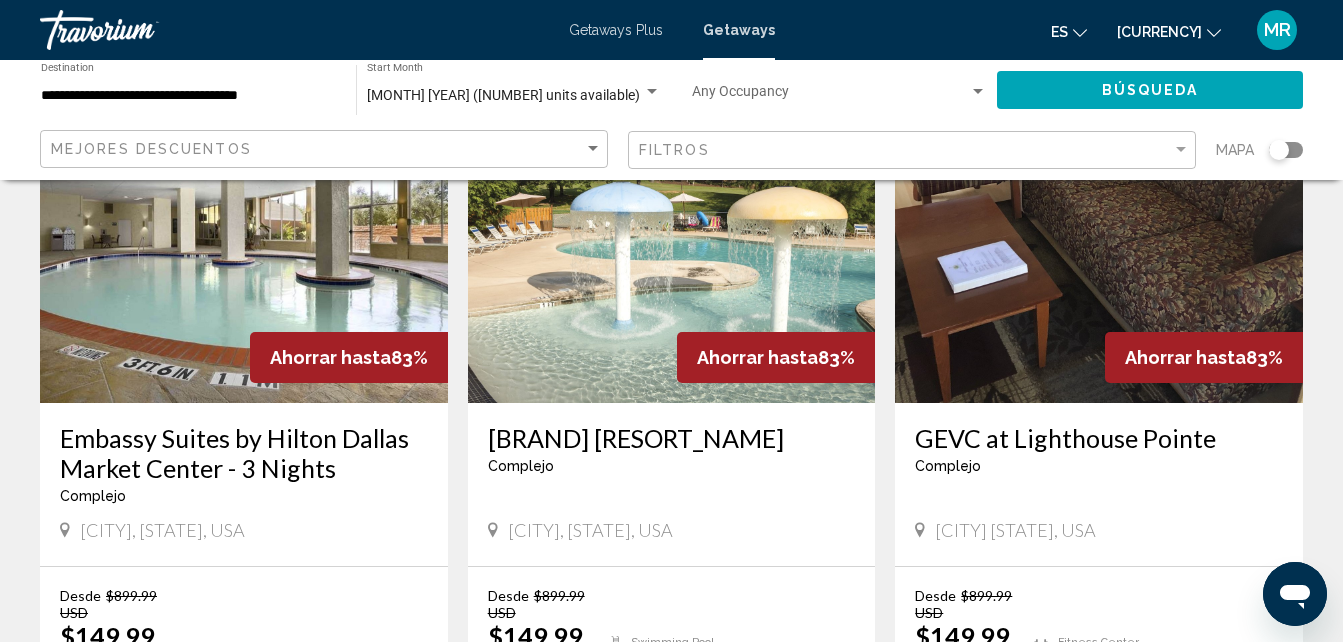 scroll, scrollTop: 227, scrollLeft: 0, axis: vertical 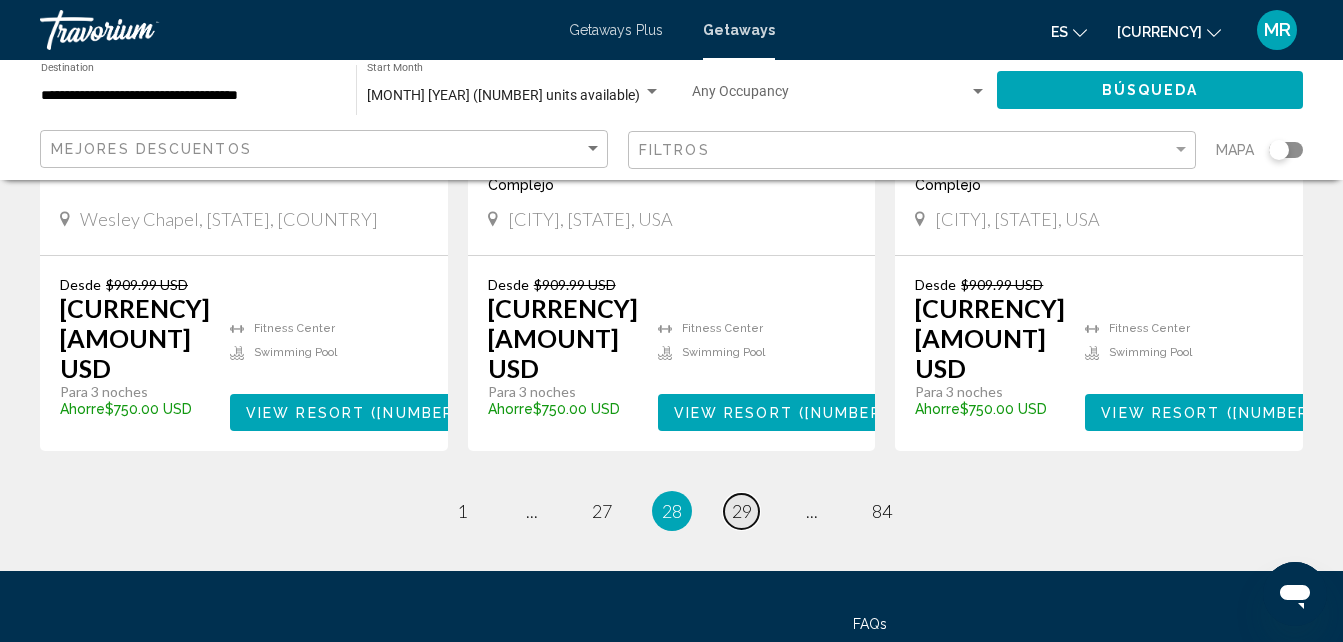 click on "29" at bounding box center (462, 511) 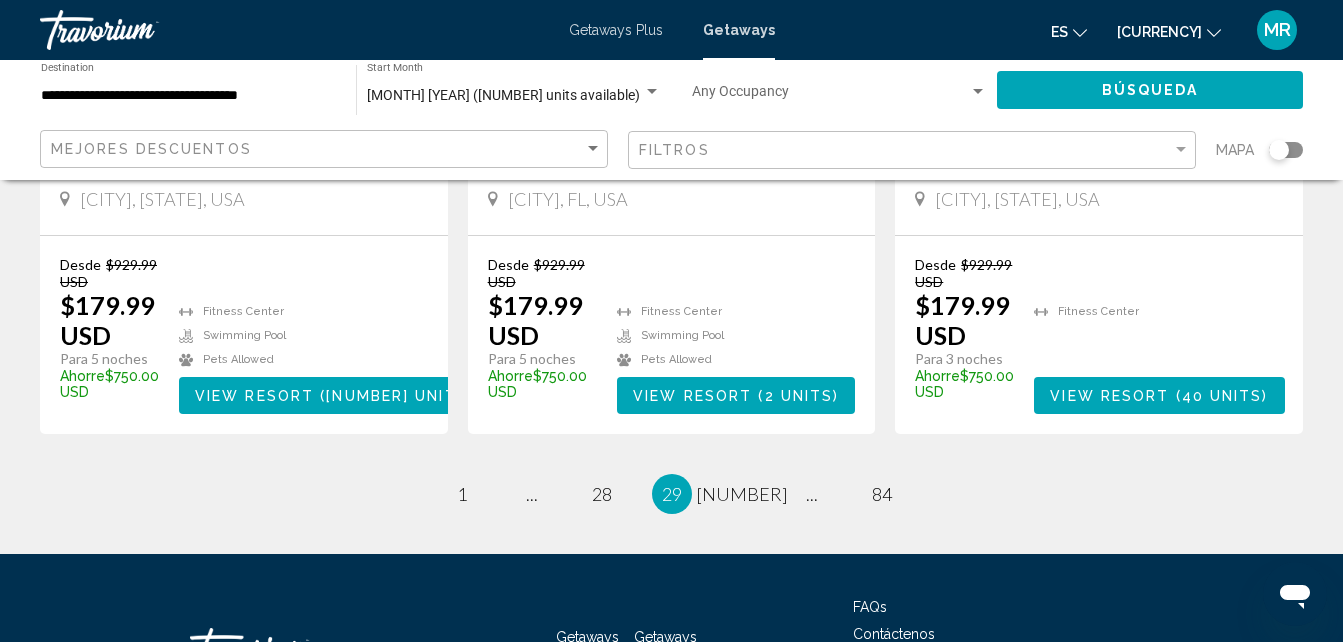 scroll, scrollTop: 2707, scrollLeft: 0, axis: vertical 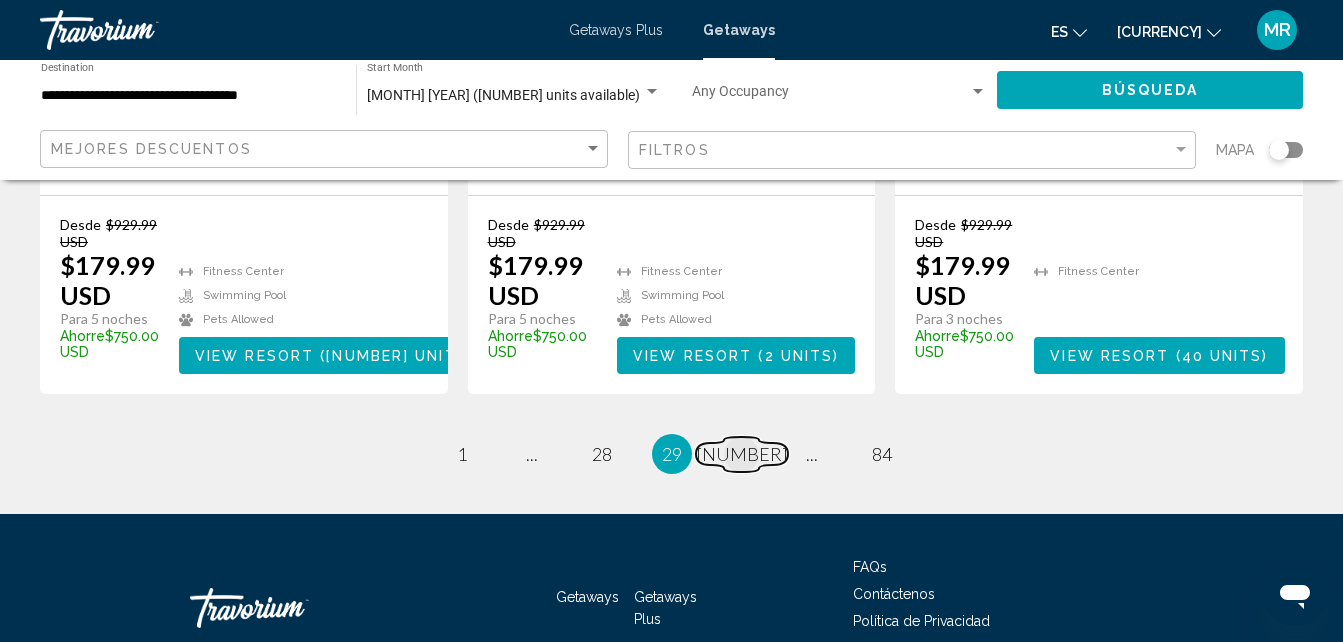 click on "[NUMBER]" at bounding box center [462, 454] 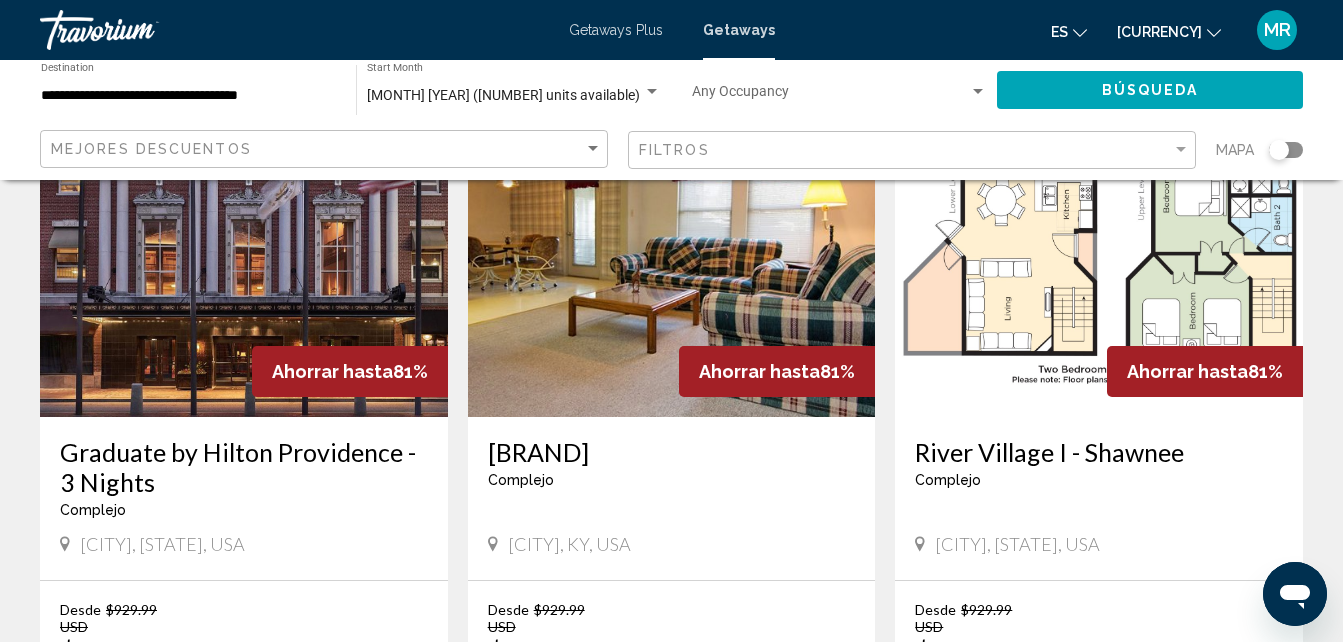 scroll, scrollTop: 213, scrollLeft: 0, axis: vertical 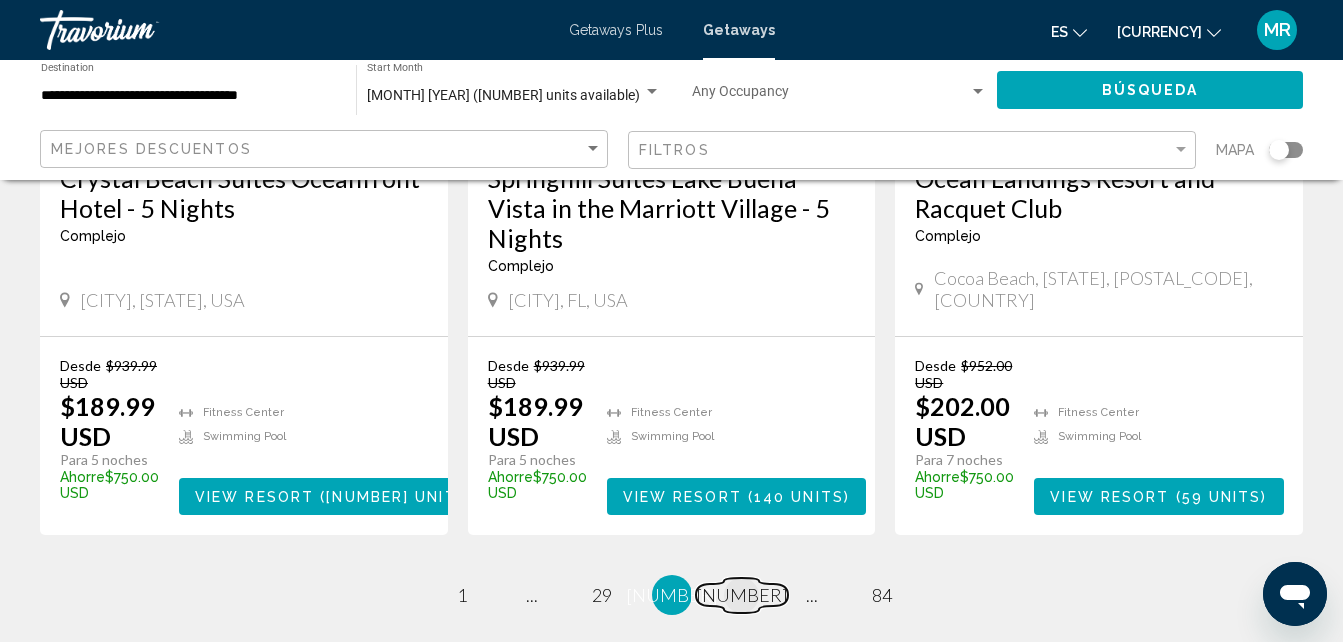 click on "[NUMBER]" at bounding box center (462, 595) 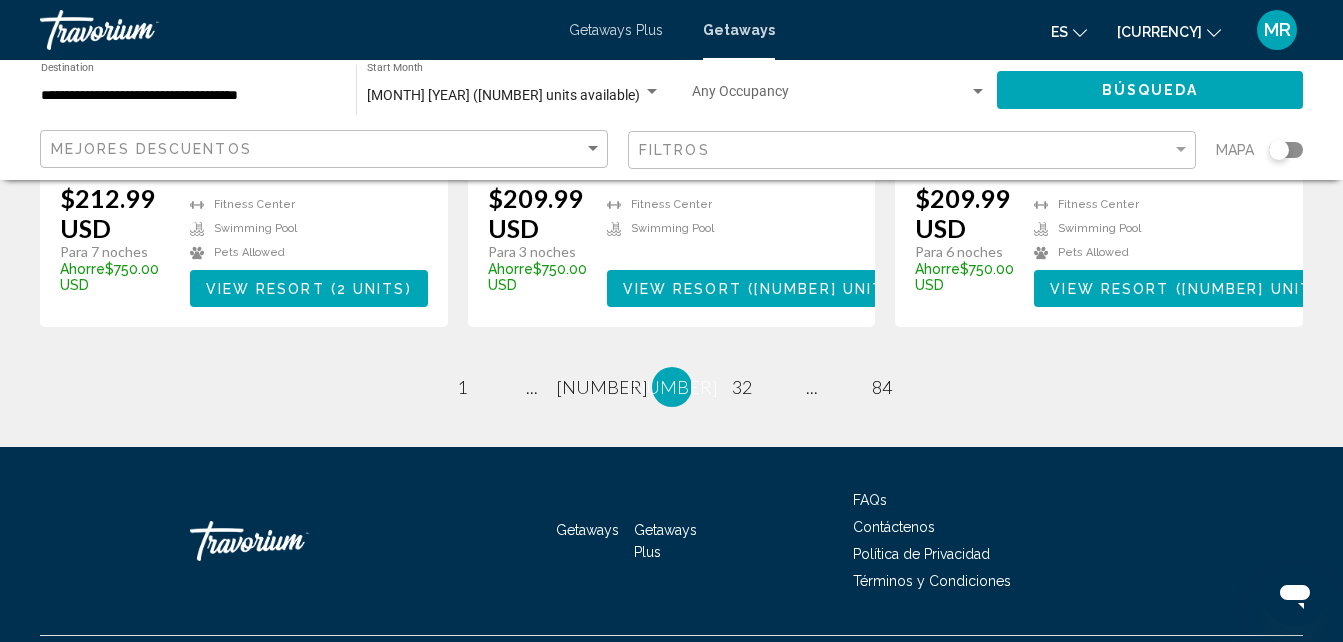 scroll, scrollTop: 2786, scrollLeft: 0, axis: vertical 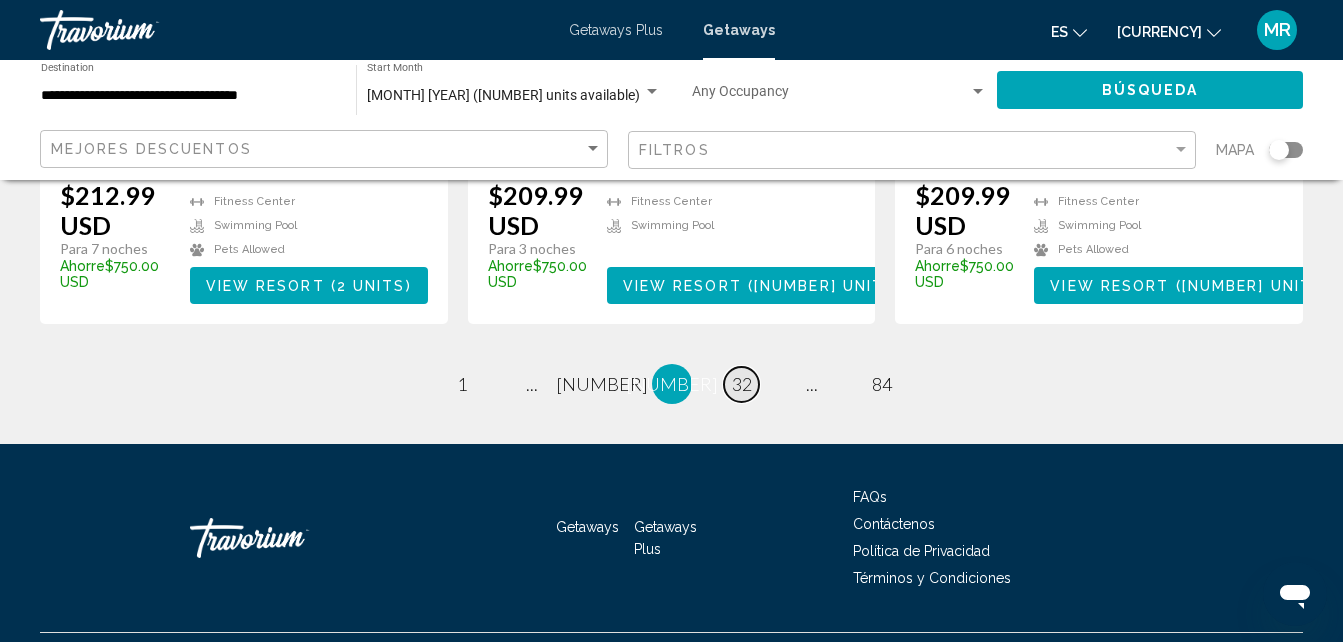 click on "32" at bounding box center (462, 384) 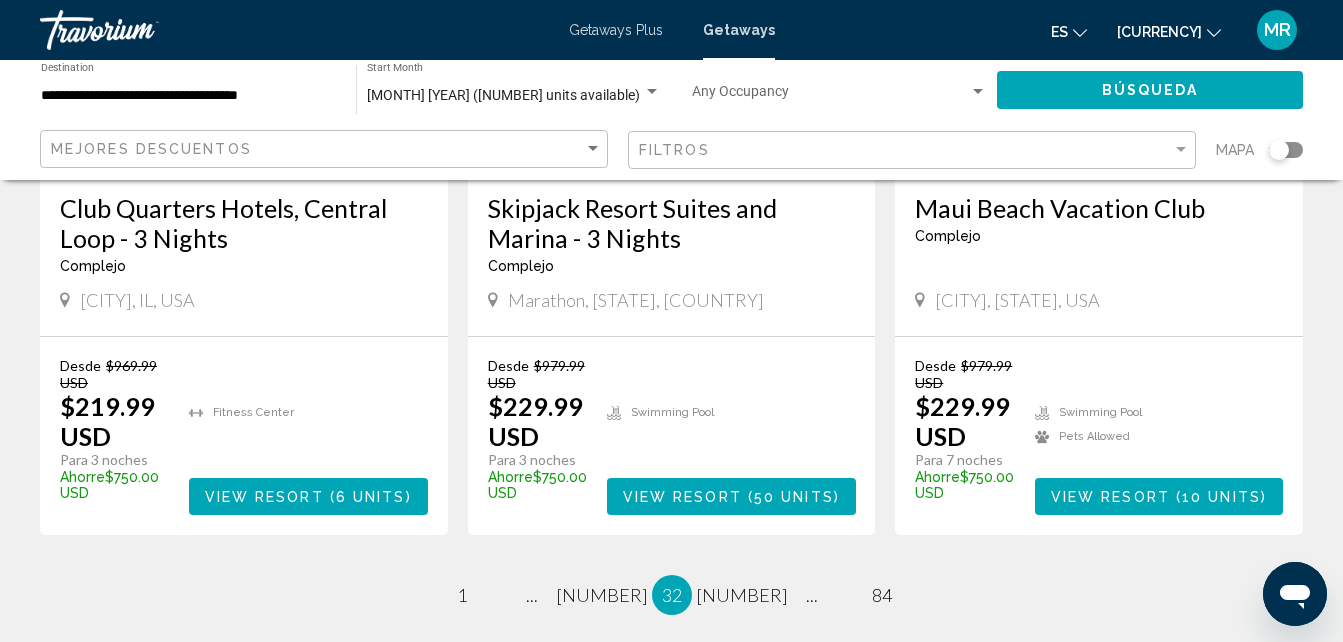 scroll, scrollTop: 2653, scrollLeft: 0, axis: vertical 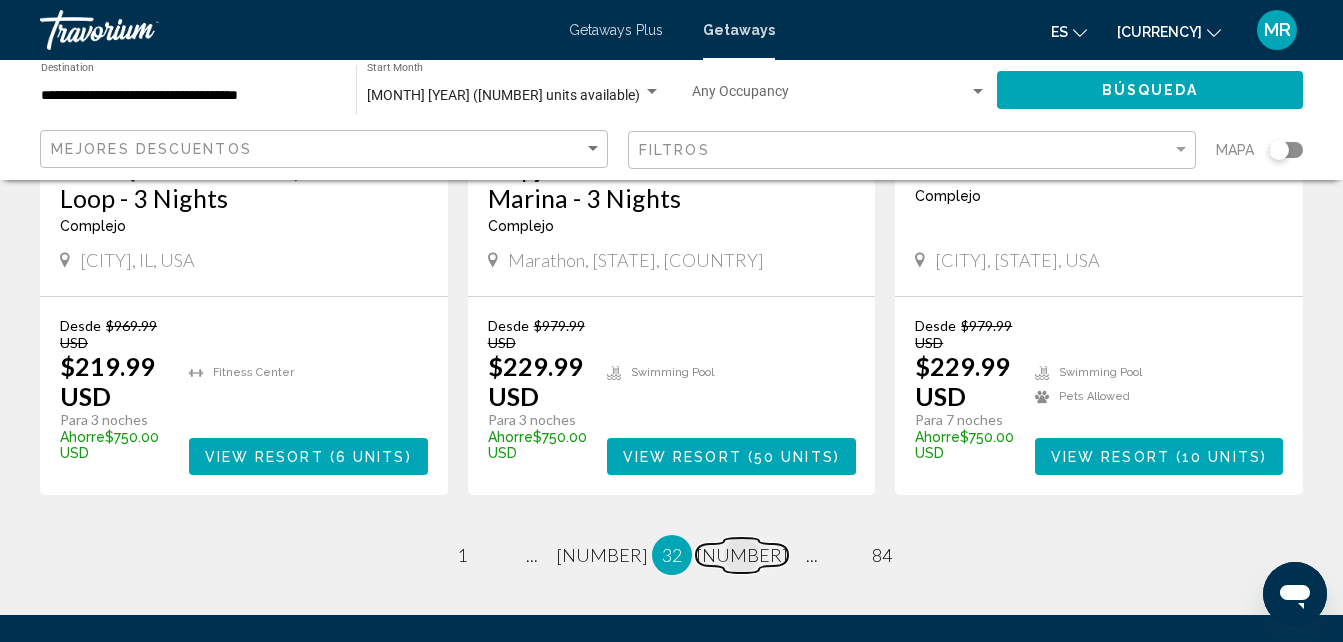 click on "[NUMBER]" at bounding box center [462, 555] 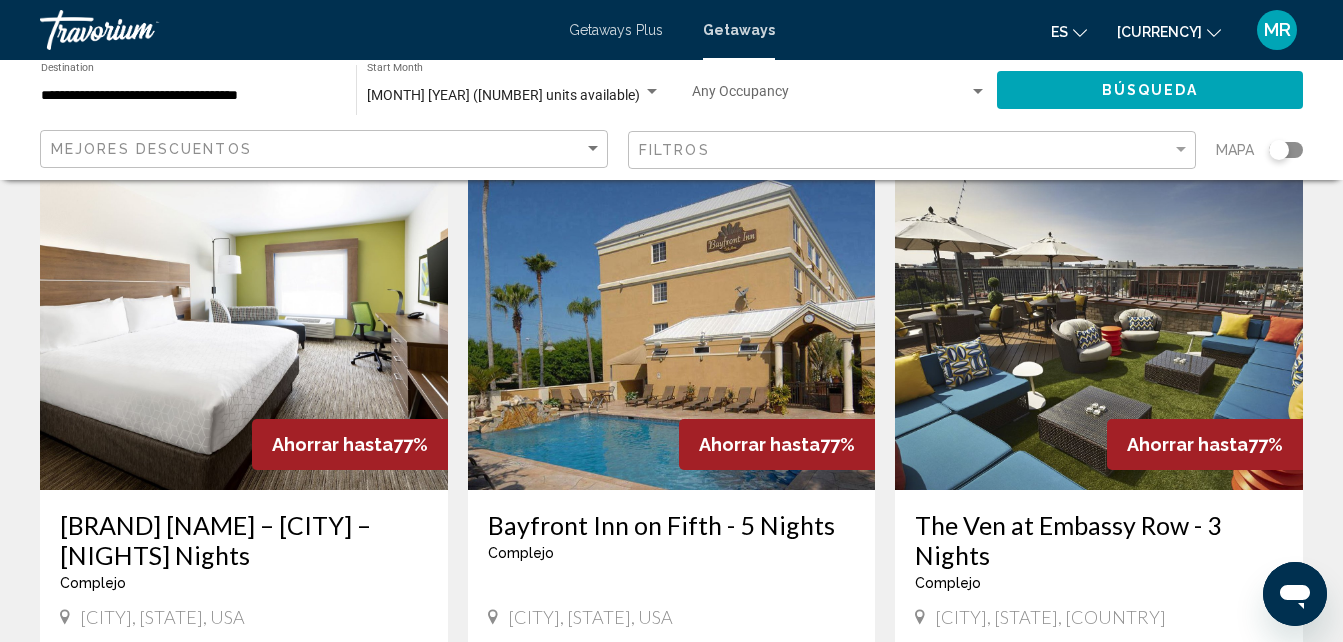 scroll, scrollTop: 120, scrollLeft: 0, axis: vertical 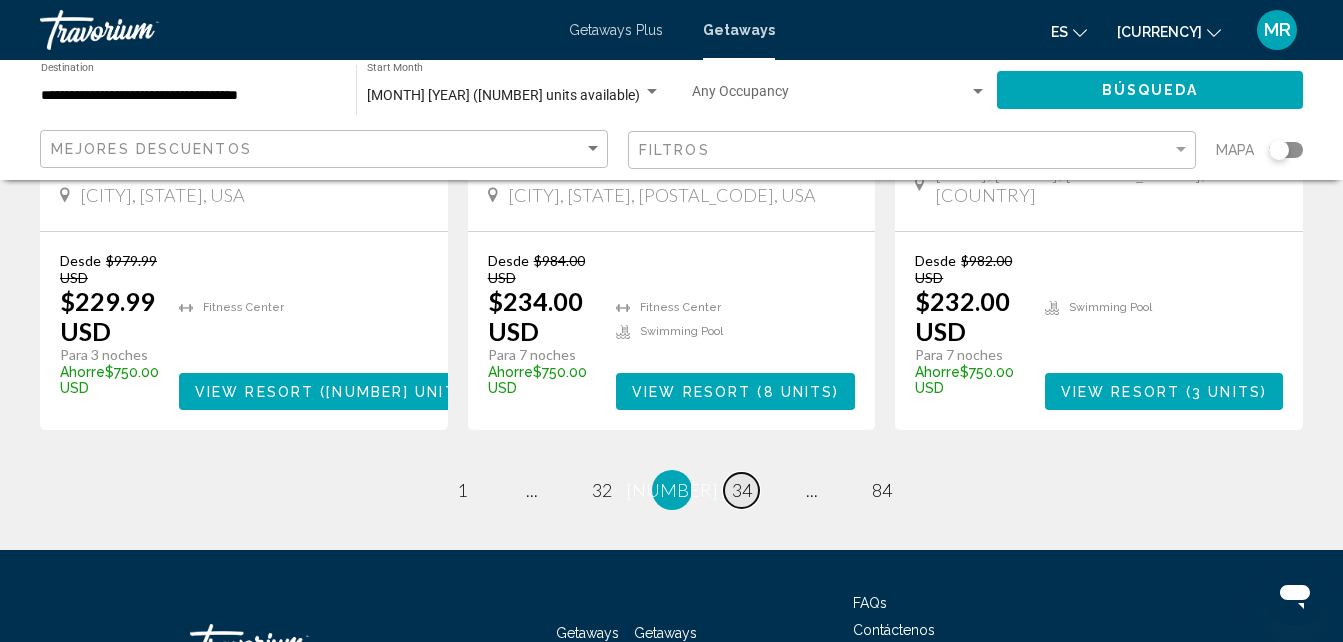 click on "34" at bounding box center (462, 490) 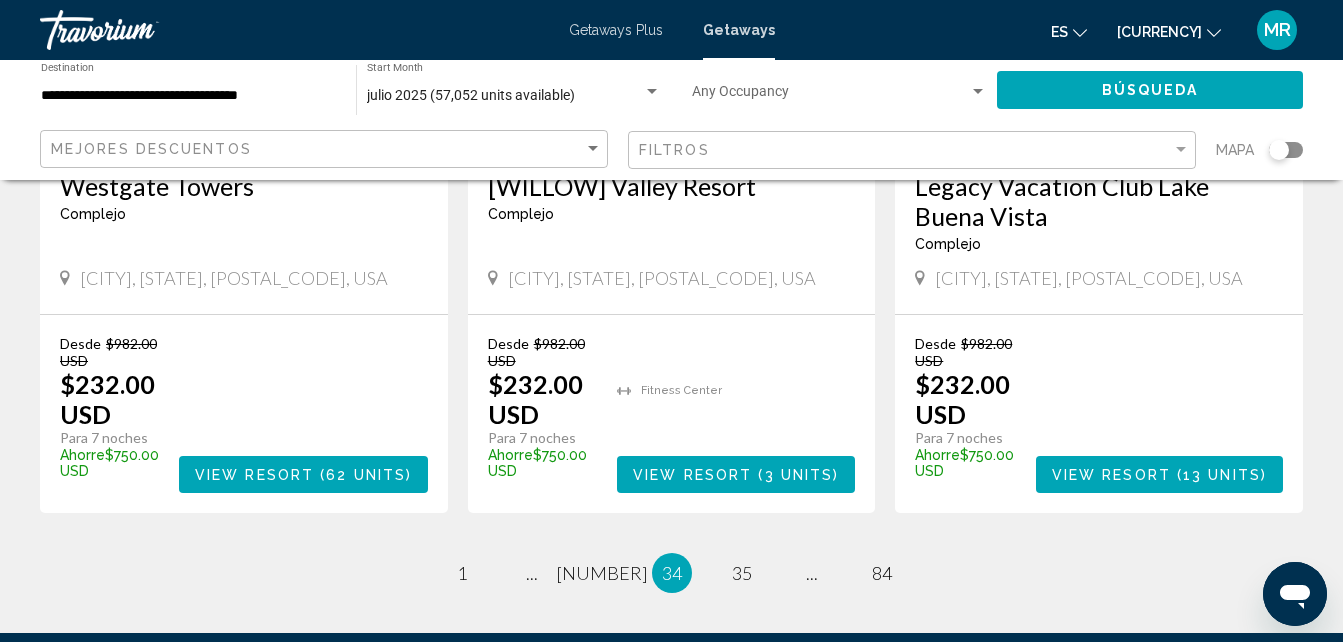 scroll, scrollTop: 2600, scrollLeft: 0, axis: vertical 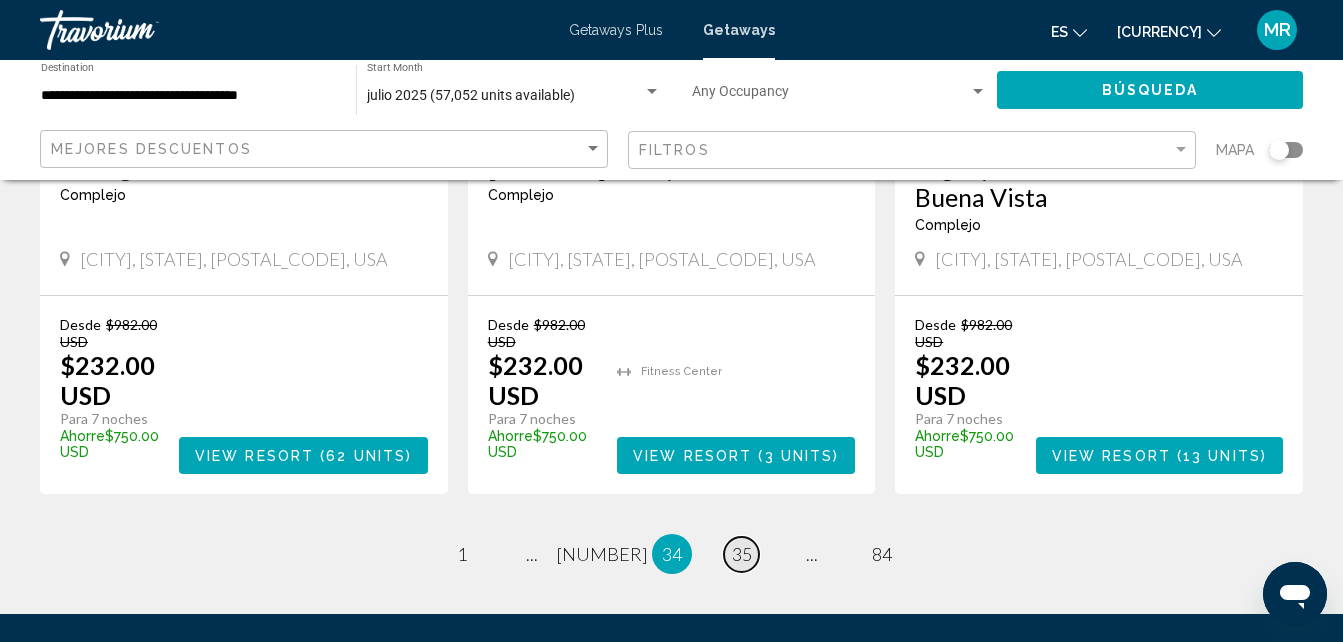 click on "35" at bounding box center [462, 554] 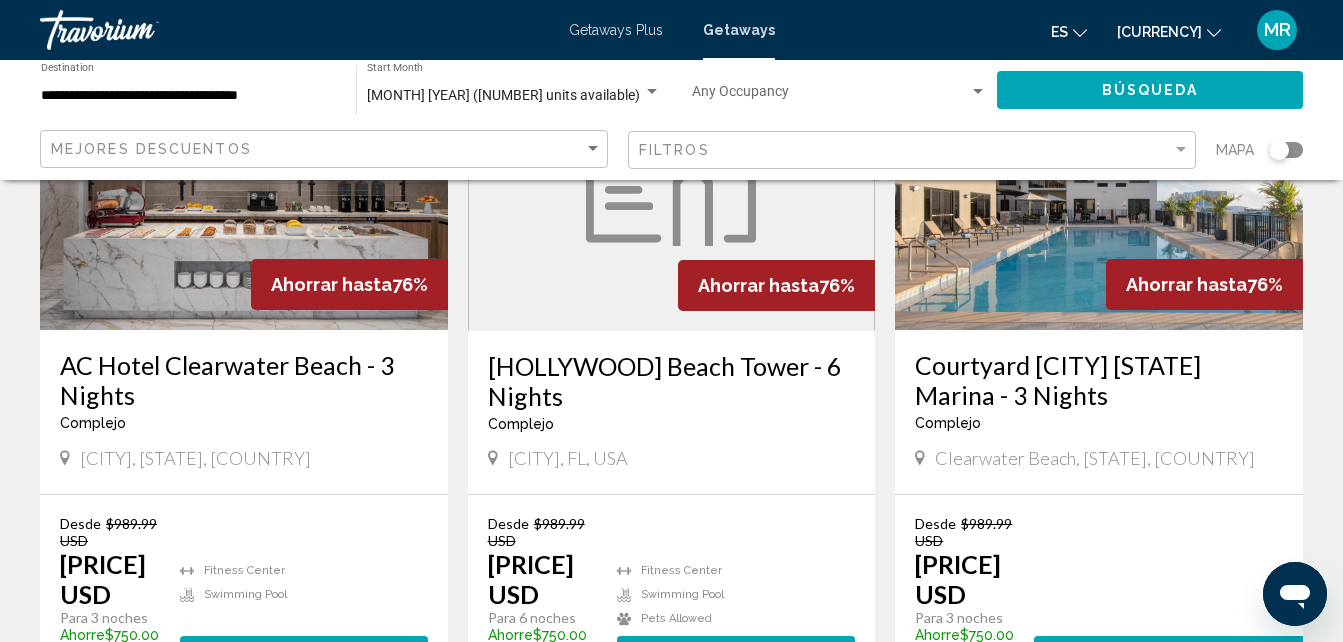 scroll, scrollTop: 1026, scrollLeft: 0, axis: vertical 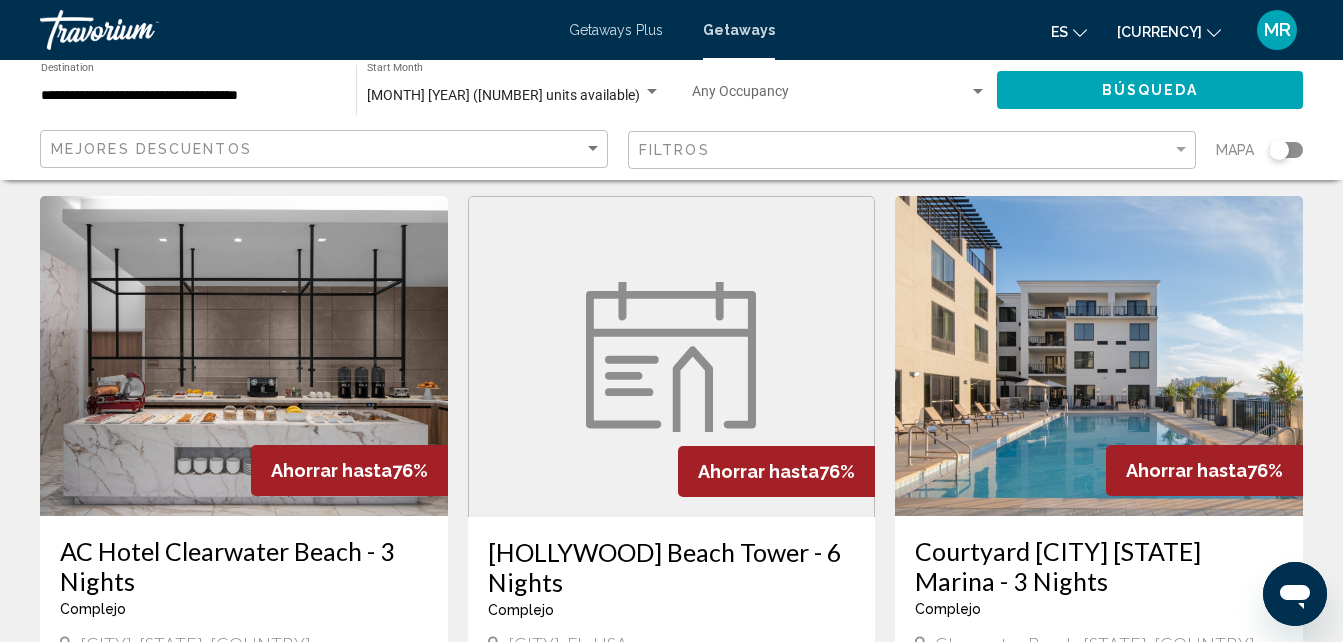 click on "Courtyard [CITY] [STATE] Marina - 3 Nights" at bounding box center (1099, 566) 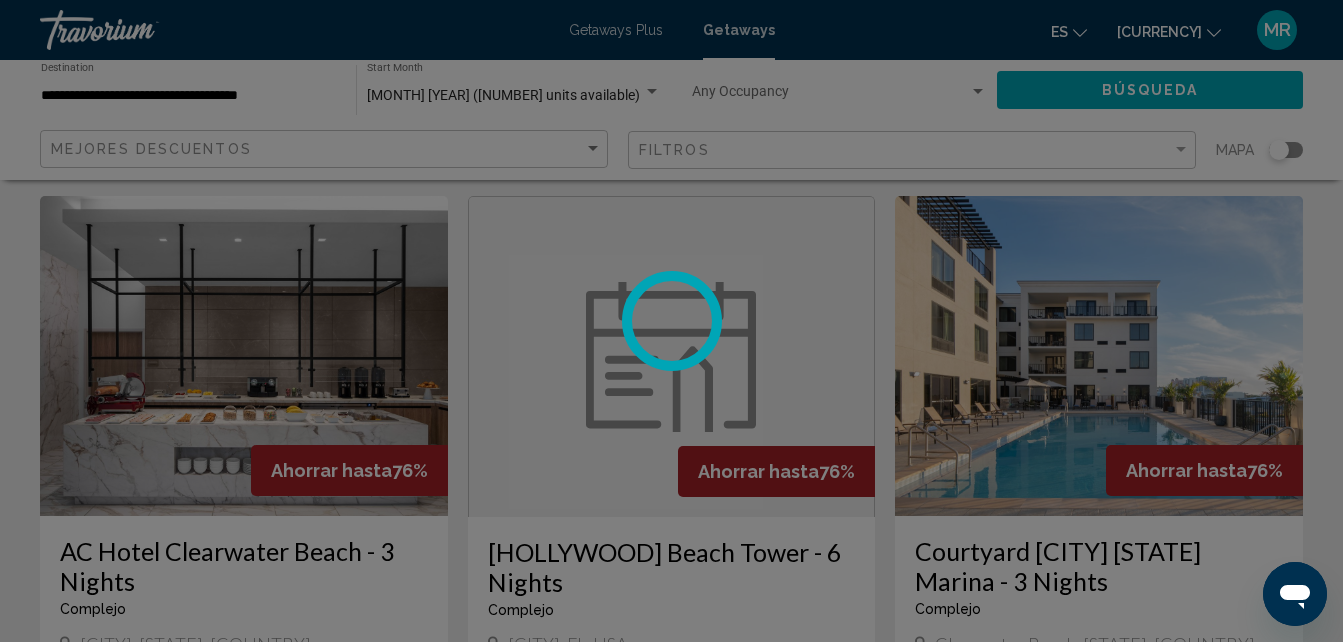 scroll, scrollTop: 214, scrollLeft: 0, axis: vertical 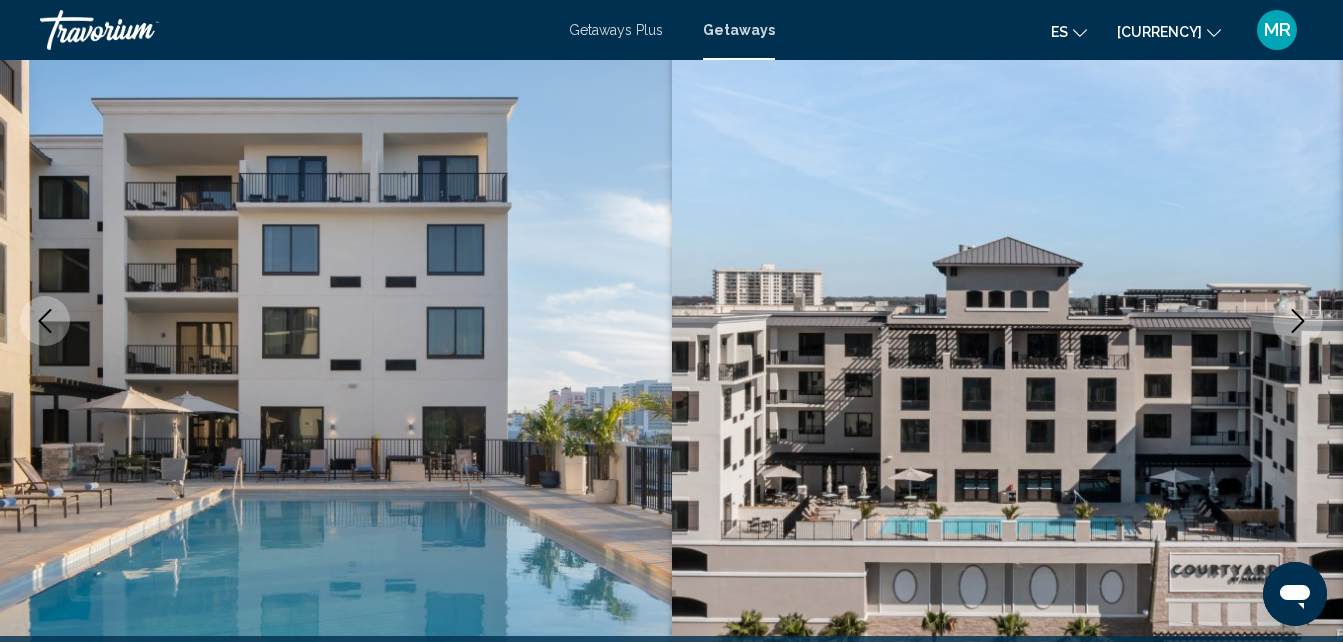 click at bounding box center [1298, 321] 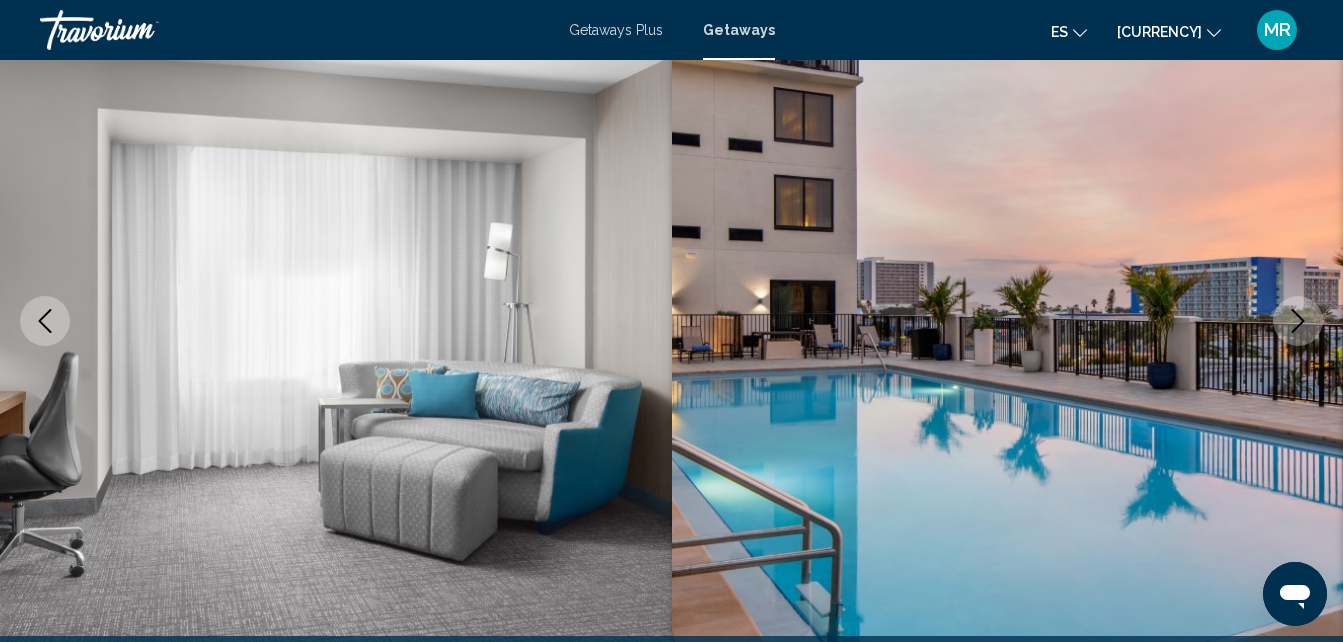 click at bounding box center (1298, 321) 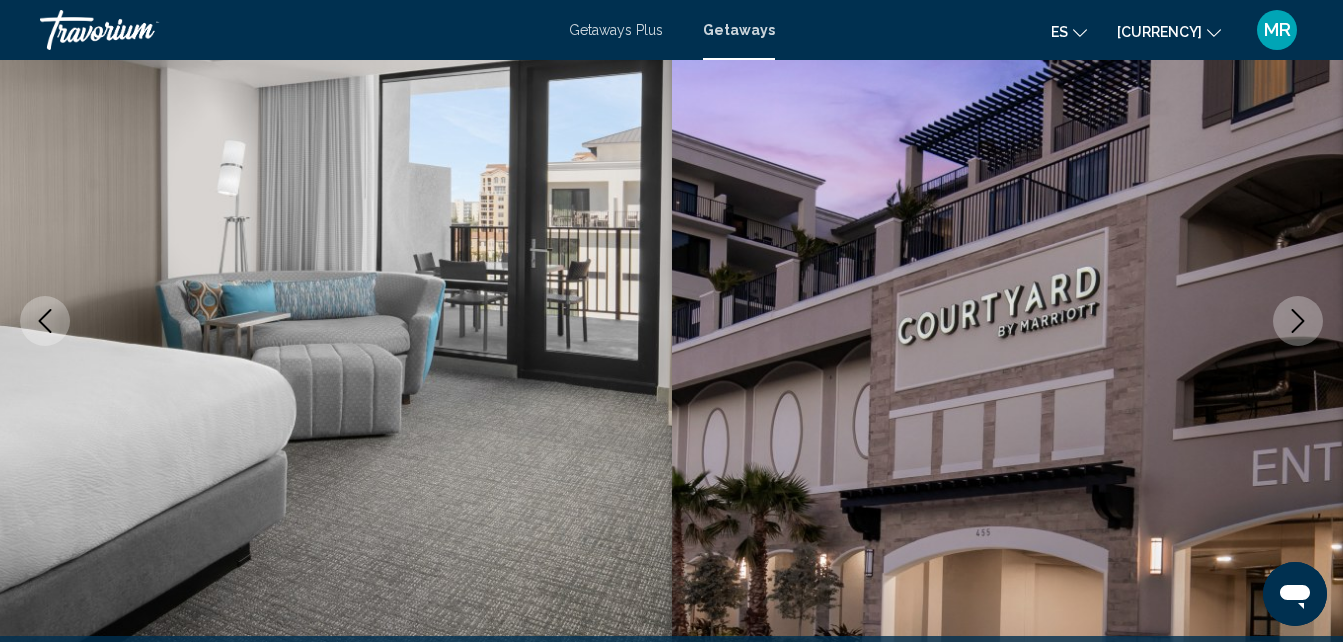 click at bounding box center [1298, 321] 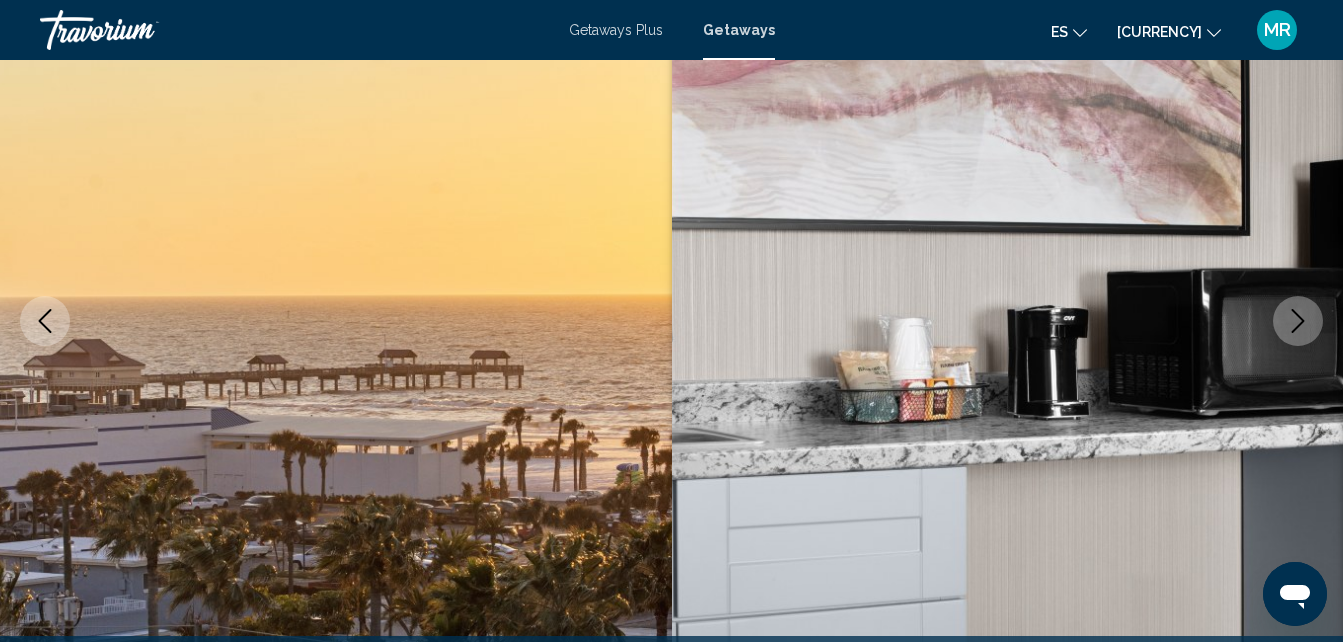 click at bounding box center (1298, 321) 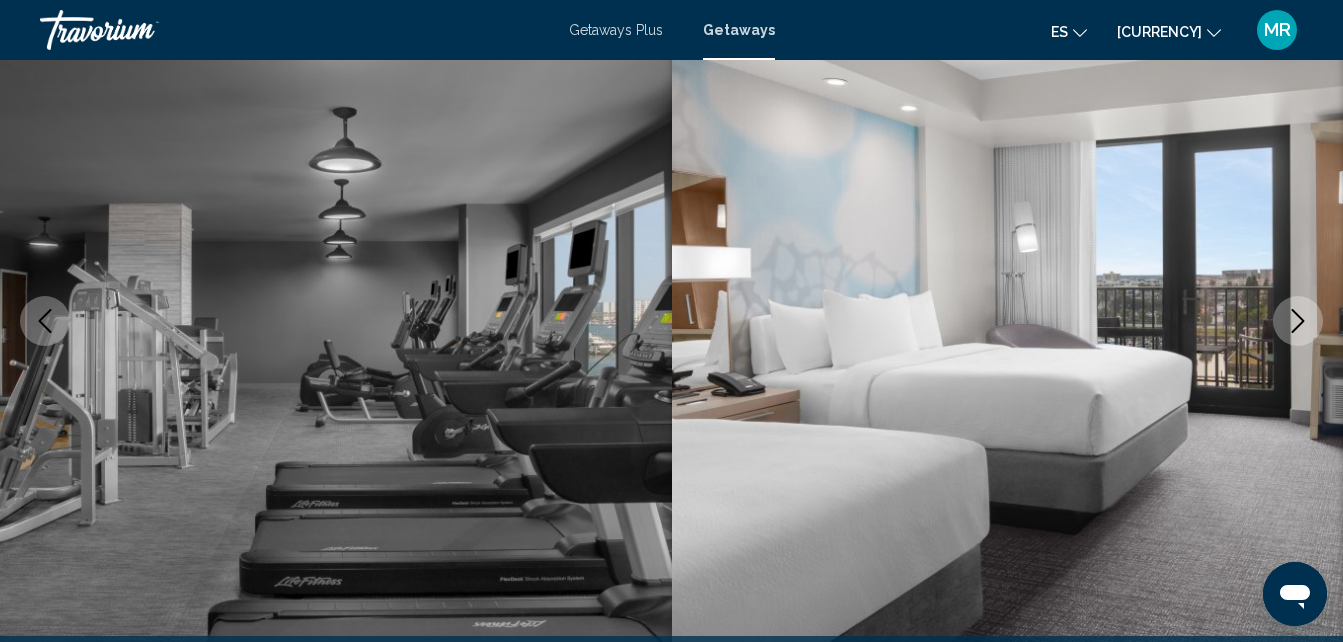 click at bounding box center [1298, 321] 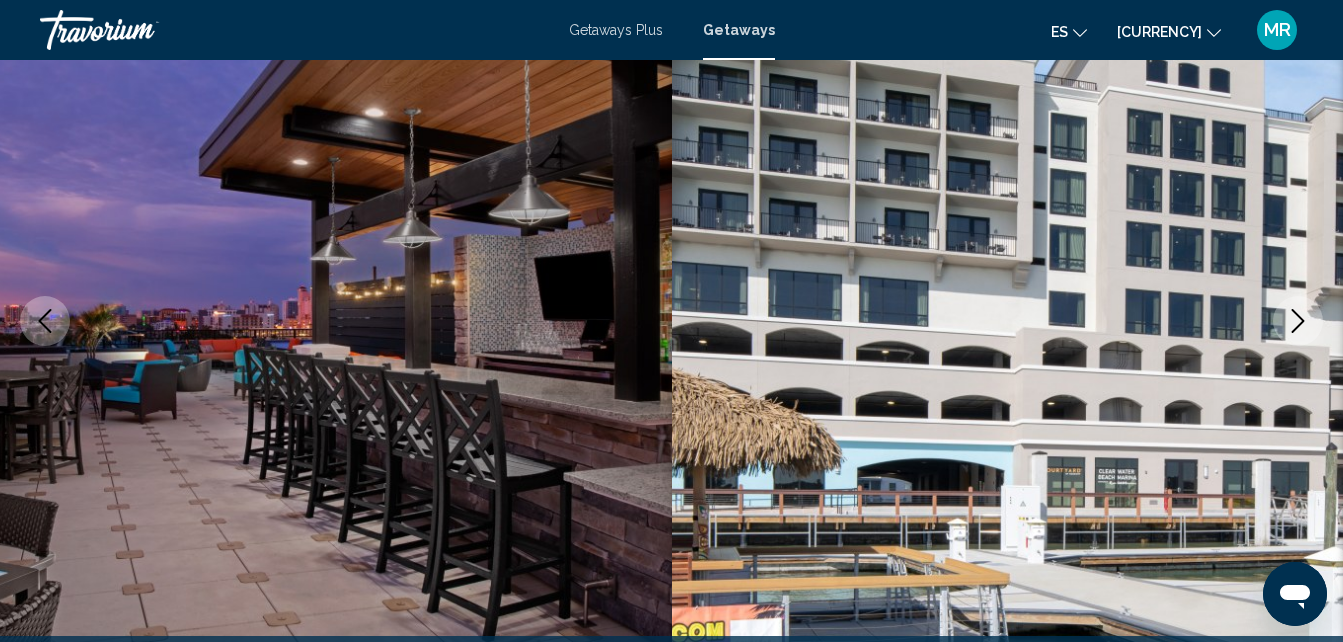 click at bounding box center (1298, 321) 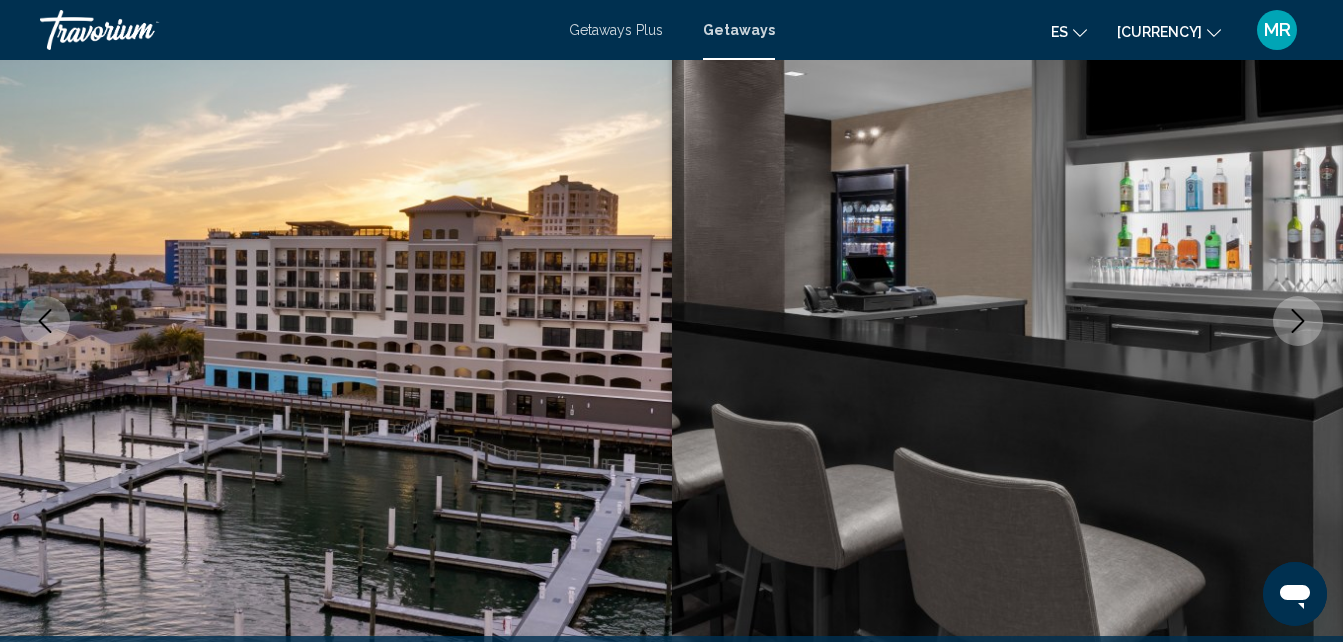 click at bounding box center [1298, 321] 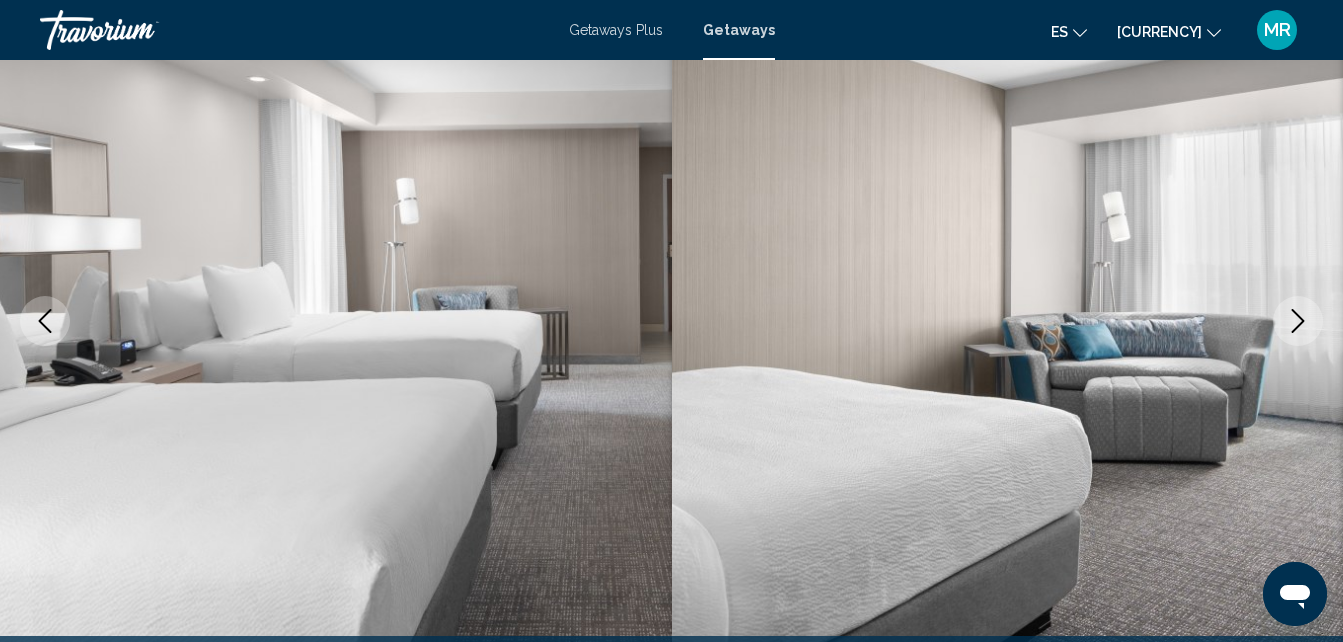 click at bounding box center [1298, 321] 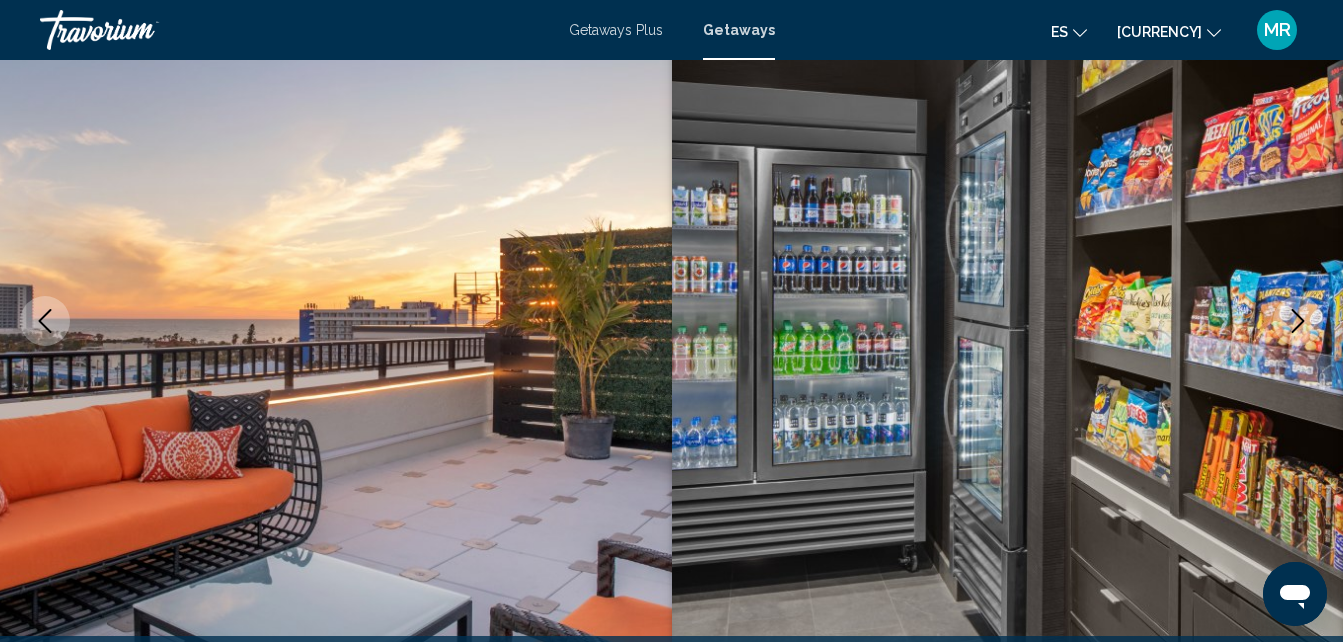 click at bounding box center (1298, 321) 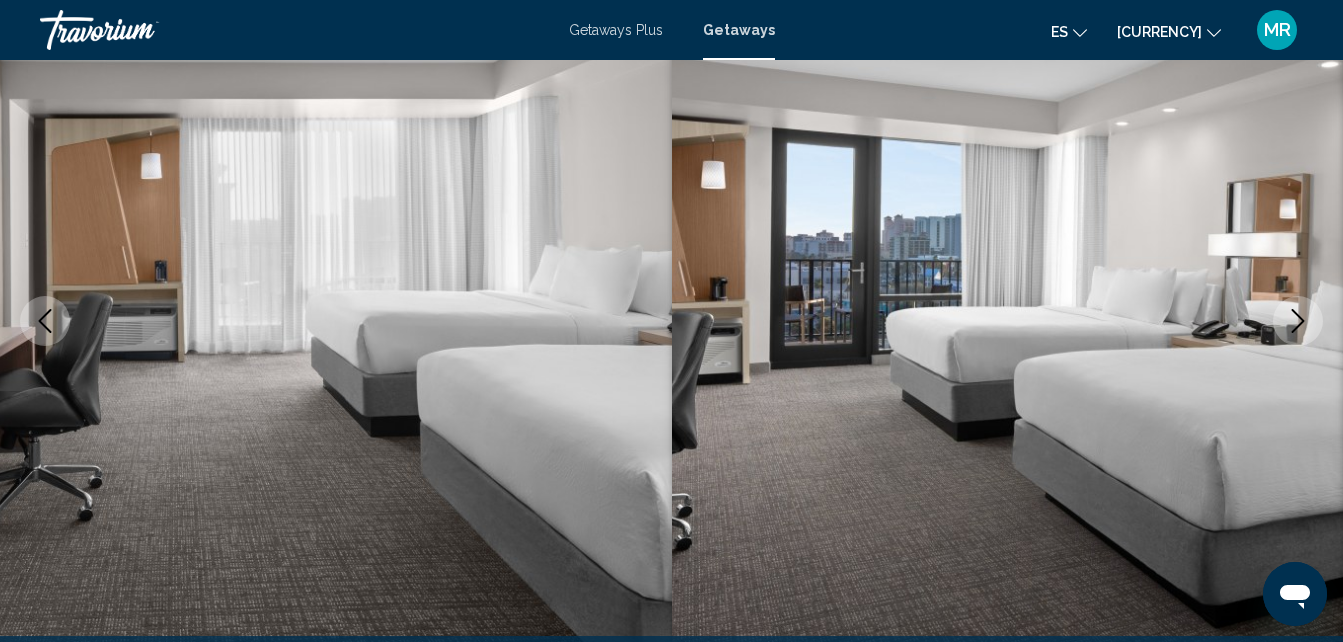 click at bounding box center [1298, 321] 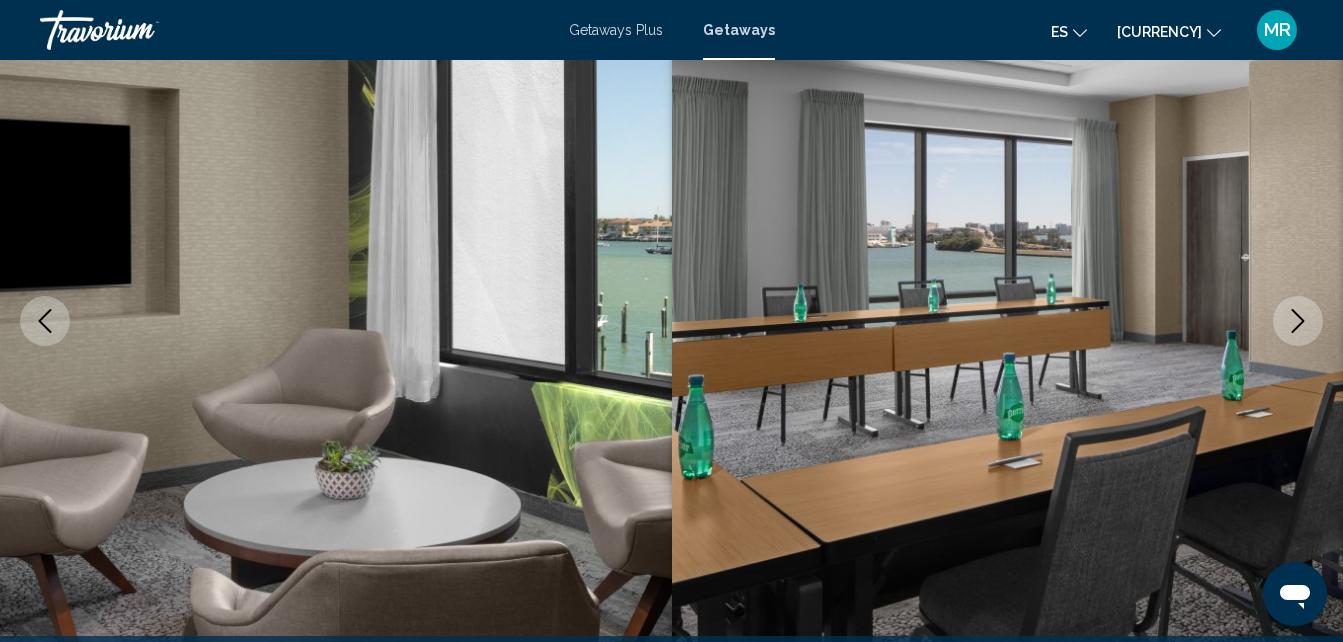 click at bounding box center (1298, 321) 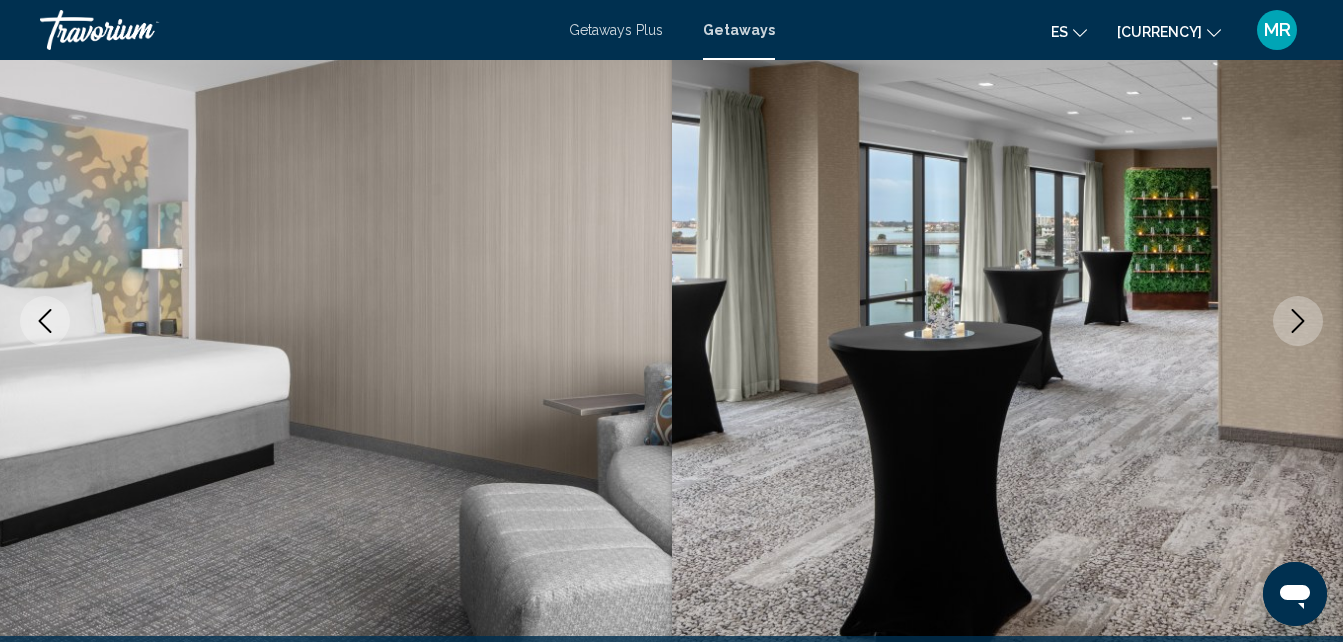 click at bounding box center (1298, 321) 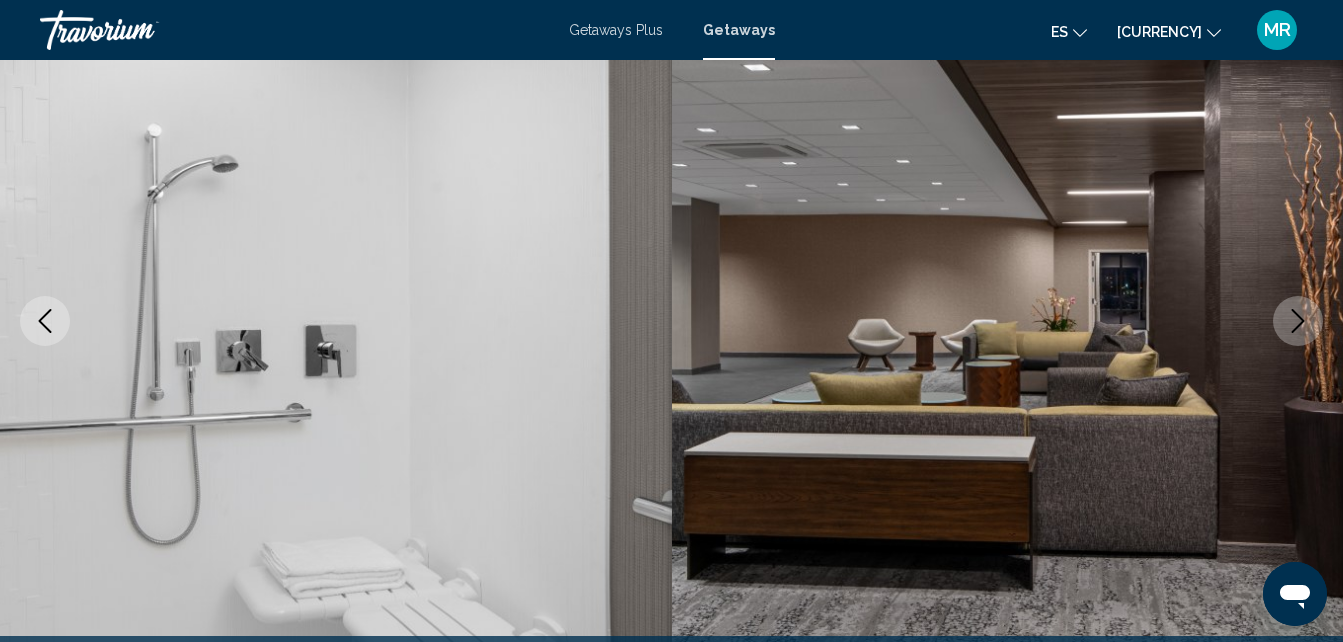 click at bounding box center (1298, 321) 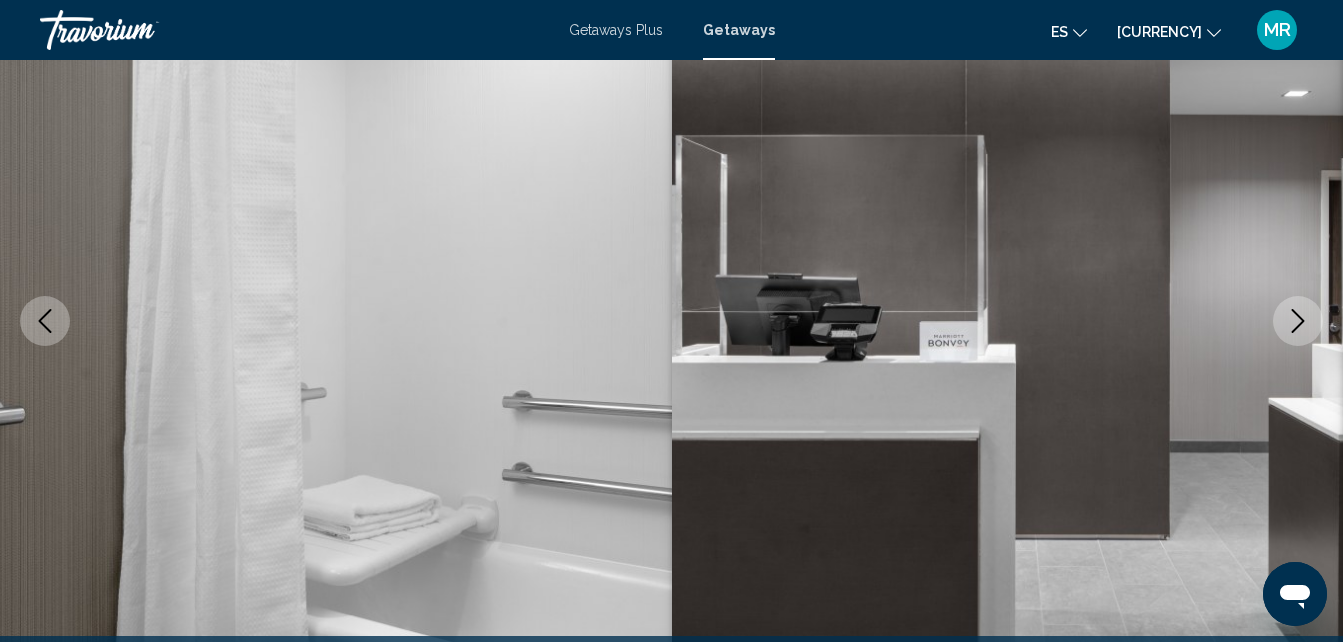 click at bounding box center (1298, 321) 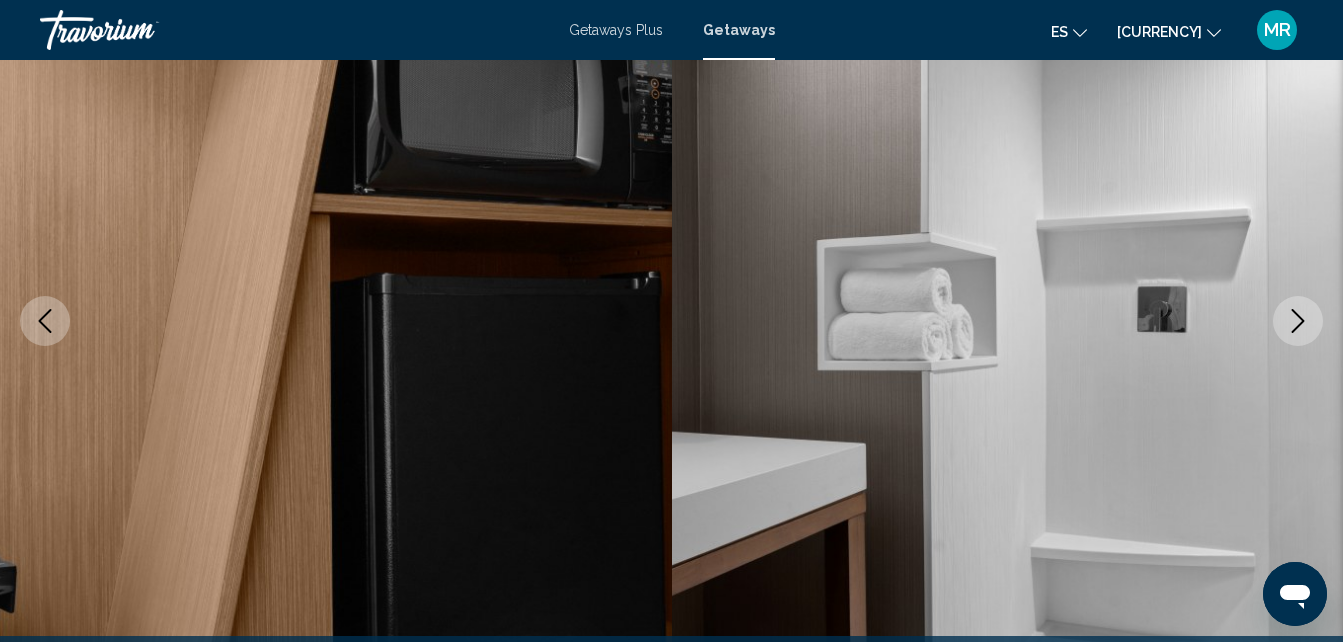 click at bounding box center [1298, 321] 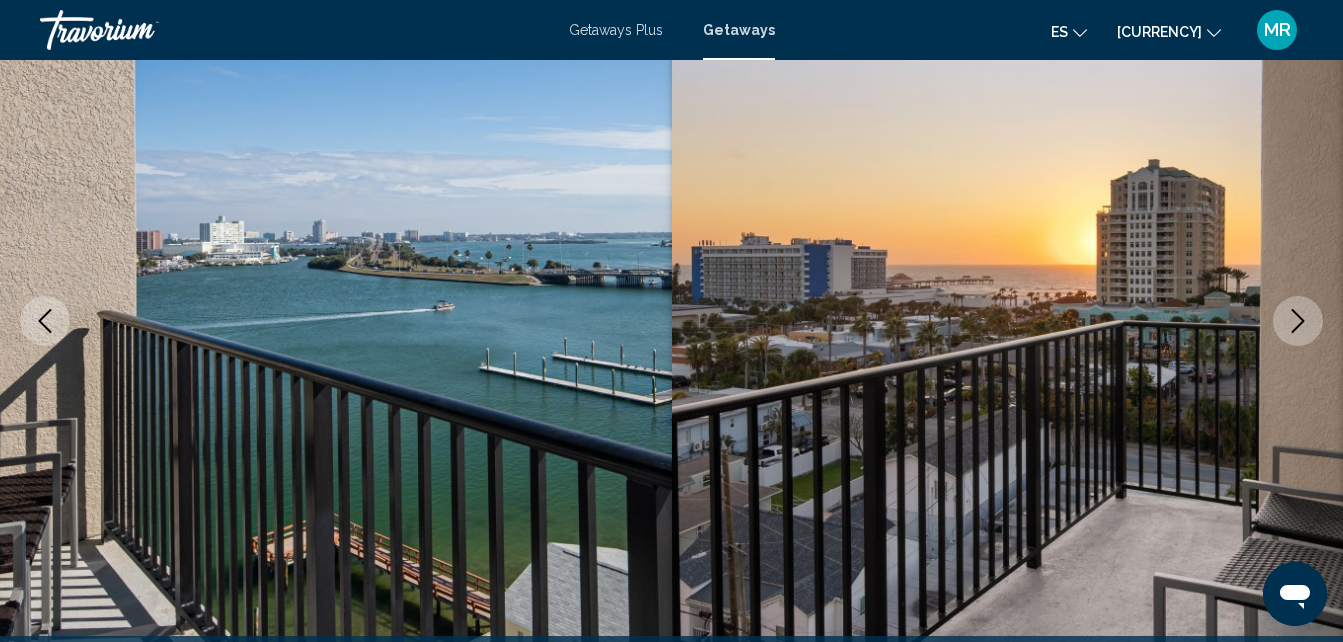 click at bounding box center (1298, 321) 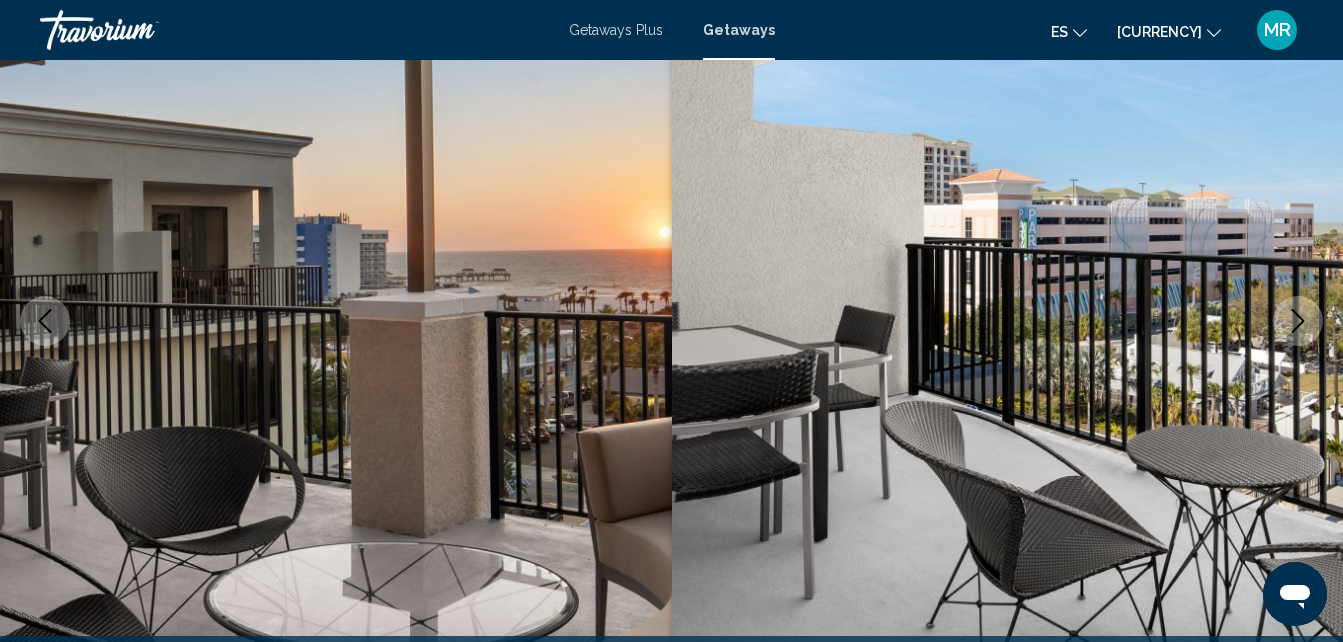 click at bounding box center (1298, 321) 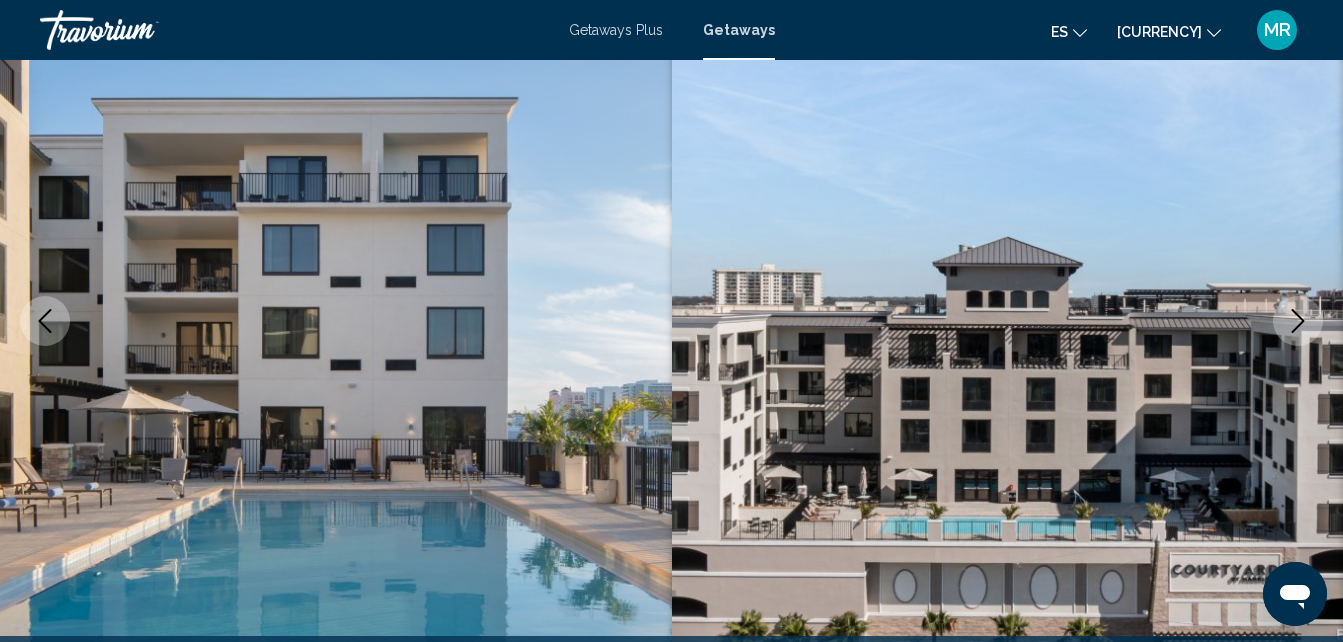 click at bounding box center [1298, 321] 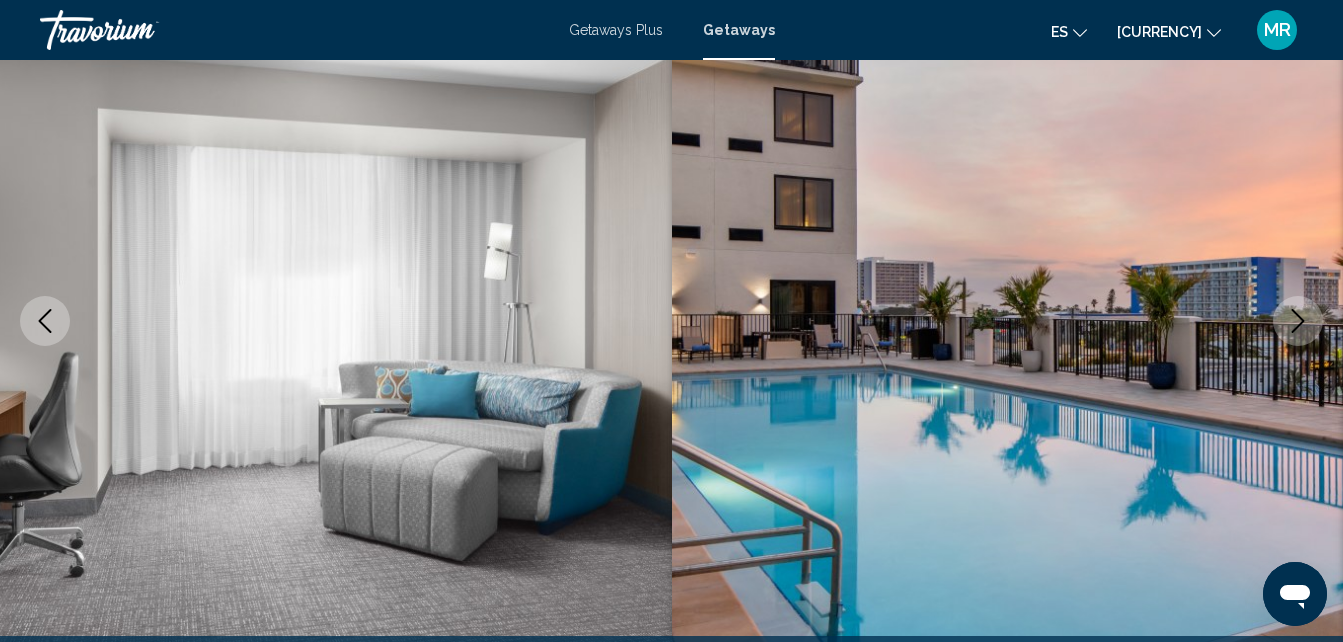 click at bounding box center (1298, 321) 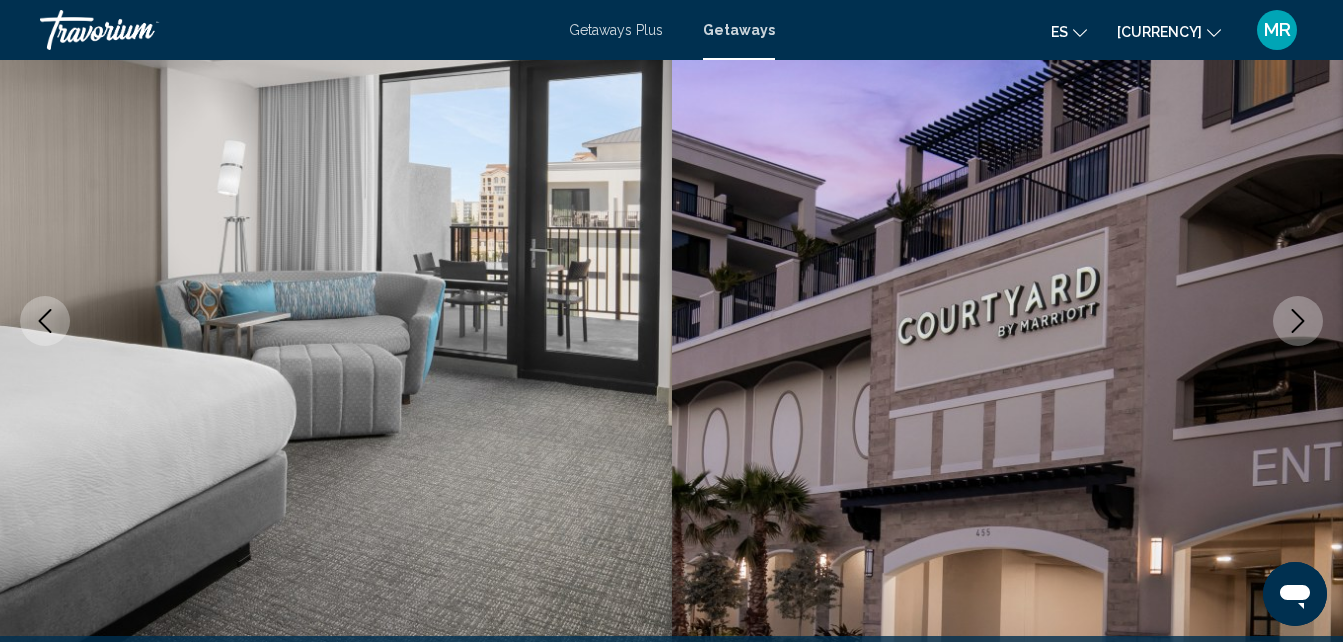 click at bounding box center [1298, 321] 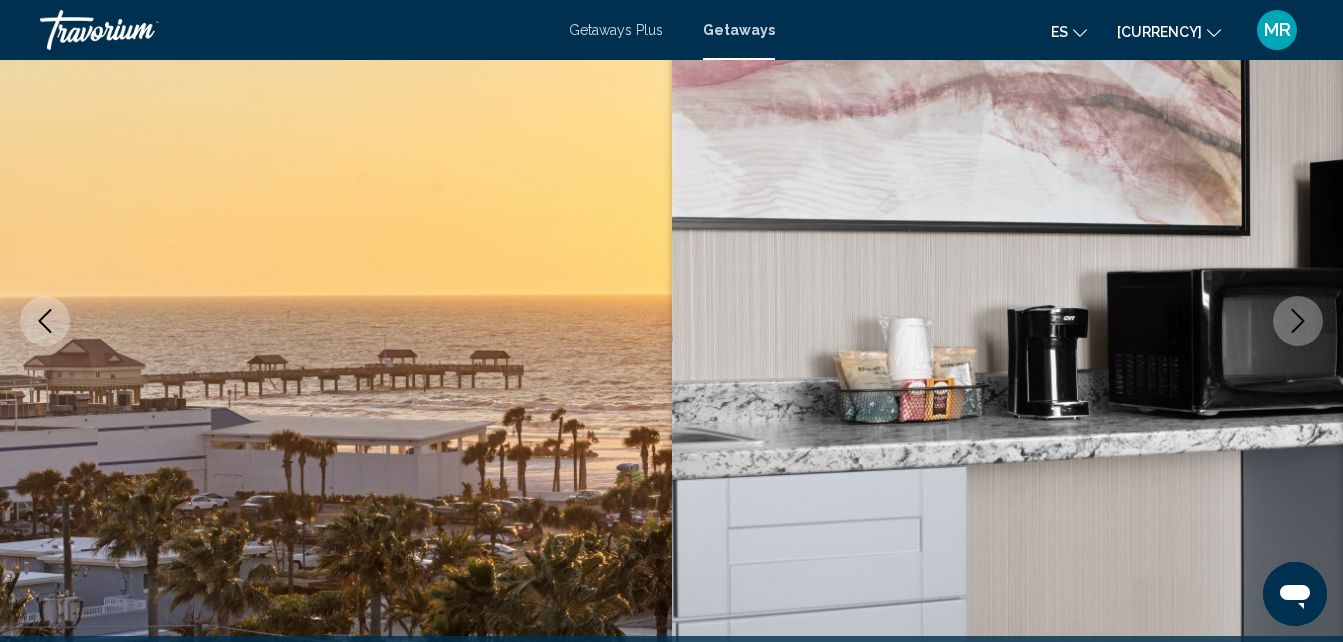 click at bounding box center (1298, 321) 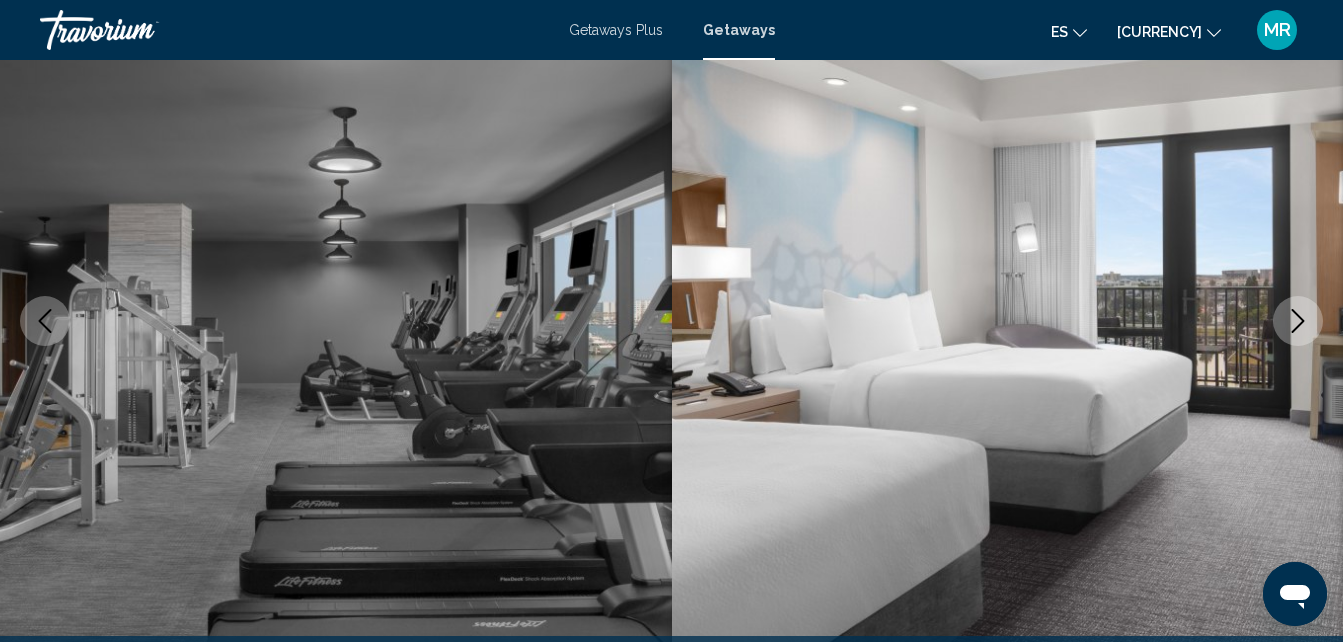 click at bounding box center [1298, 321] 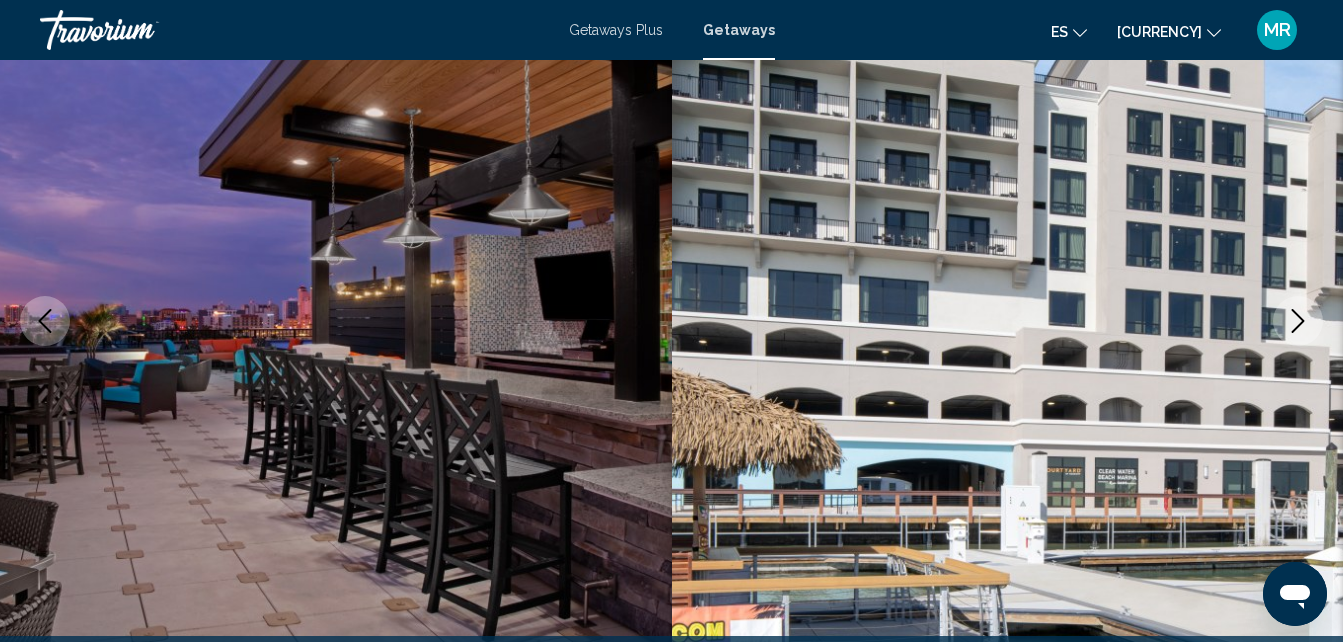 click at bounding box center [1298, 321] 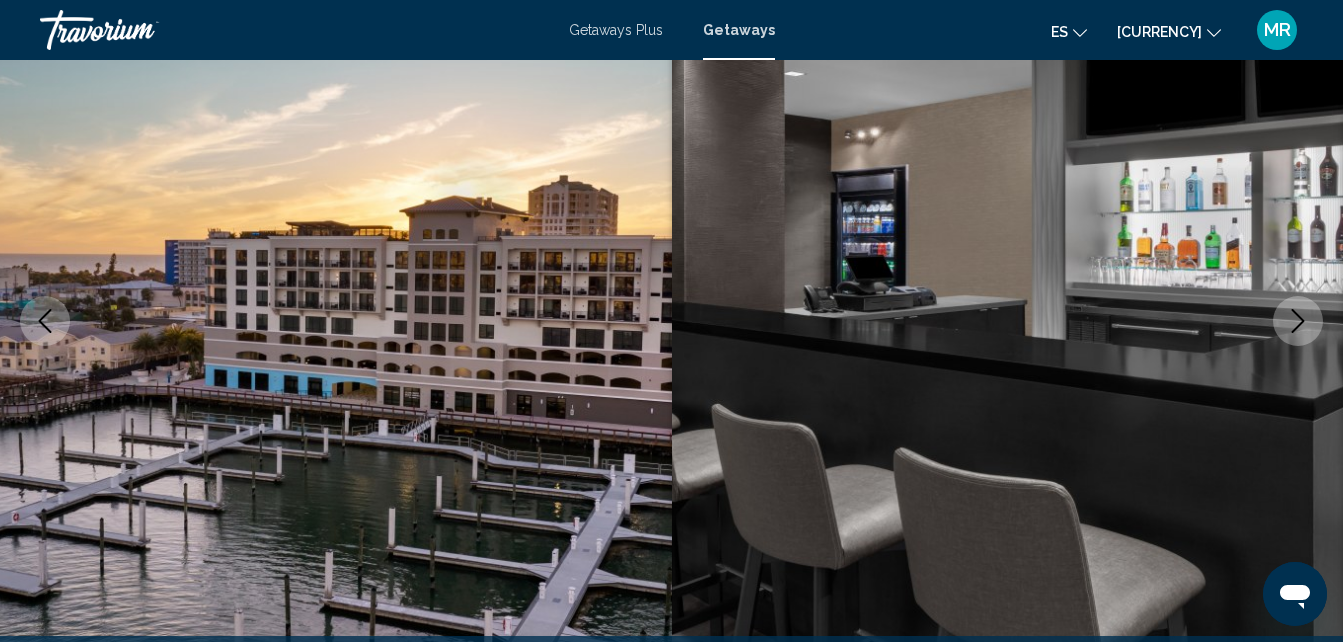 click at bounding box center [1298, 321] 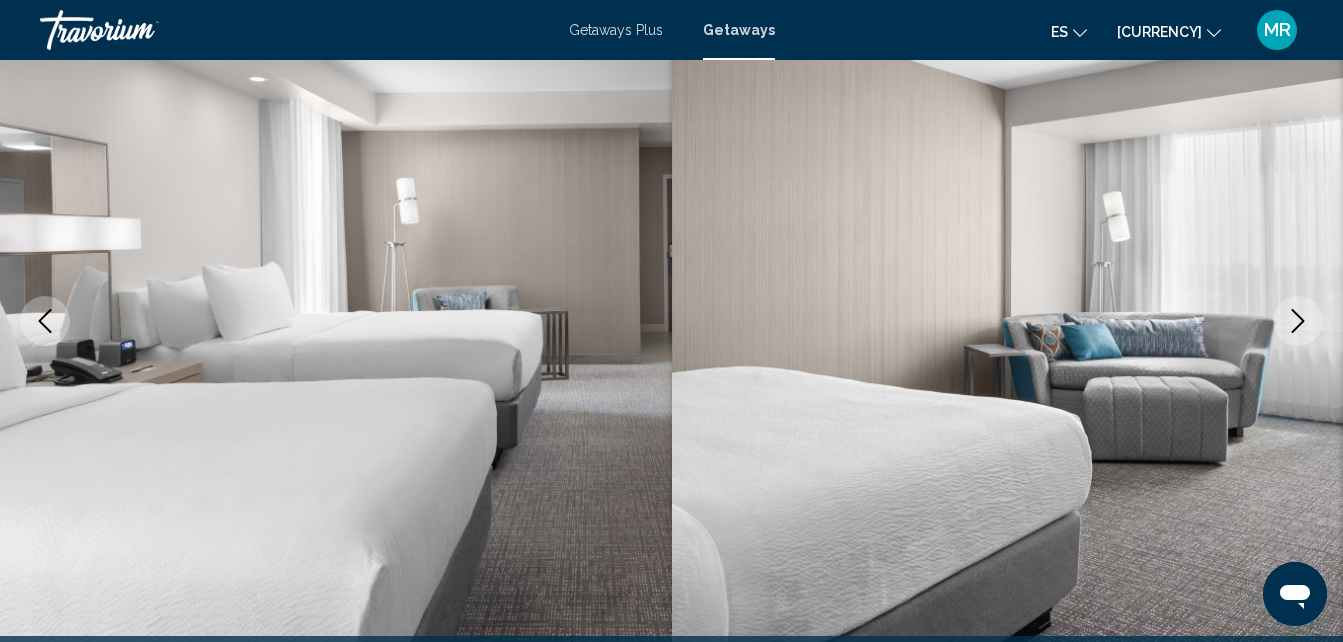 click at bounding box center [1298, 321] 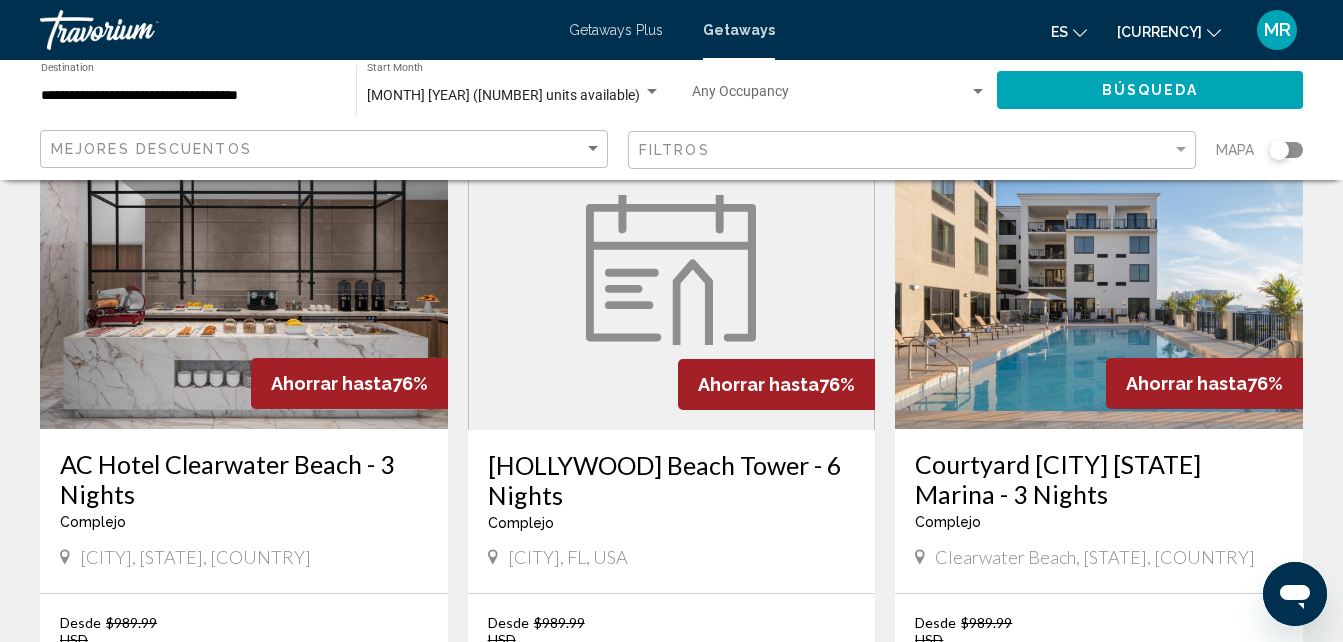 scroll, scrollTop: 920, scrollLeft: 0, axis: vertical 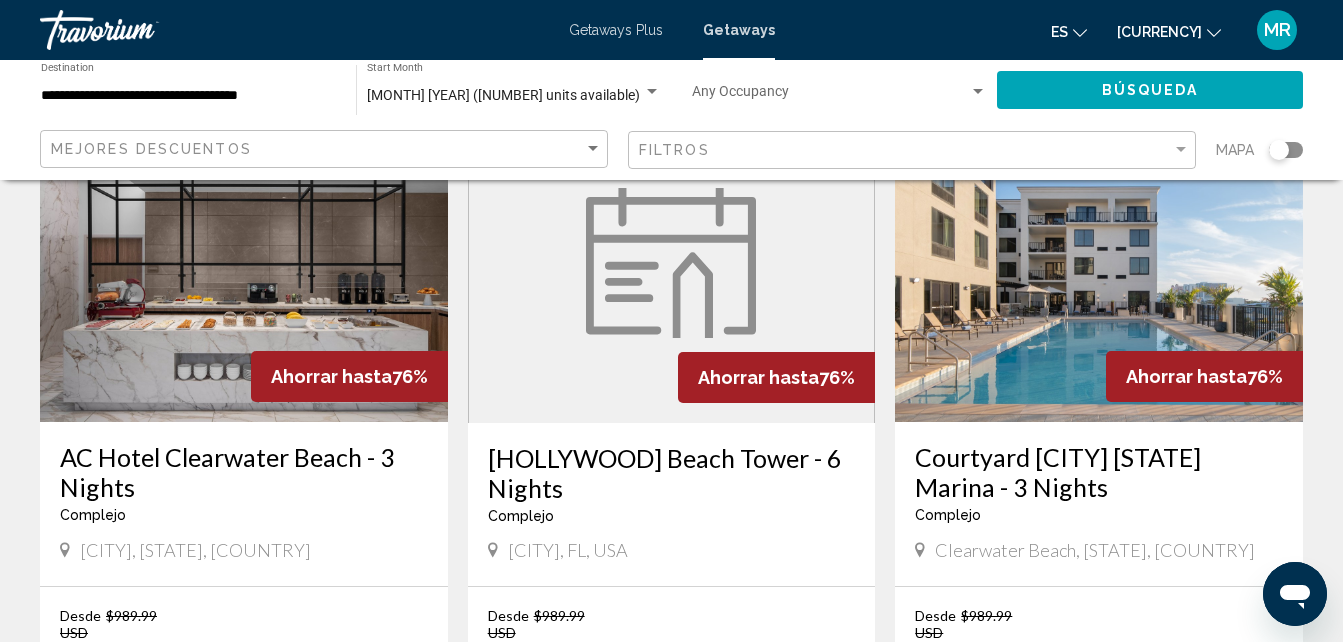 click on "AC Hotel Clearwater Beach - 3 Nights" at bounding box center (244, 472) 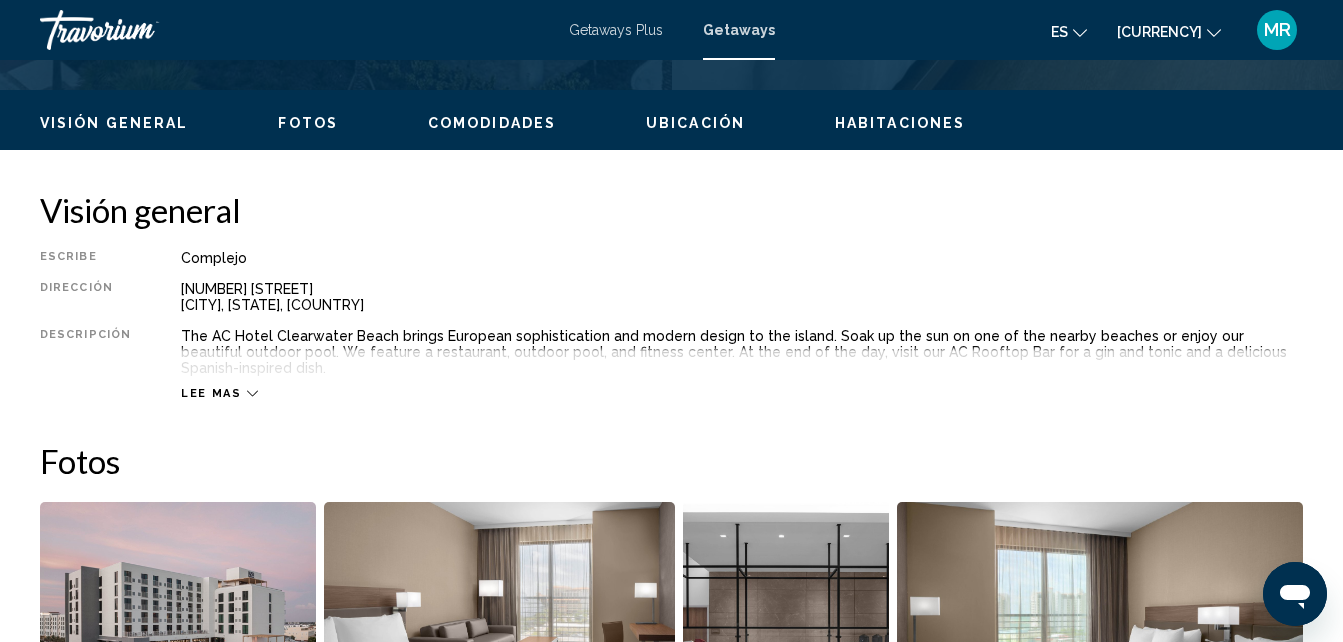 scroll, scrollTop: 214, scrollLeft: 0, axis: vertical 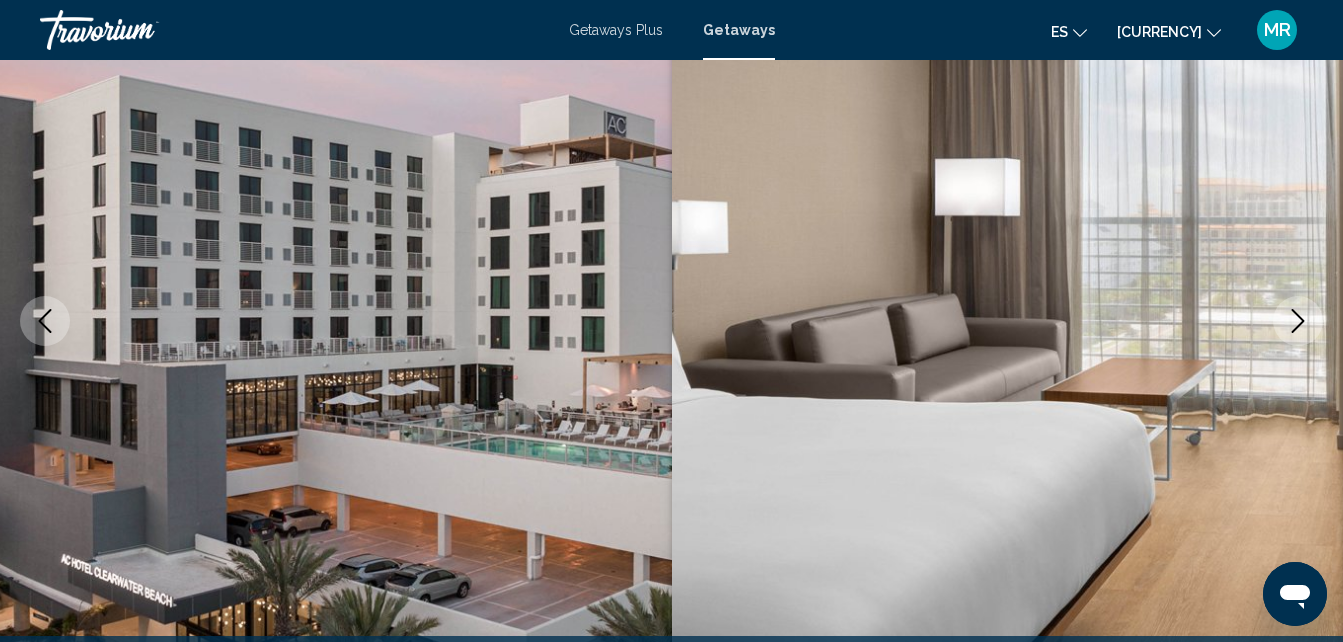 click at bounding box center [1298, 321] 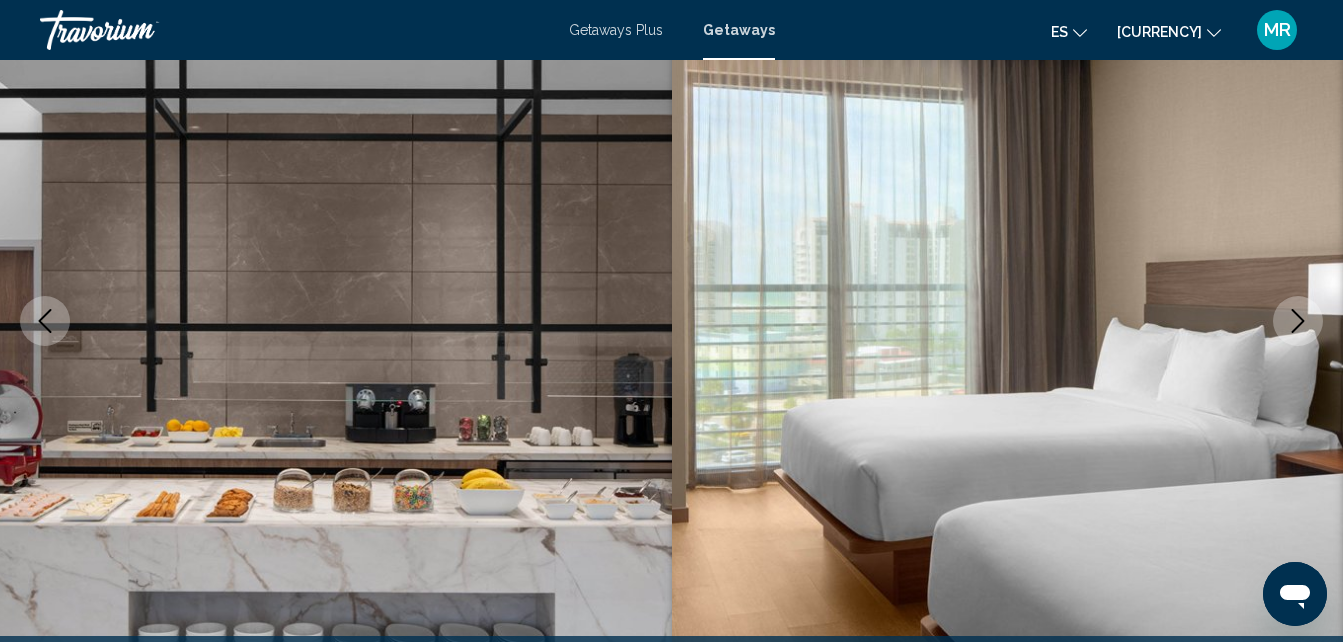click at bounding box center [1298, 321] 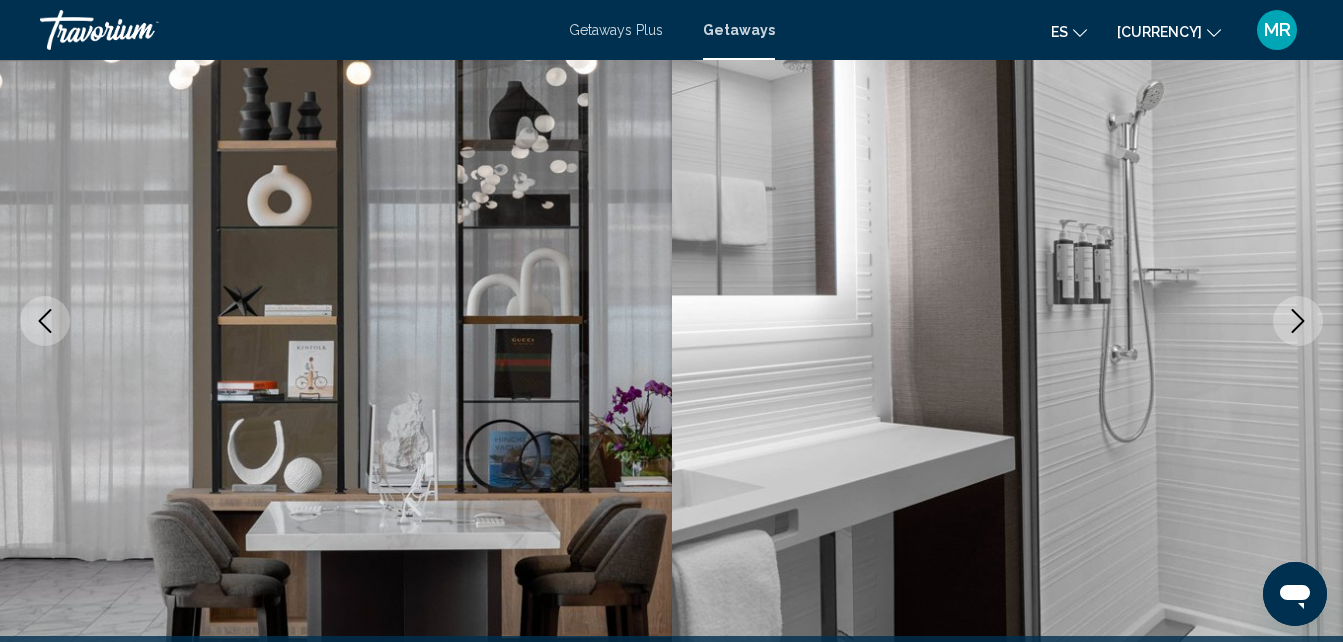 click at bounding box center (1298, 321) 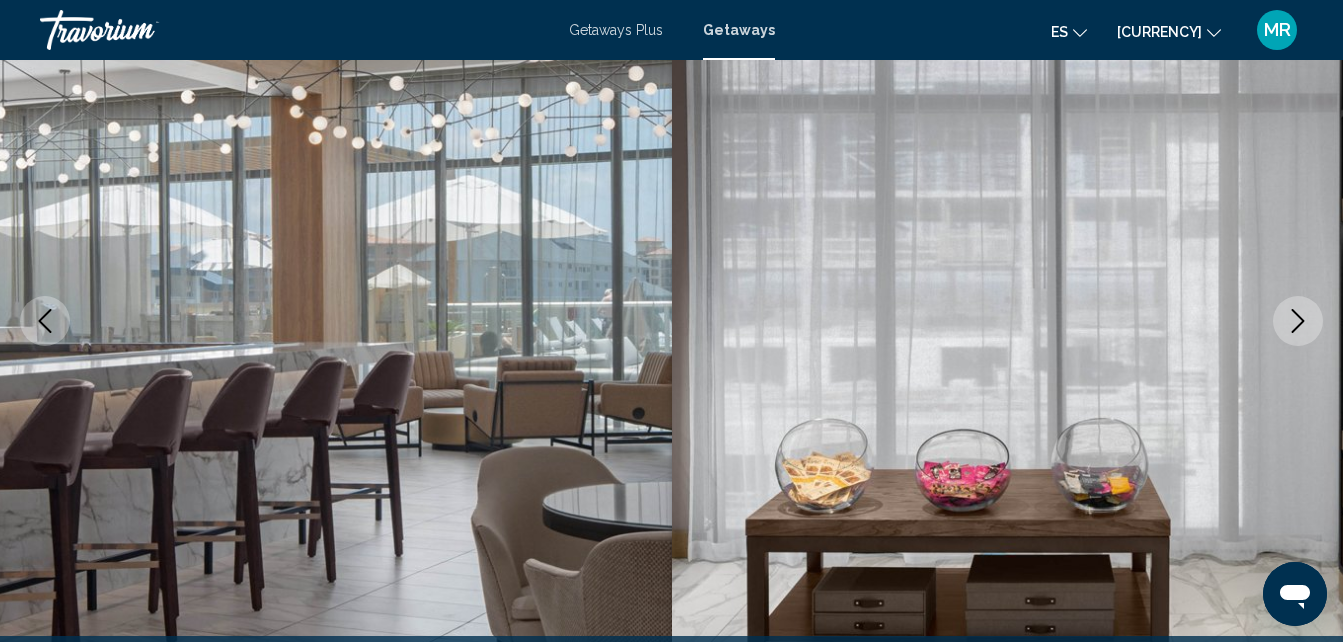 click at bounding box center [1298, 321] 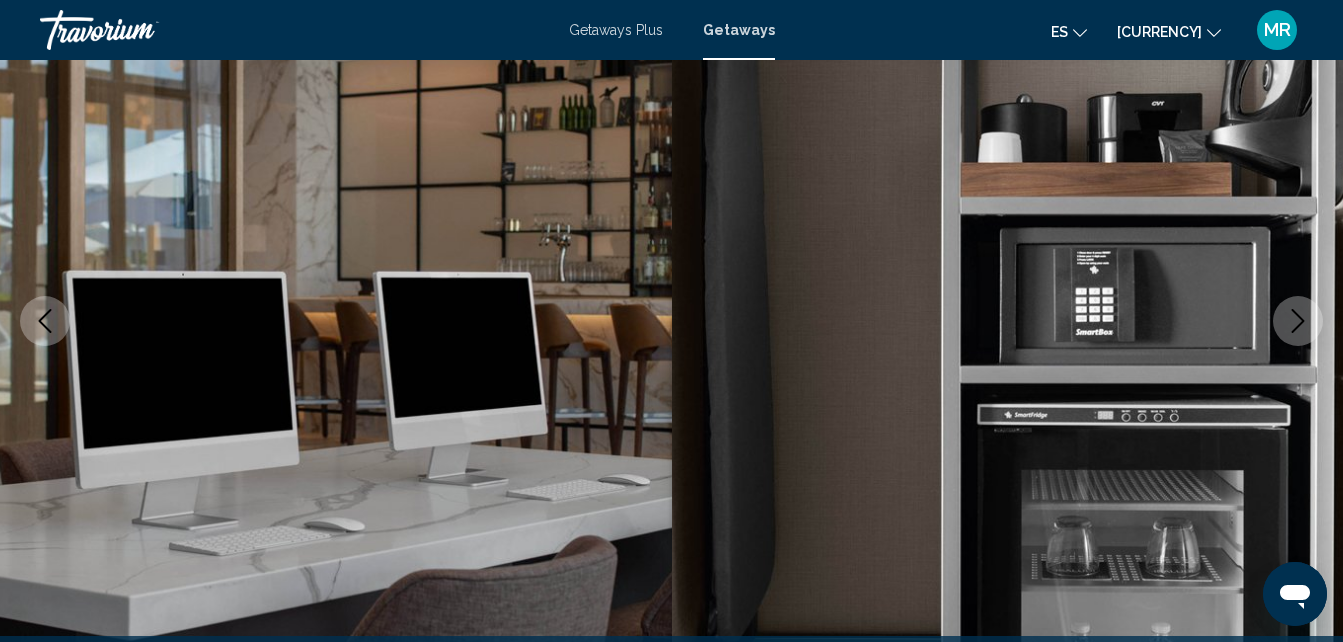 click at bounding box center [1298, 321] 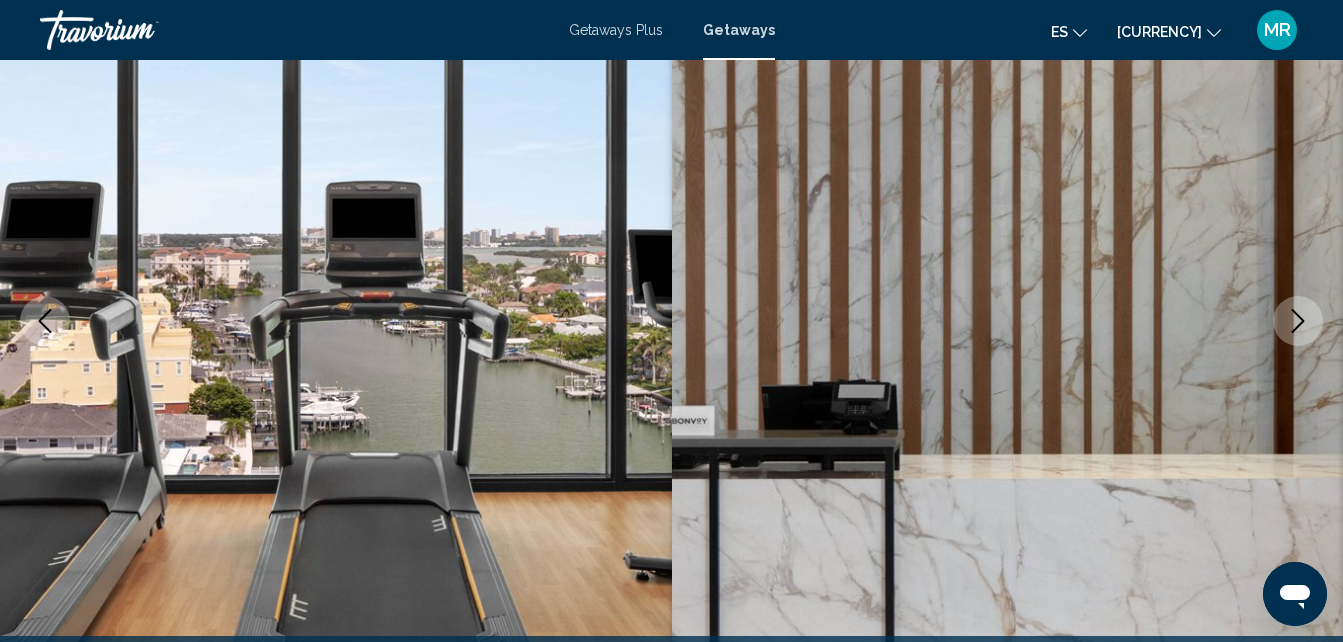 click at bounding box center (1298, 321) 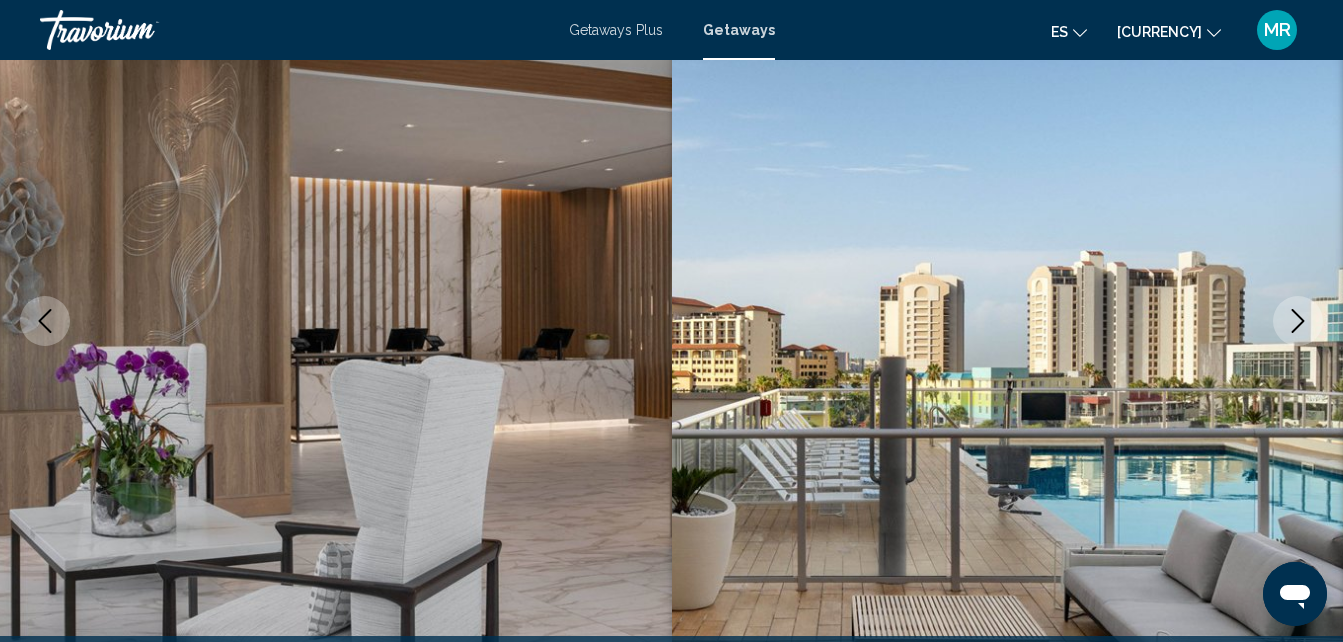 click at bounding box center (1298, 321) 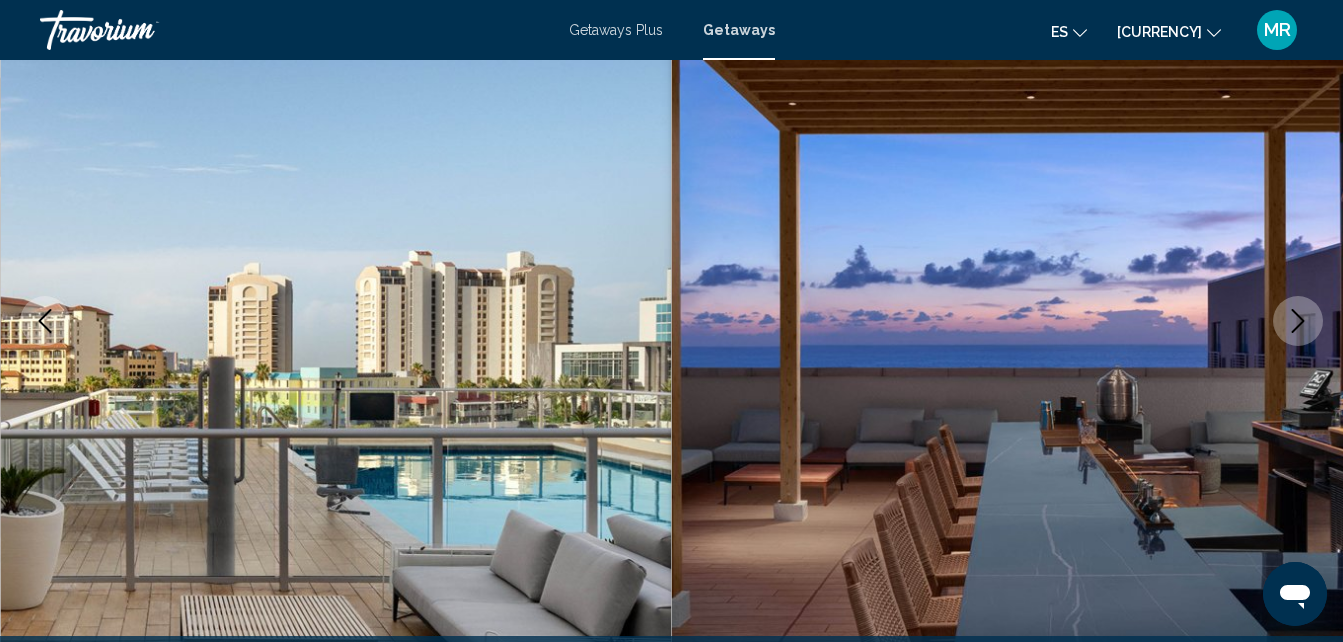 click at bounding box center (1298, 321) 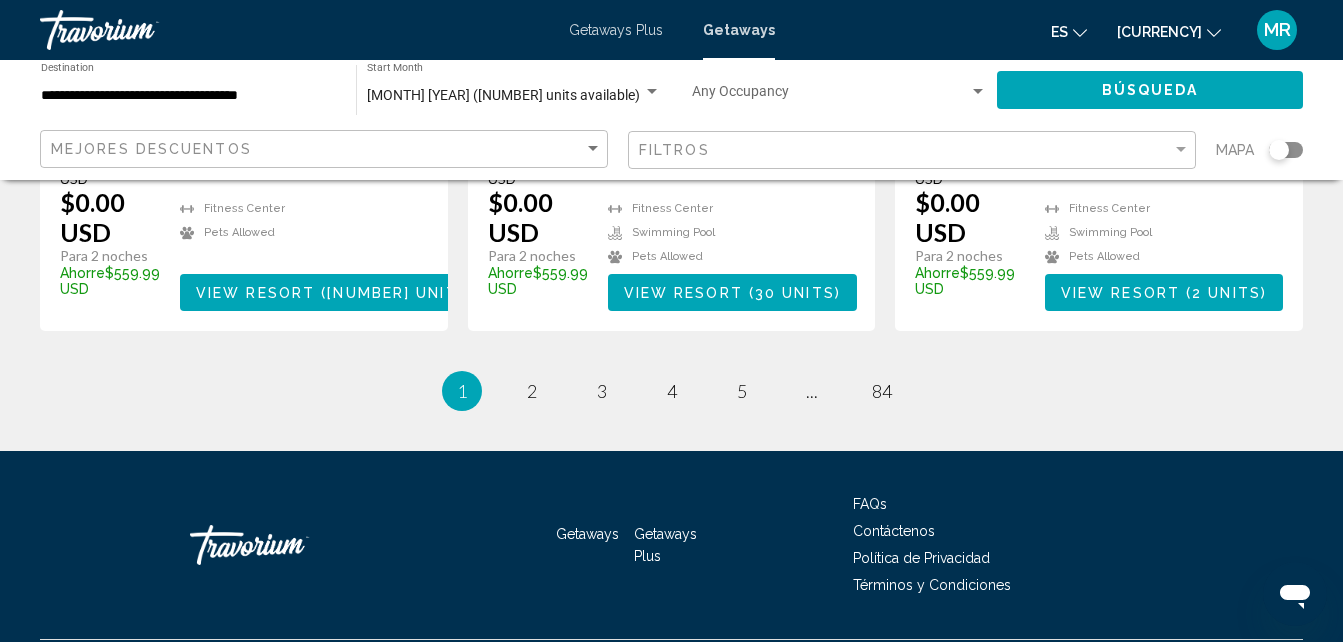 scroll, scrollTop: 2799, scrollLeft: 0, axis: vertical 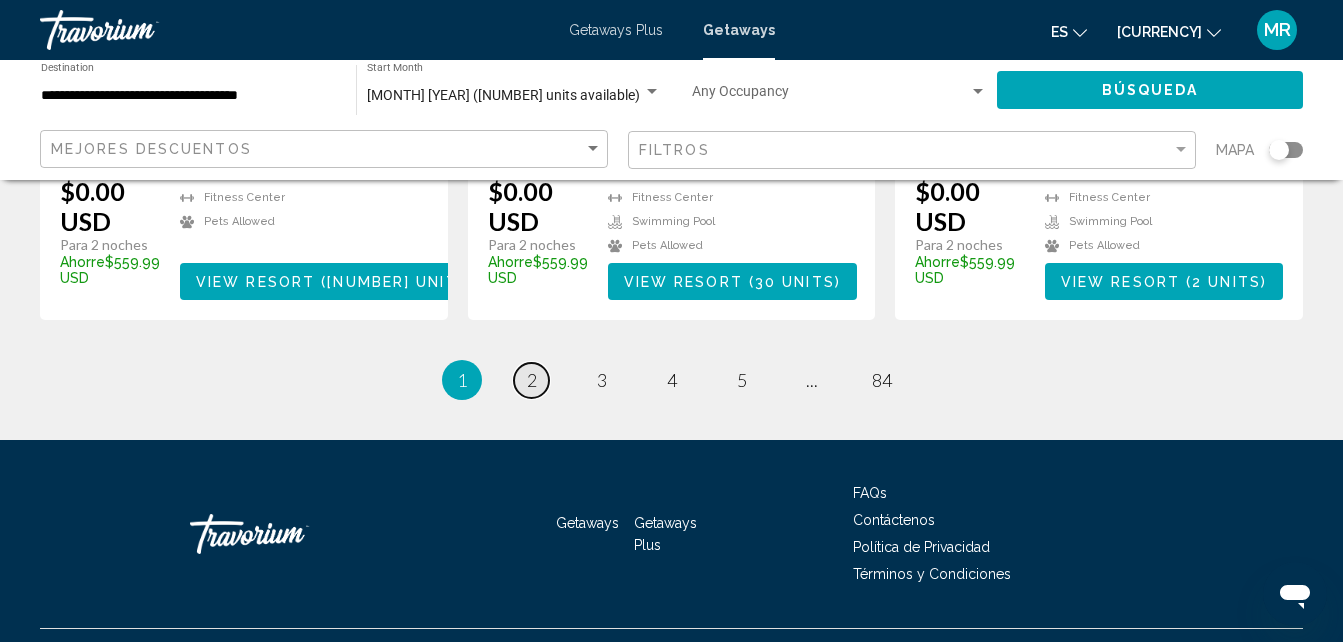 click on "2" at bounding box center [532, 380] 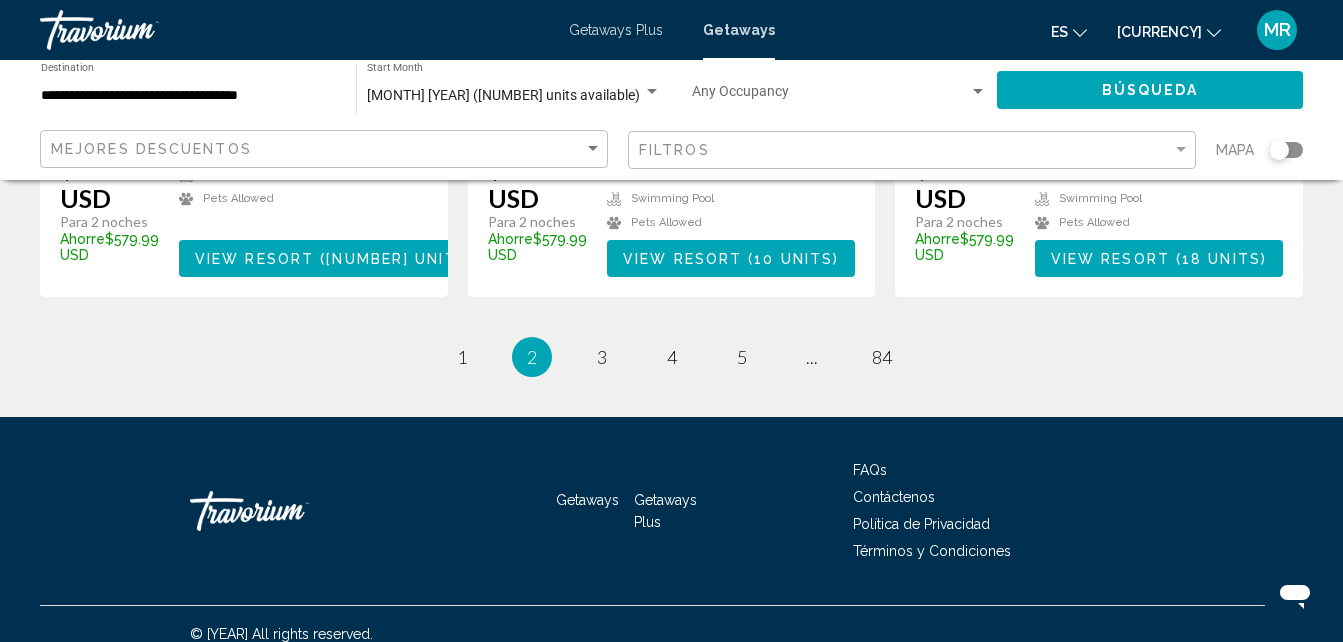 scroll, scrollTop: 2827, scrollLeft: 0, axis: vertical 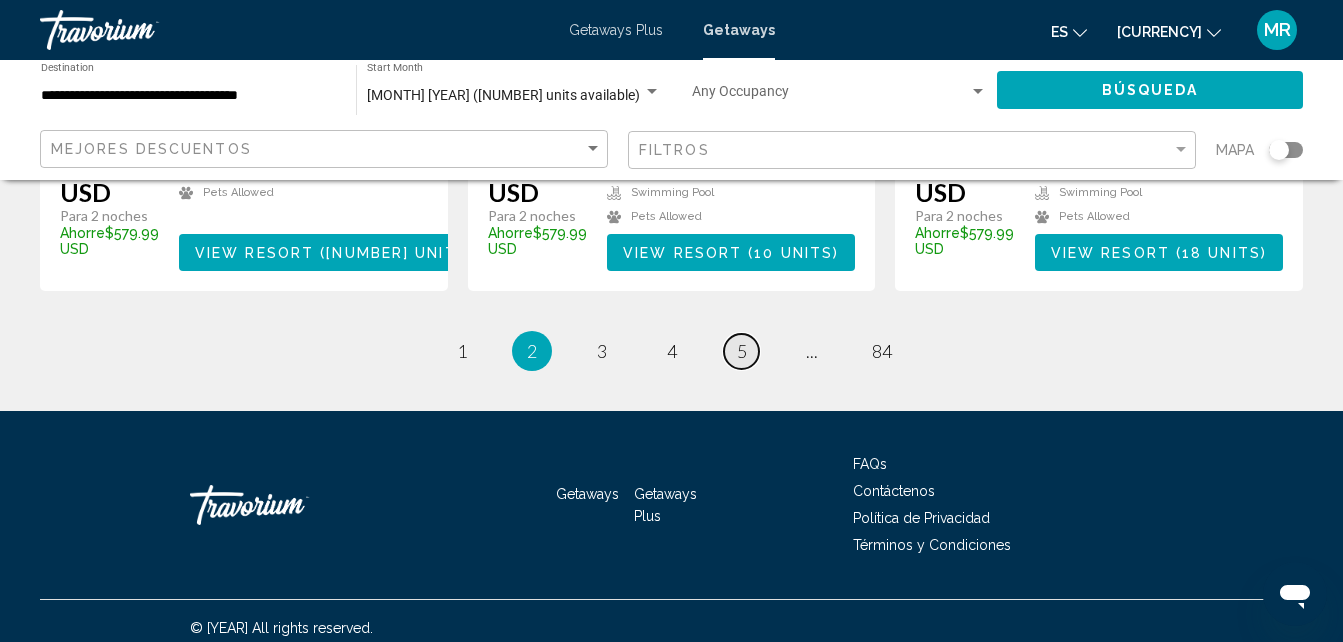 click on "5" at bounding box center [462, 351] 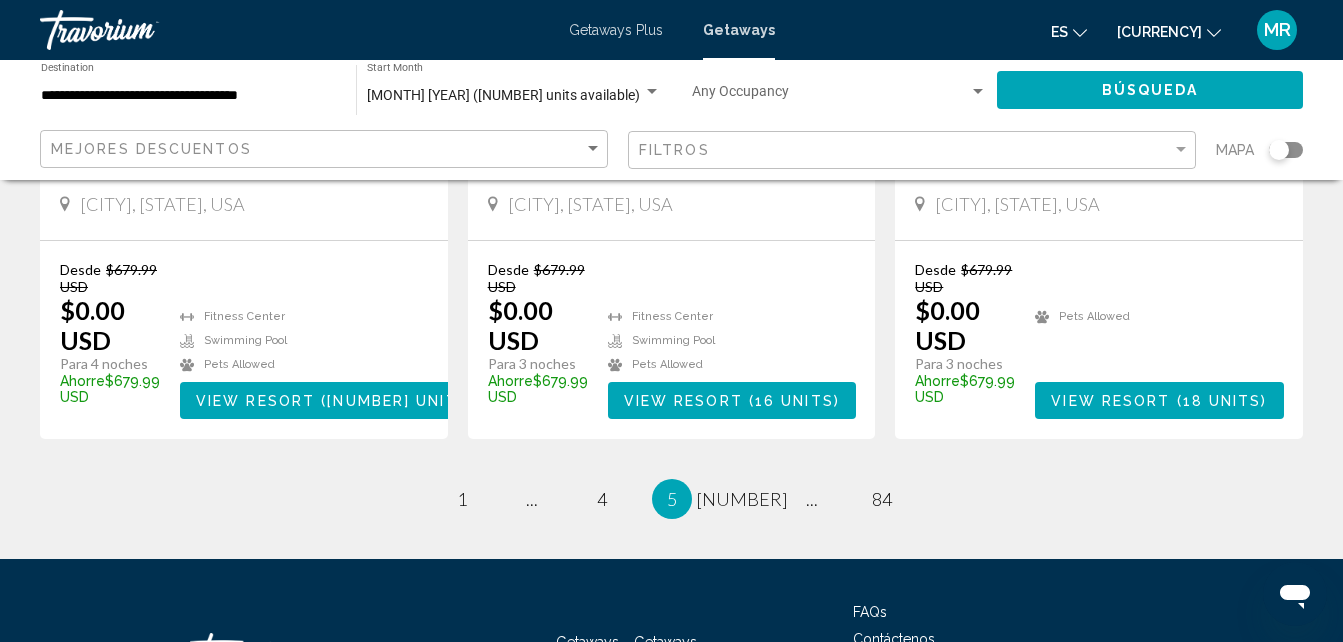 scroll, scrollTop: 2746, scrollLeft: 0, axis: vertical 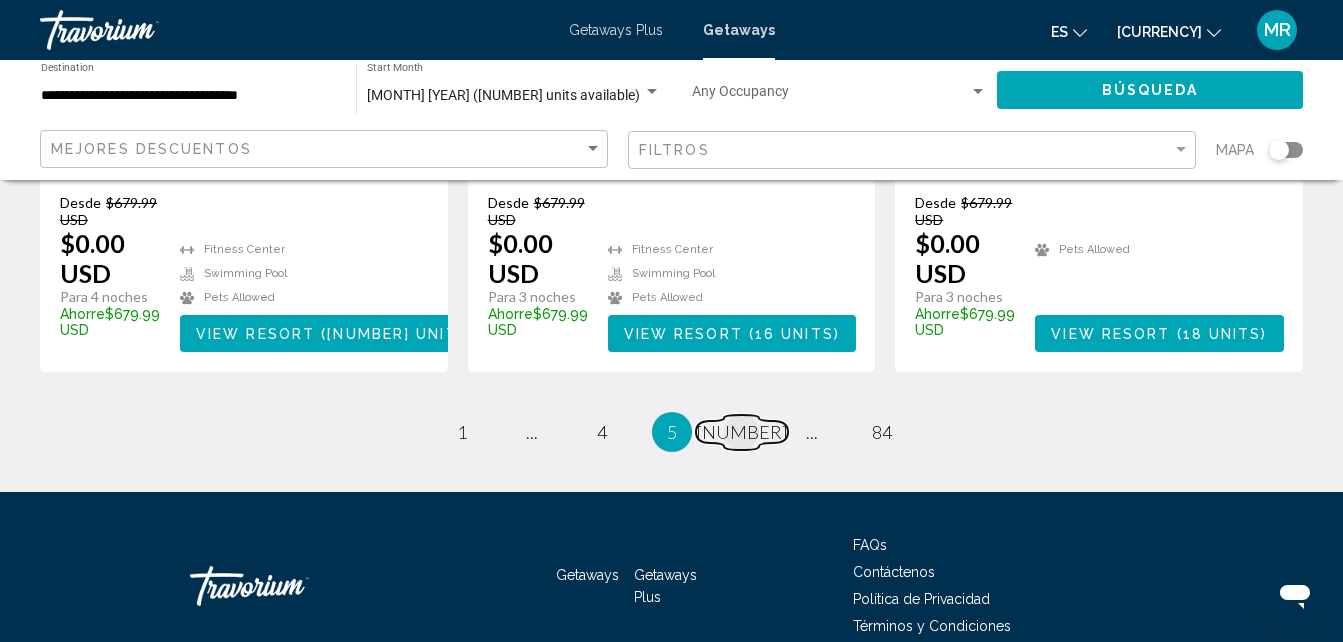 click on "[NUMBER]" at bounding box center [462, 432] 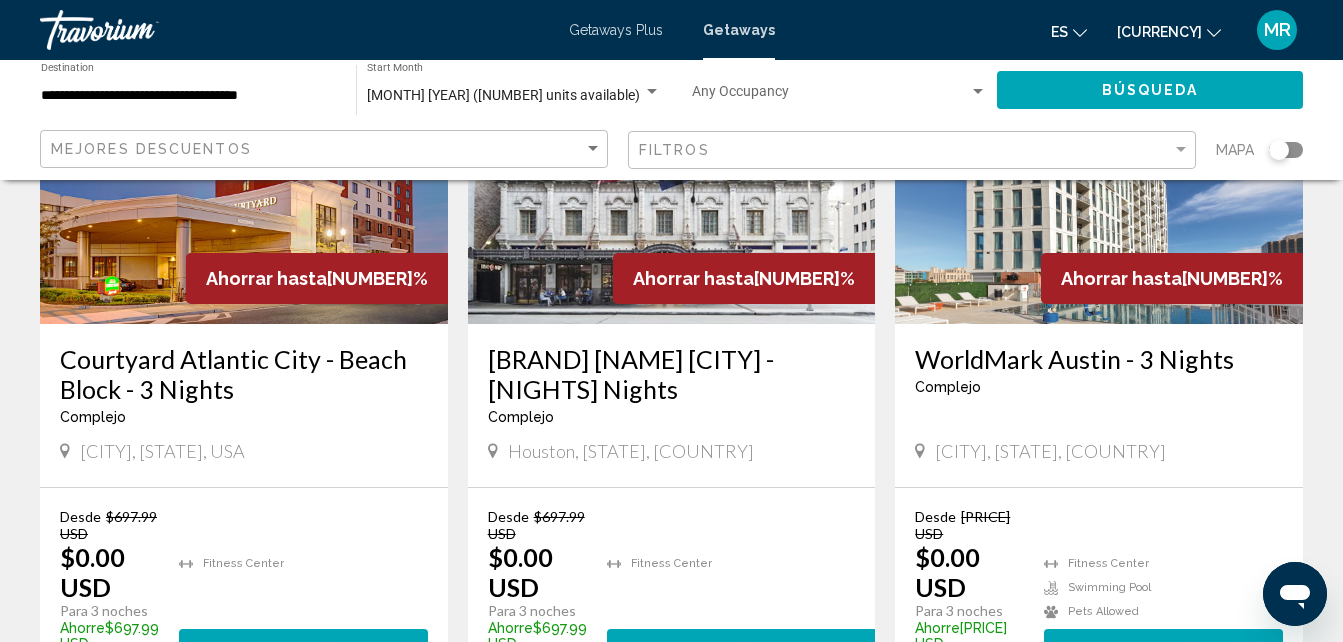 scroll, scrollTop: 2653, scrollLeft: 0, axis: vertical 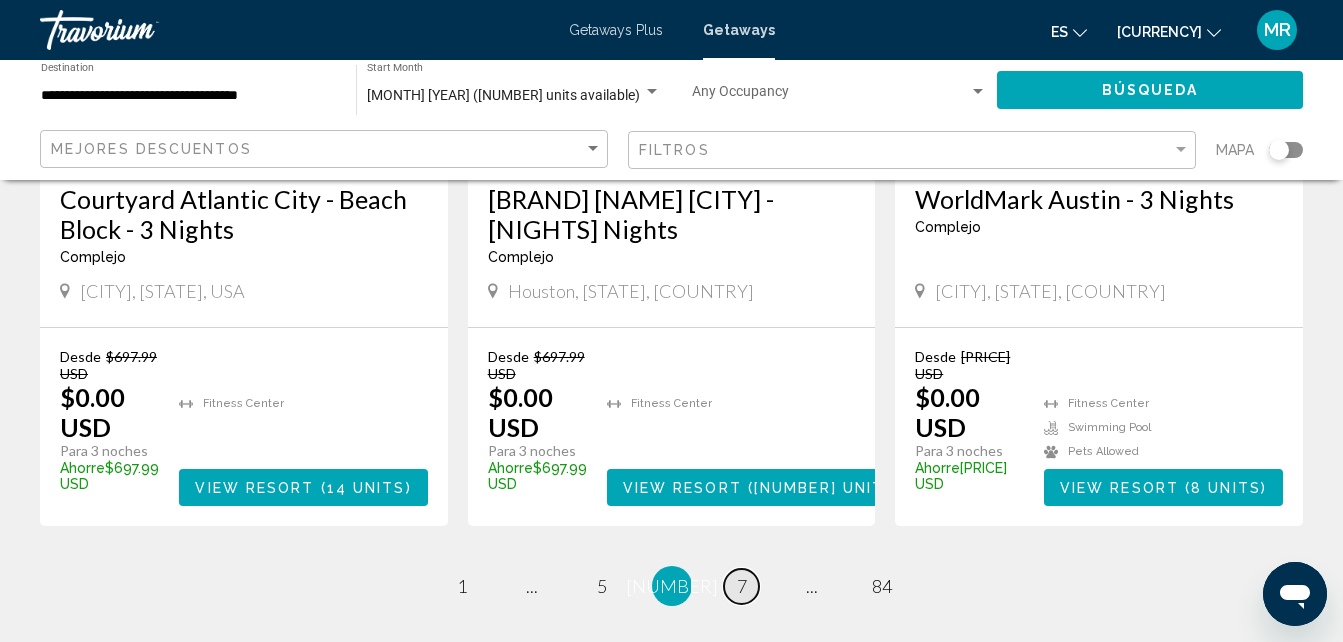 click on "7" at bounding box center [462, 586] 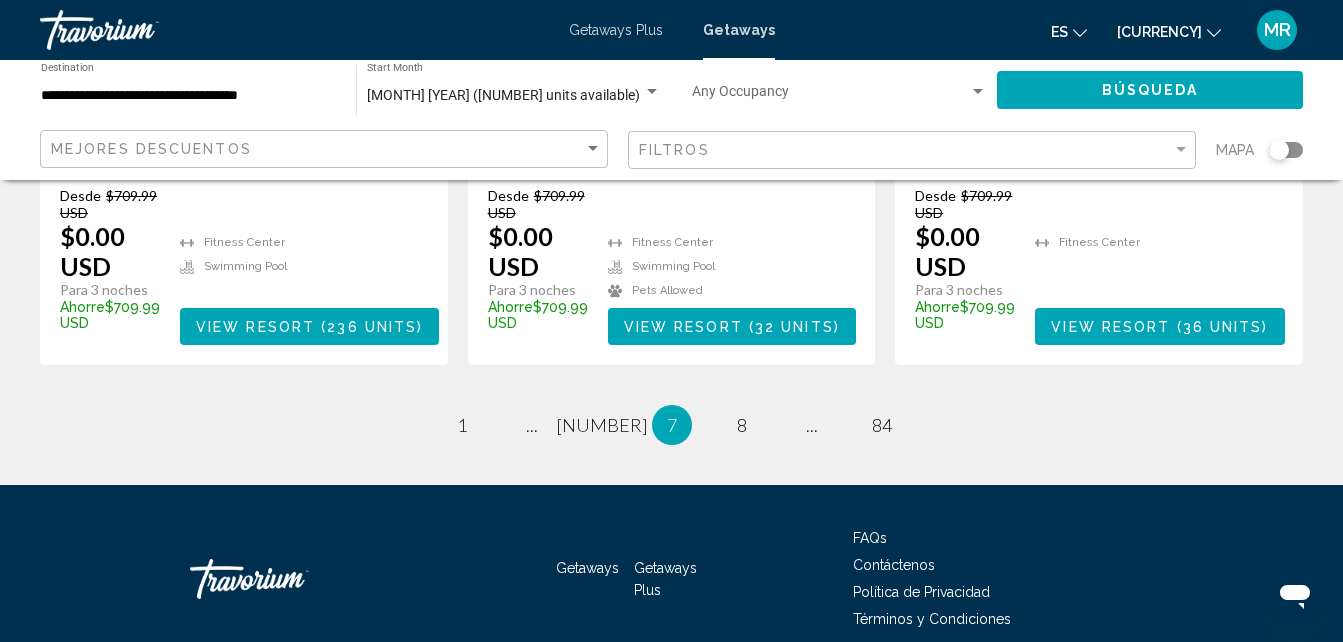 scroll, scrollTop: 2786, scrollLeft: 0, axis: vertical 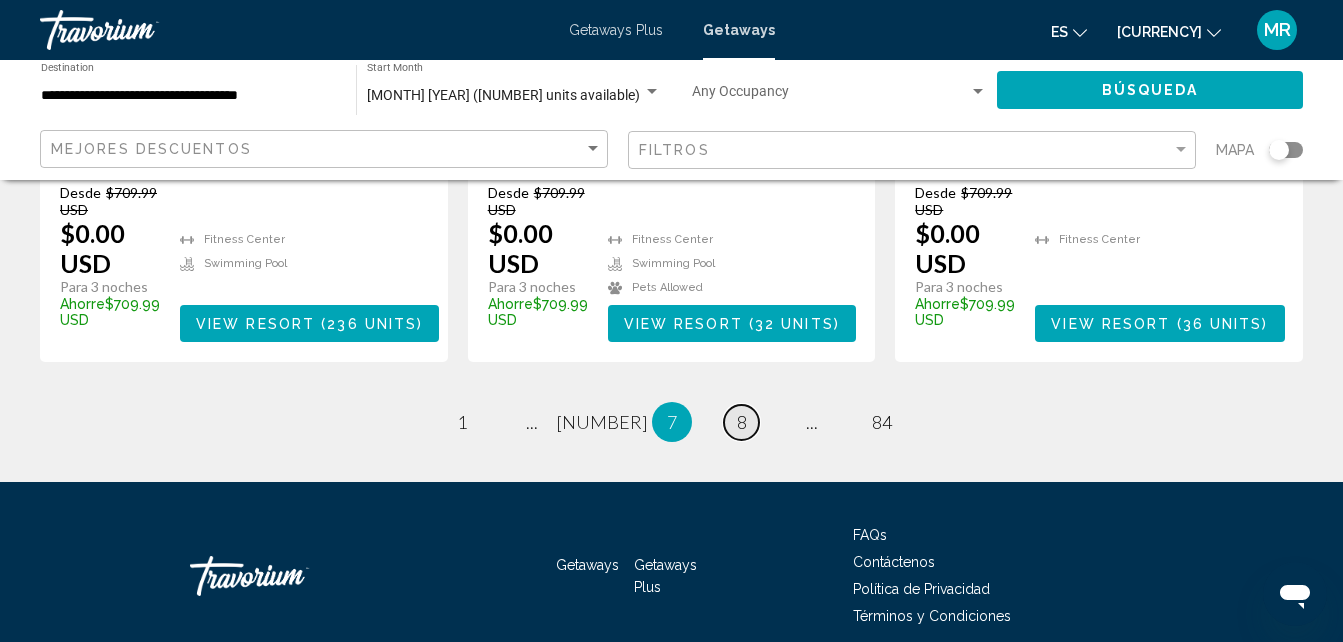 click on "8" at bounding box center [462, 422] 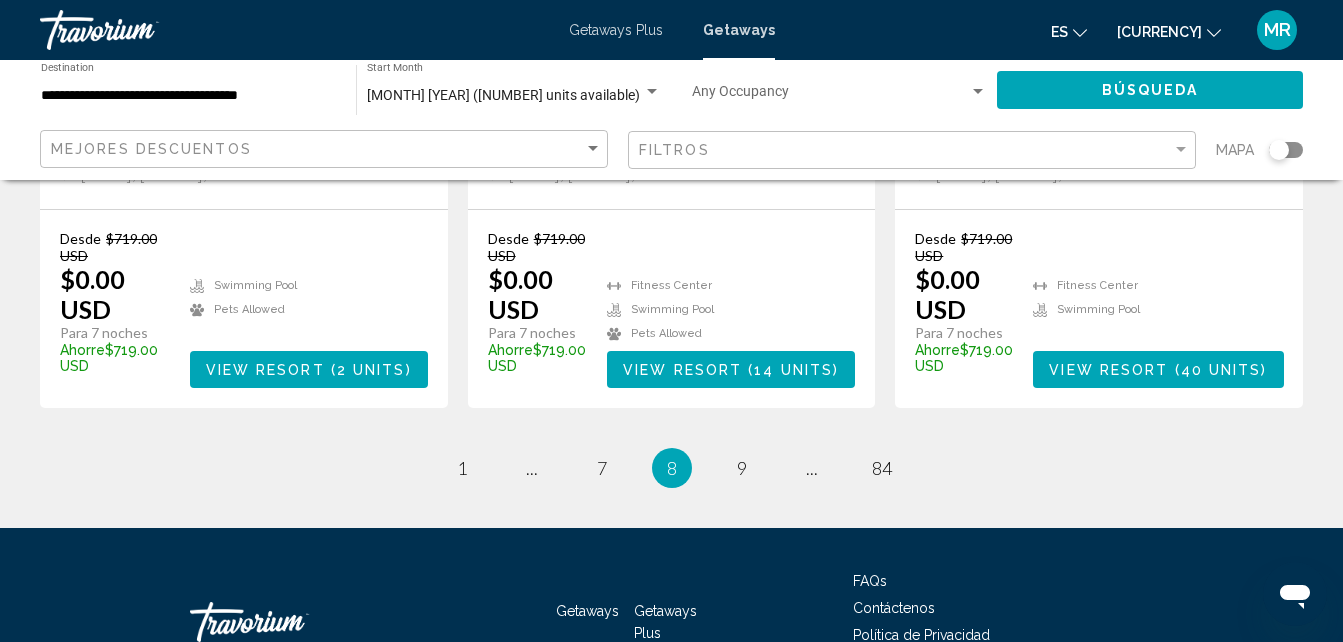 scroll, scrollTop: 2720, scrollLeft: 0, axis: vertical 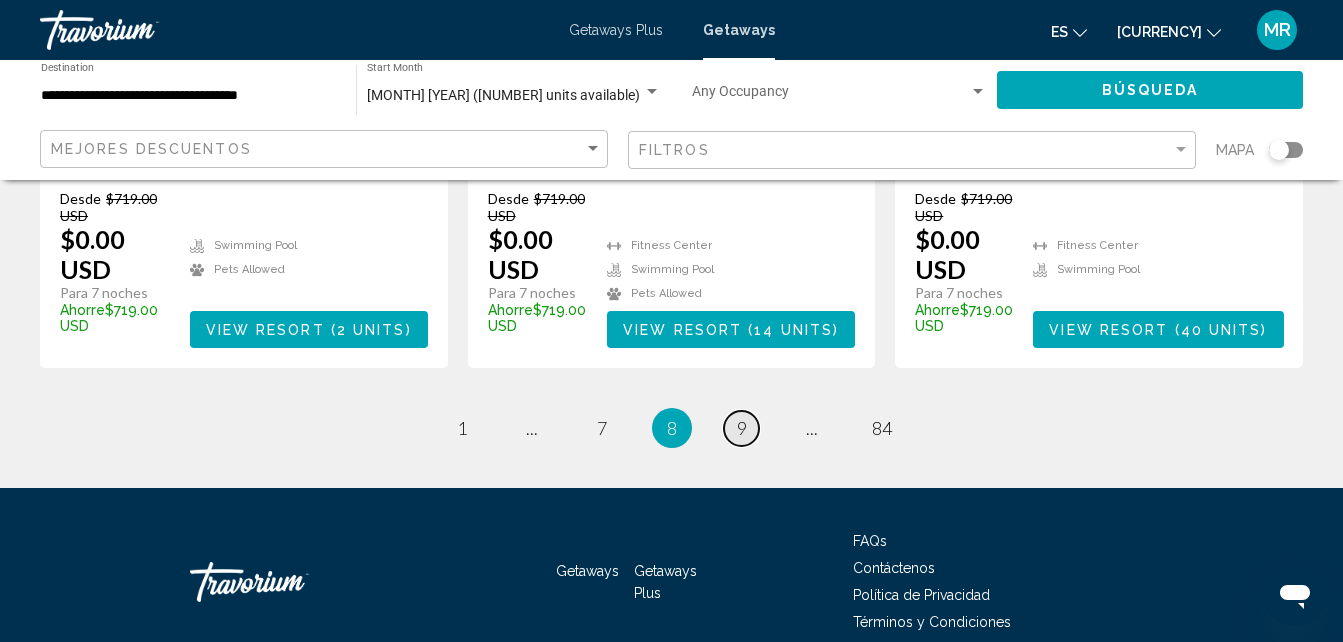 click on "page  [NUMBER]" at bounding box center [461, 428] 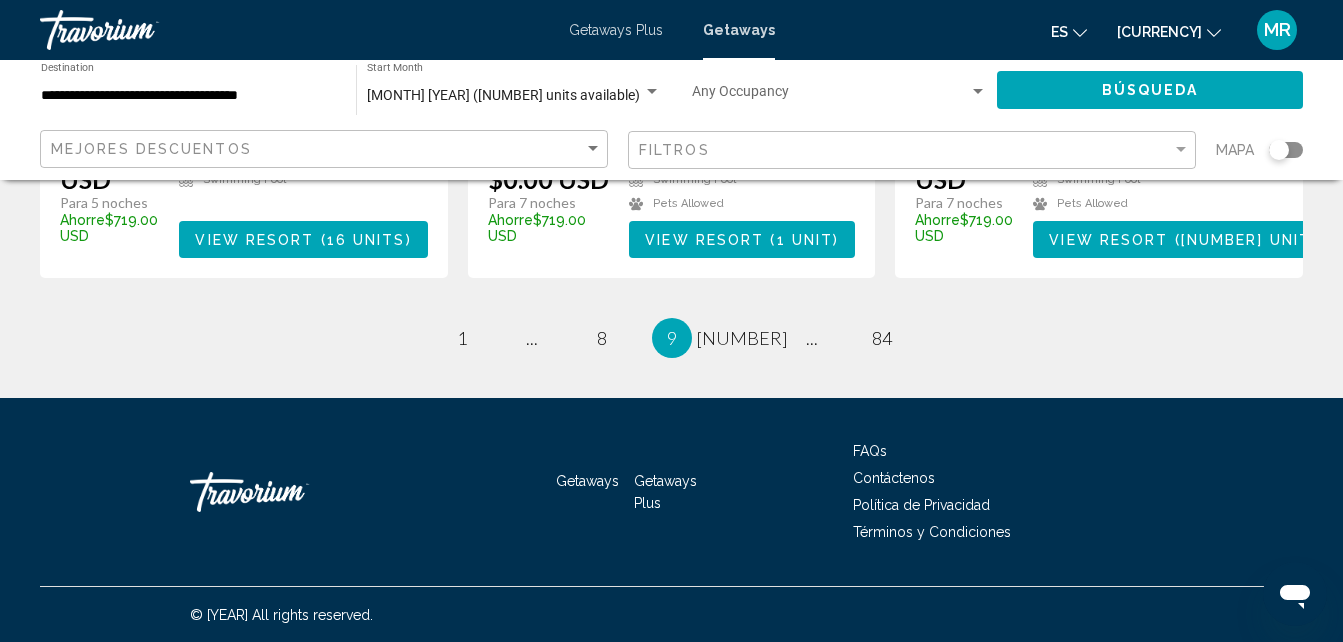 scroll, scrollTop: 2751, scrollLeft: 0, axis: vertical 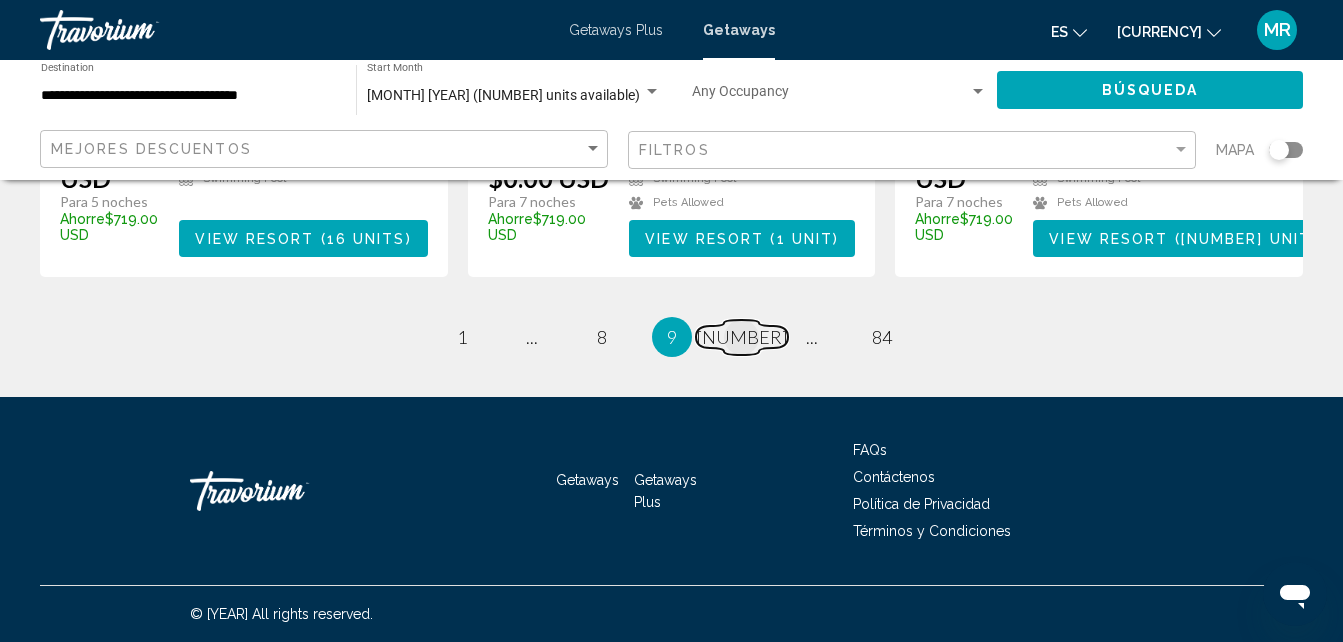 click on "[NUMBER]" at bounding box center (462, 337) 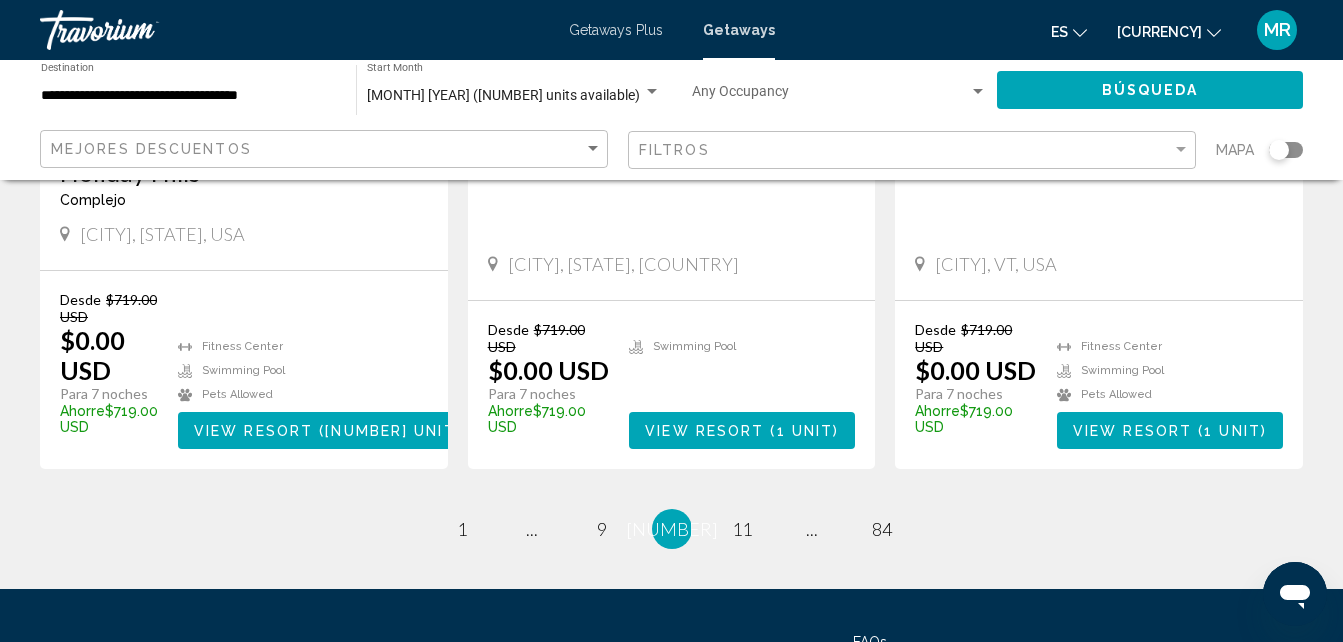 scroll, scrollTop: 2599, scrollLeft: 0, axis: vertical 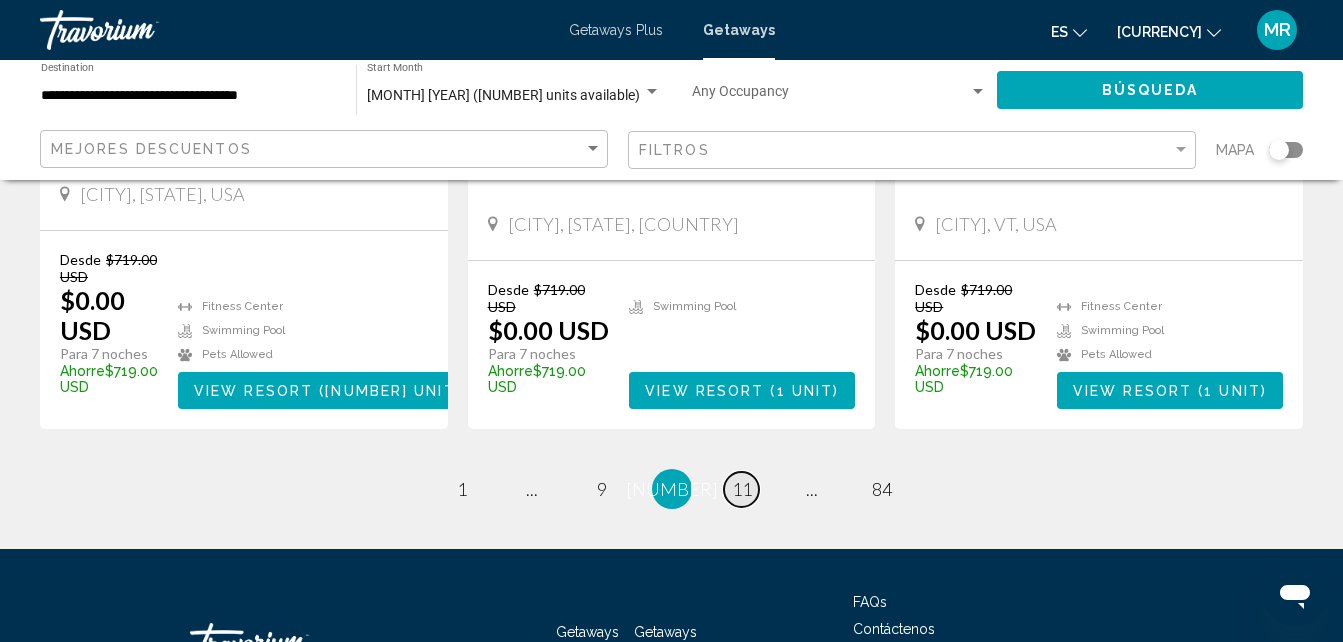 click on "11" at bounding box center [462, 489] 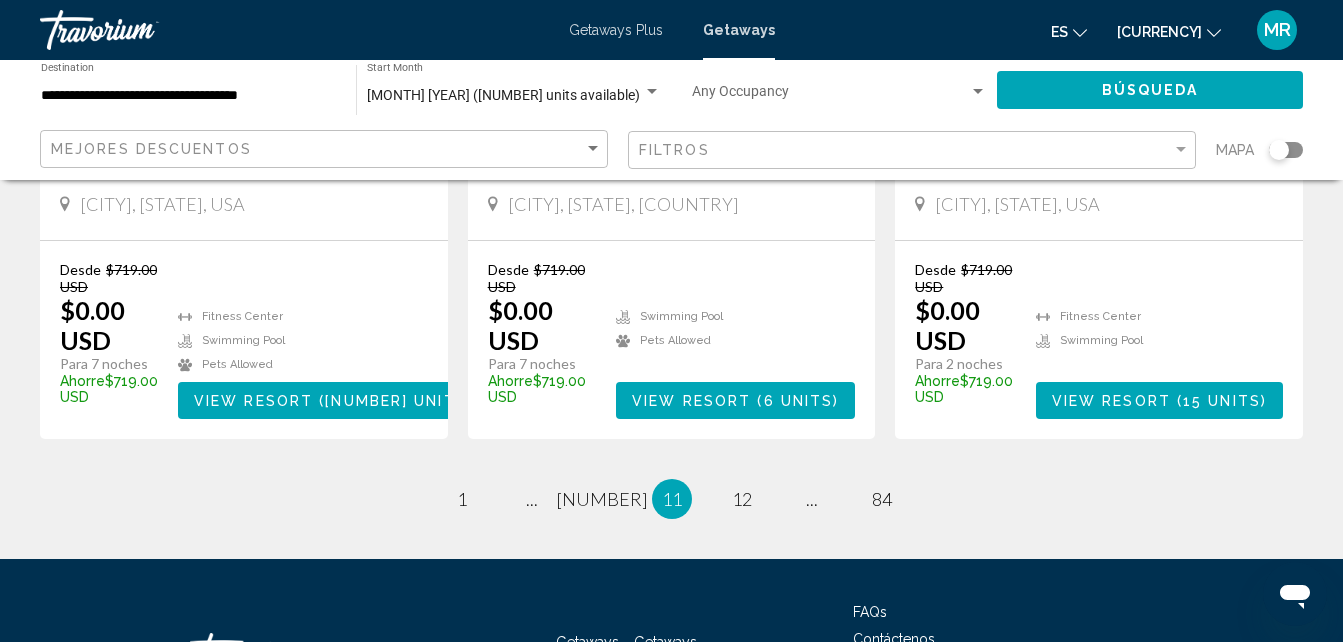 scroll, scrollTop: 2627, scrollLeft: 0, axis: vertical 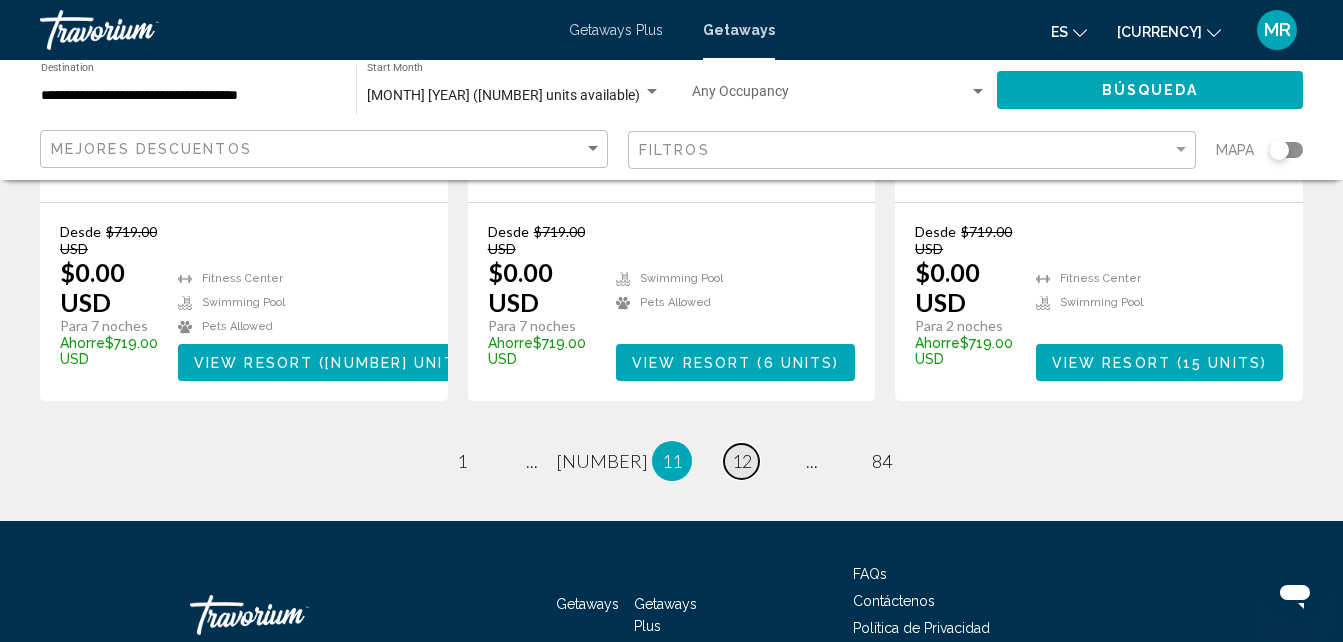 click on "12" at bounding box center [462, 461] 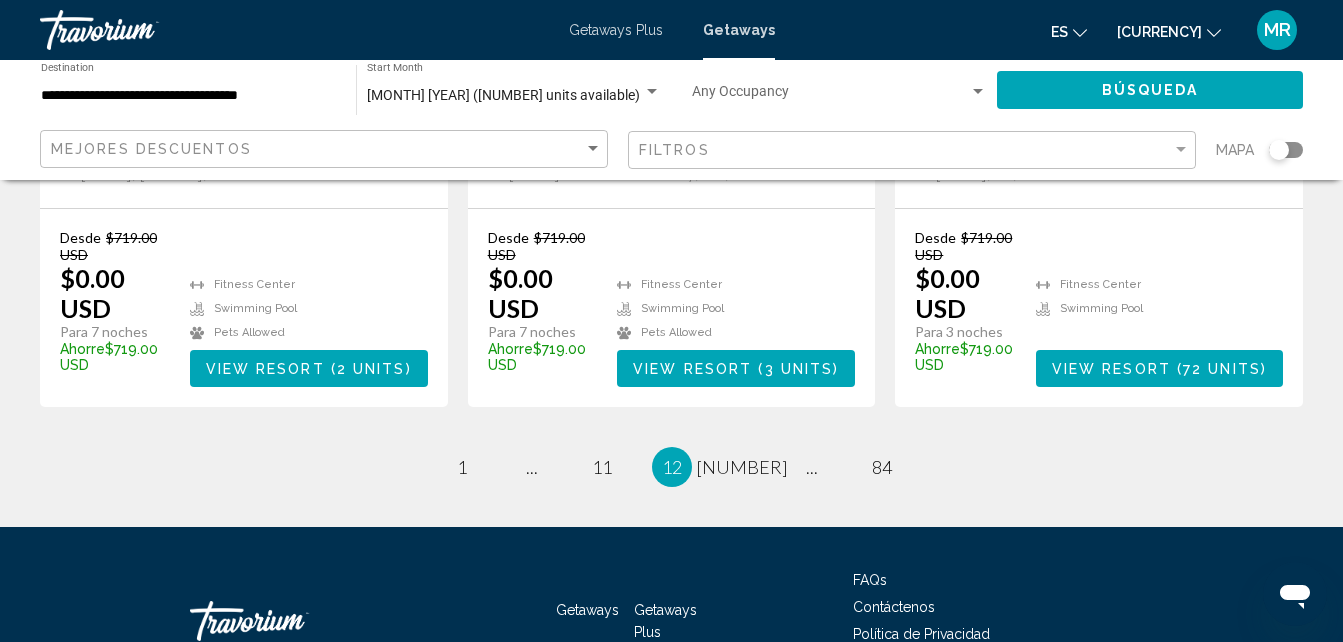 scroll, scrollTop: 2720, scrollLeft: 0, axis: vertical 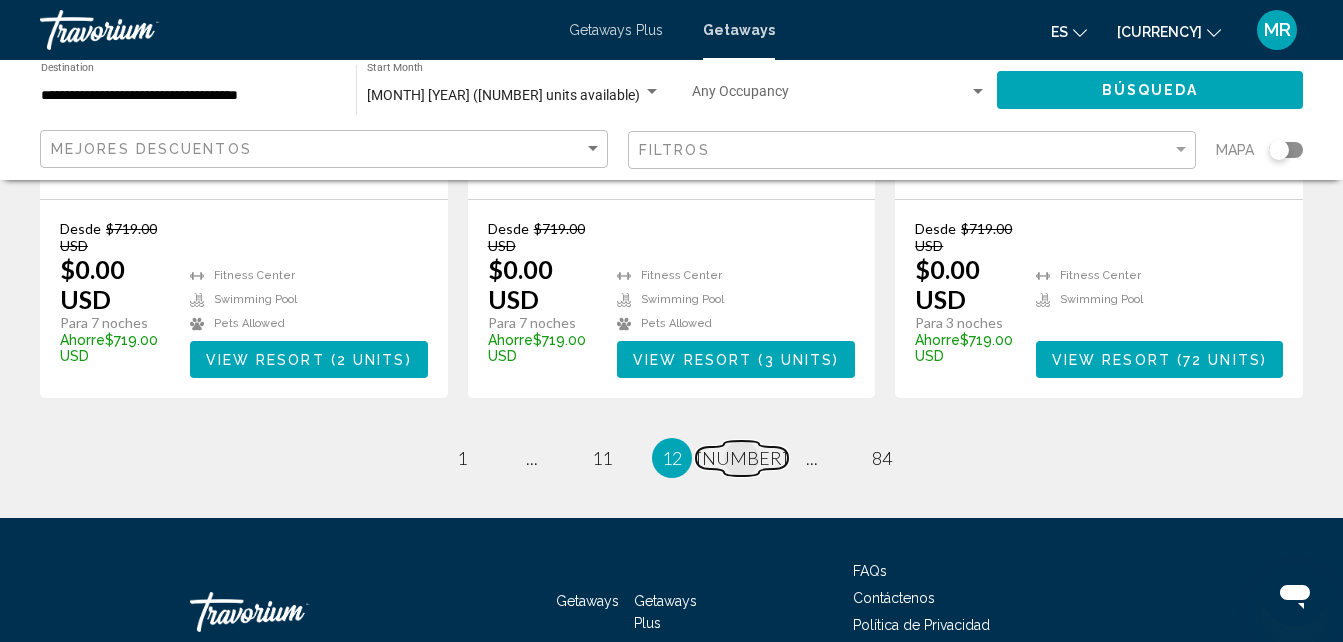 click on "[NUMBER]" at bounding box center [462, 458] 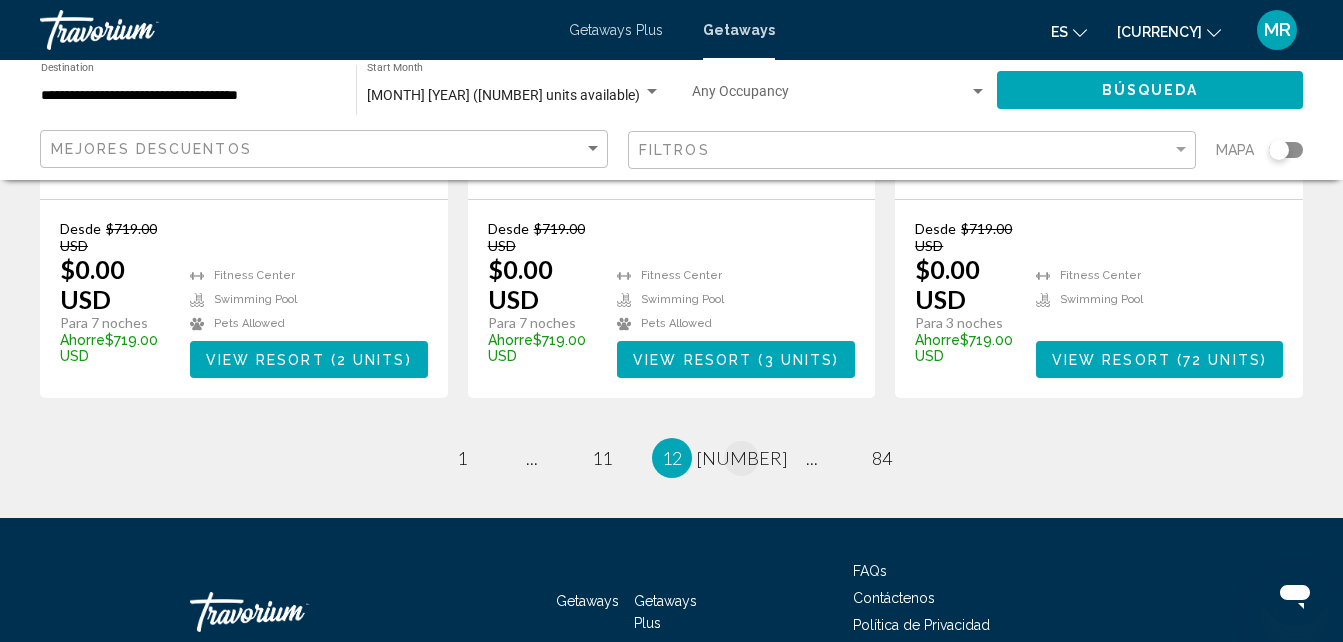 scroll, scrollTop: 0, scrollLeft: 0, axis: both 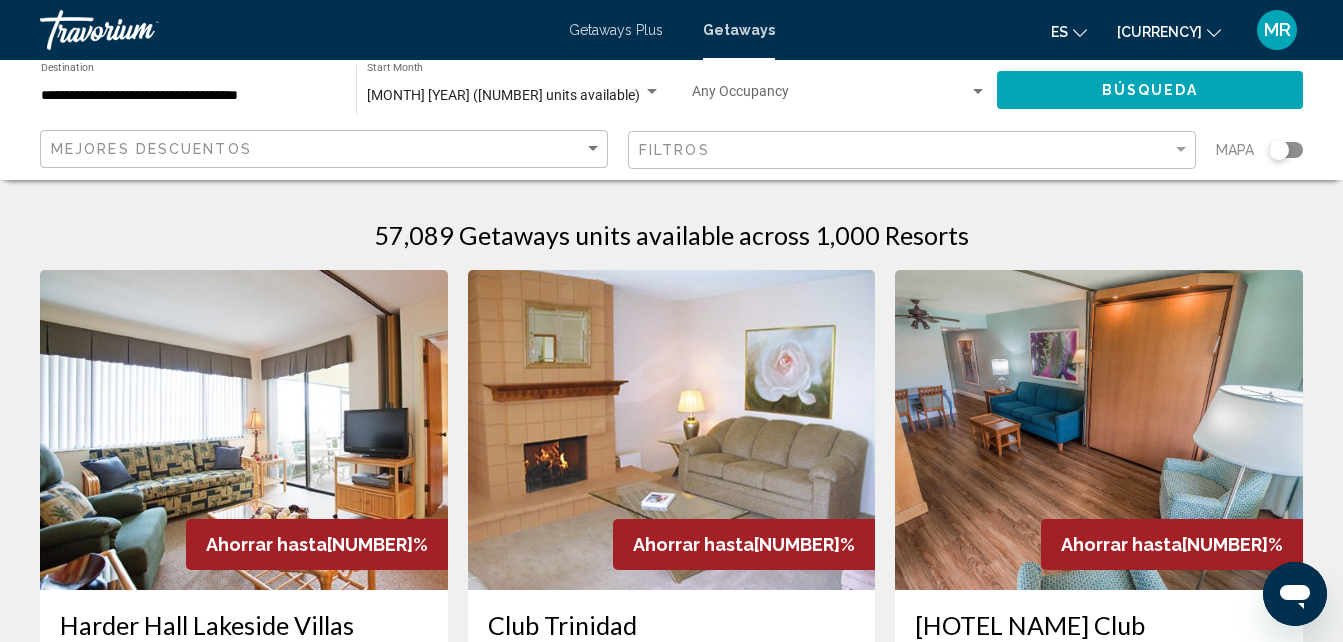 click at bounding box center (672, 430) 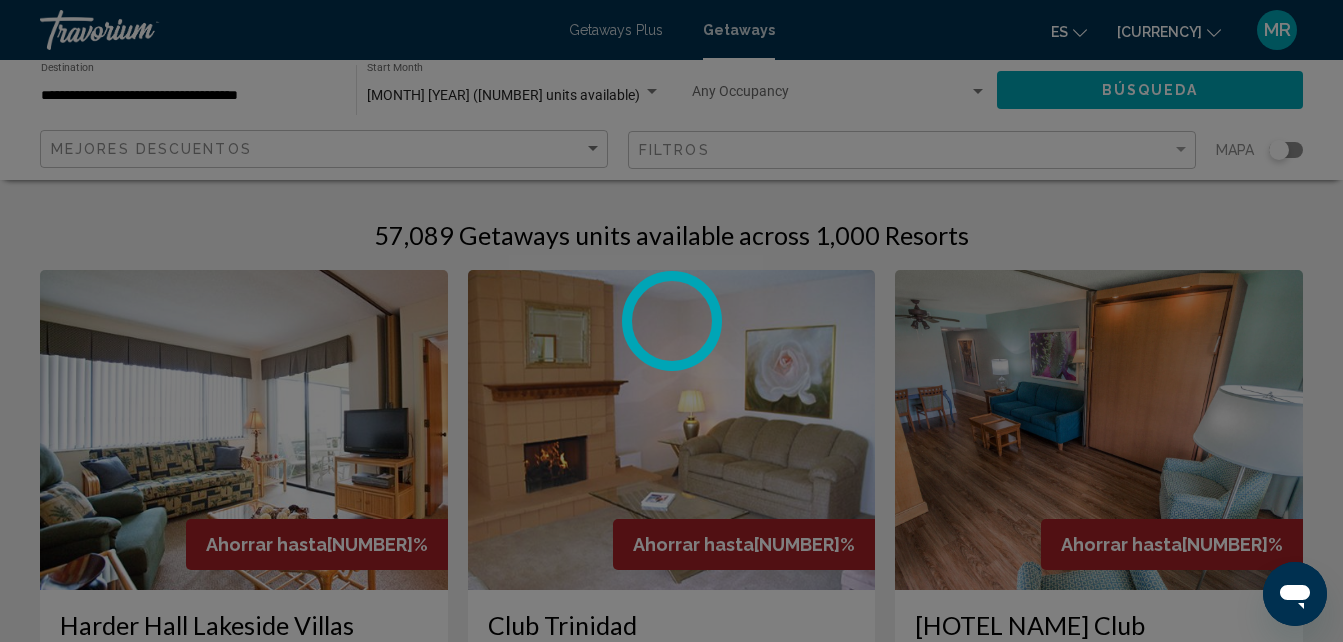 click at bounding box center [671, 321] 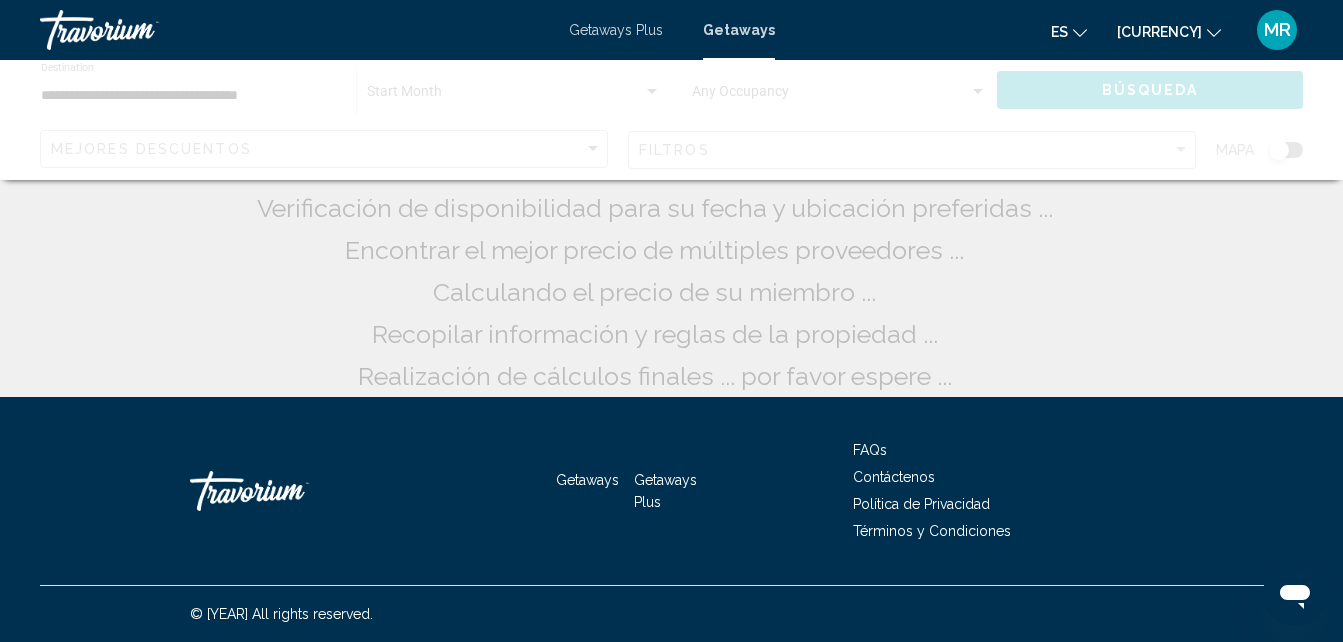 scroll, scrollTop: 0, scrollLeft: 0, axis: both 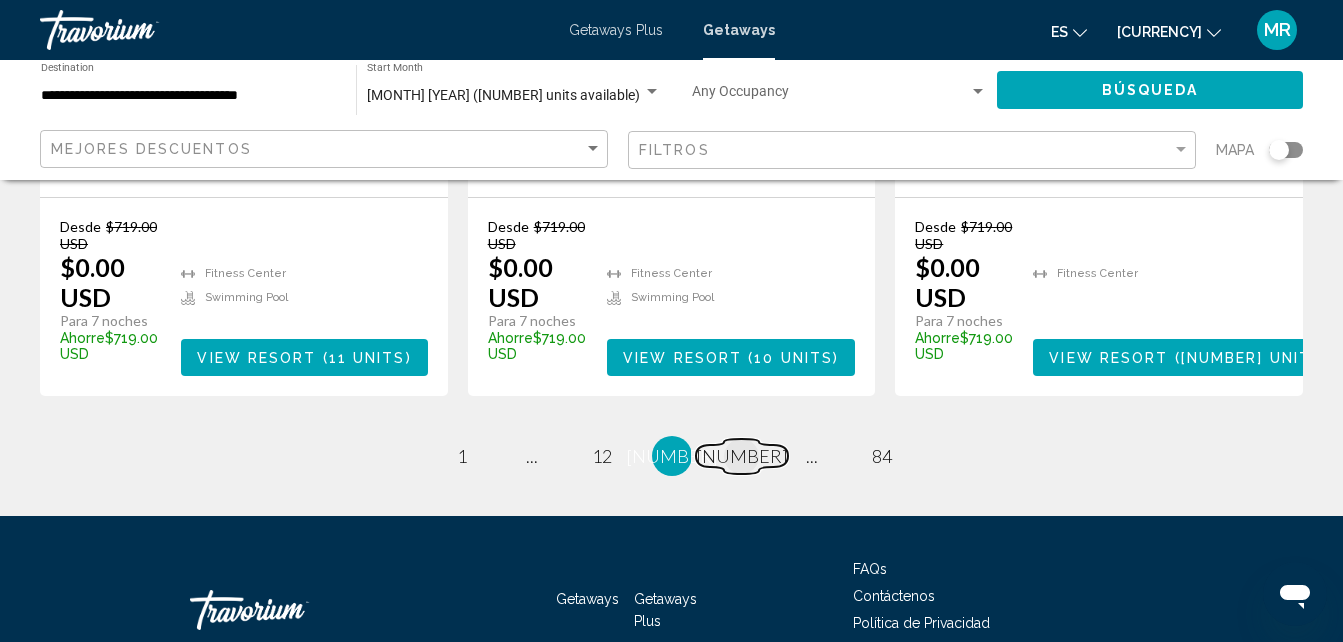 click on "[NUMBER]" at bounding box center (462, 456) 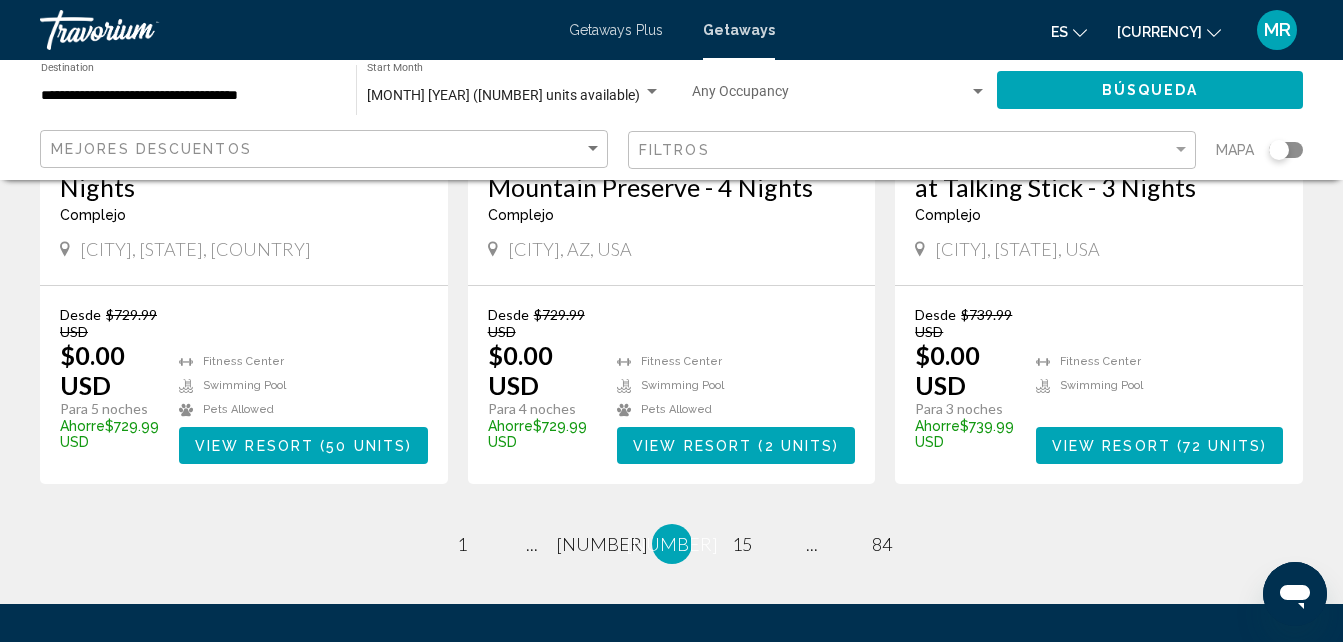 scroll, scrollTop: 2639, scrollLeft: 0, axis: vertical 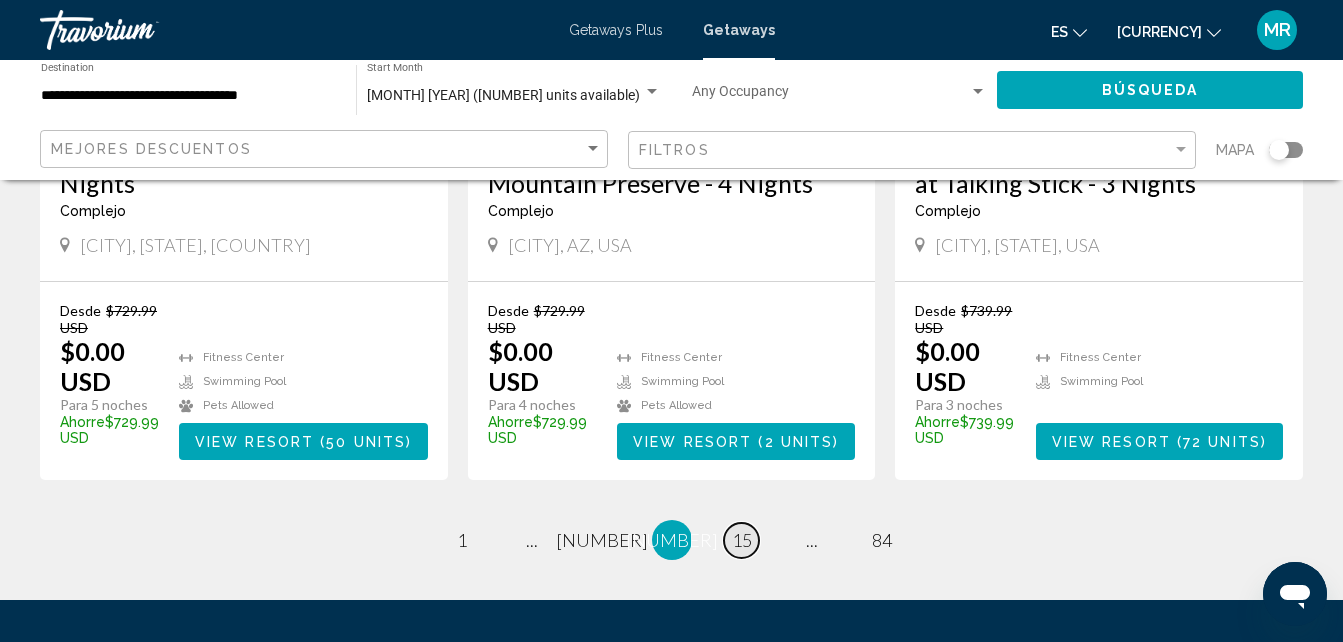 click on "15" at bounding box center (462, 540) 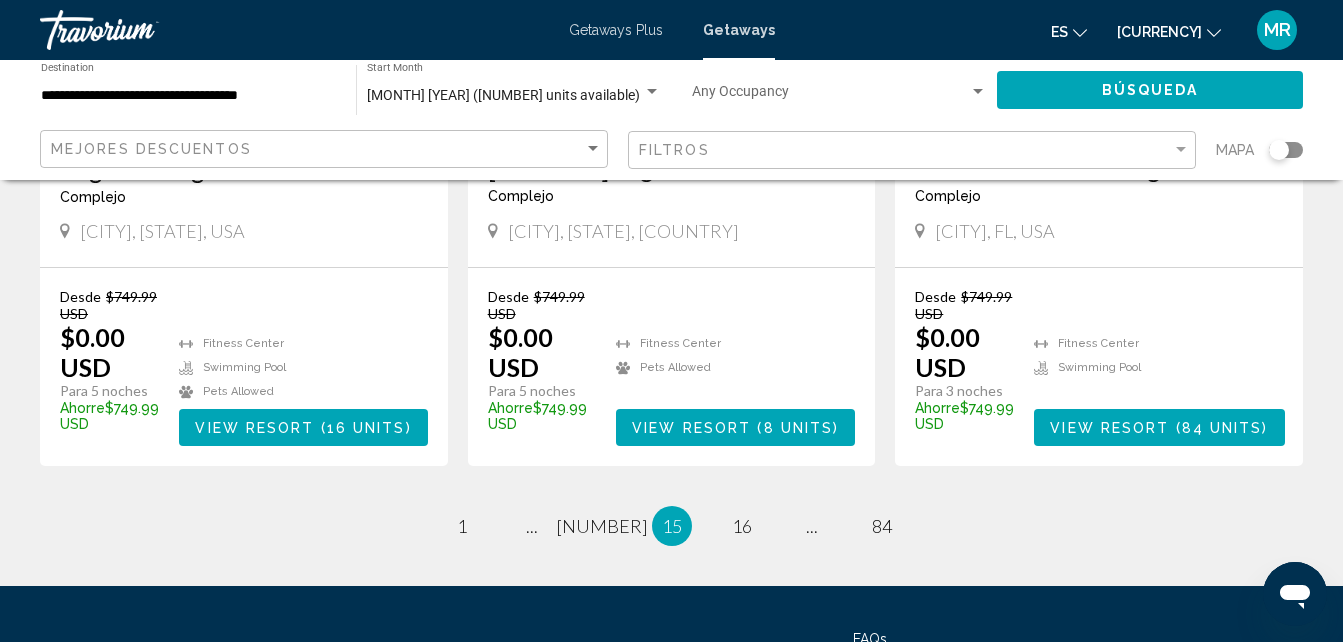 scroll, scrollTop: 2693, scrollLeft: 0, axis: vertical 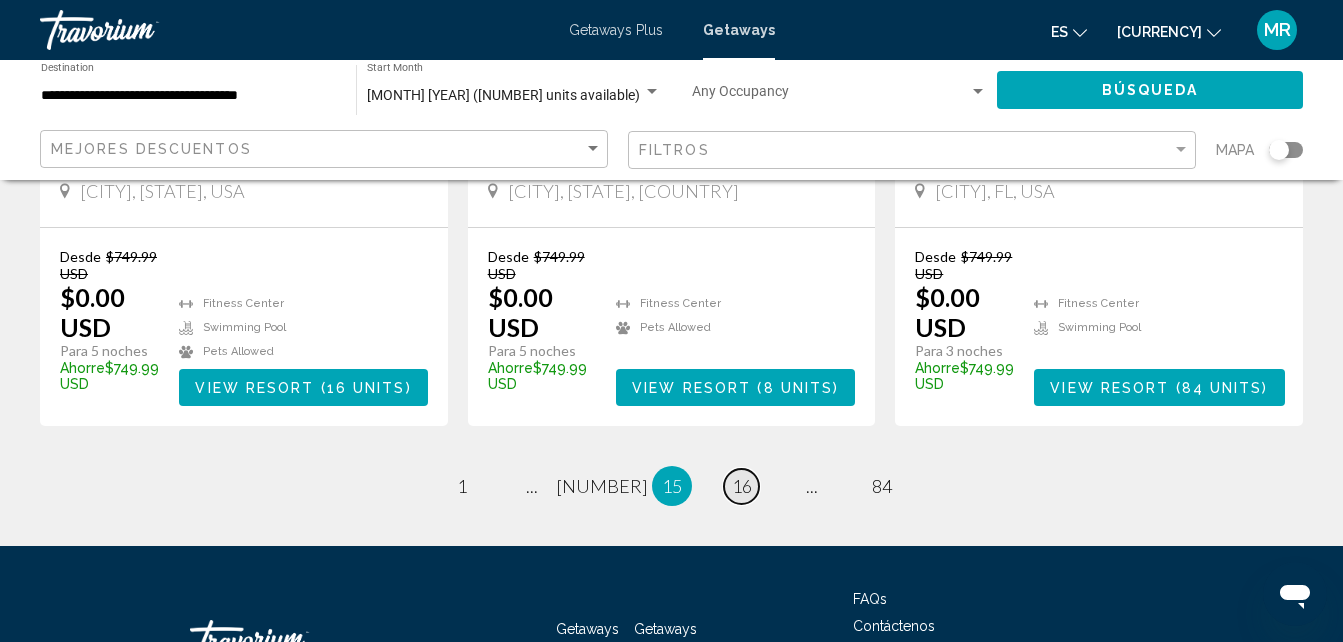 click on "16" at bounding box center (462, 486) 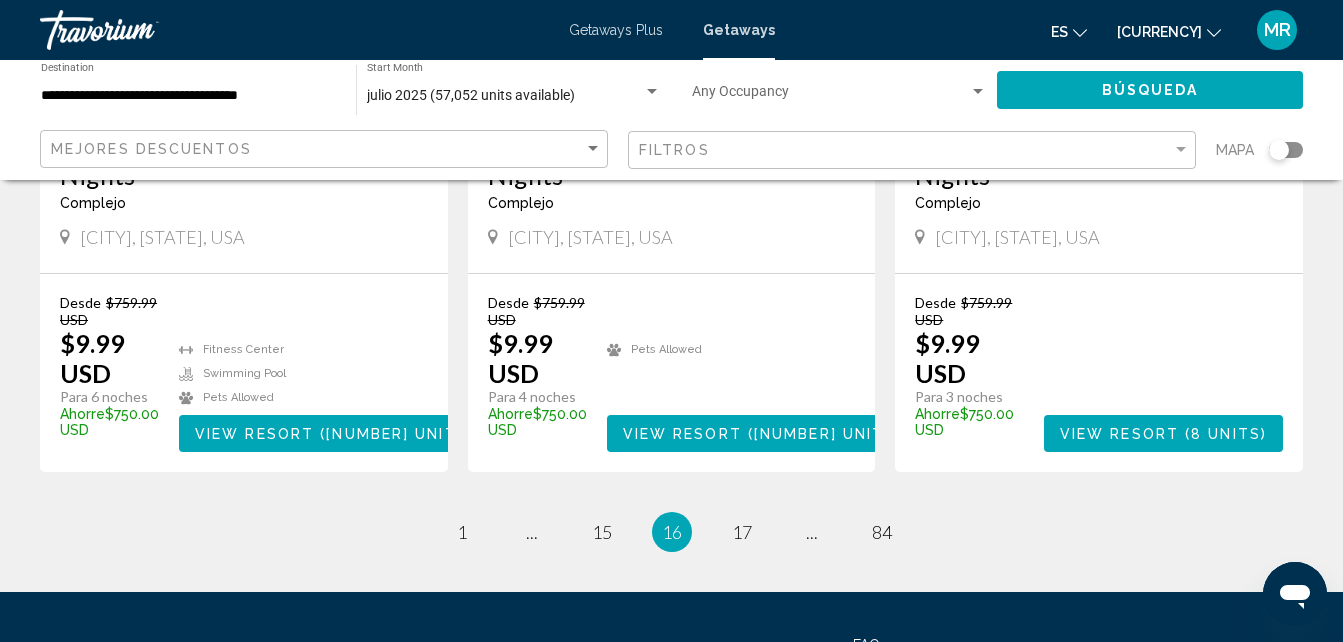 scroll, scrollTop: 2653, scrollLeft: 0, axis: vertical 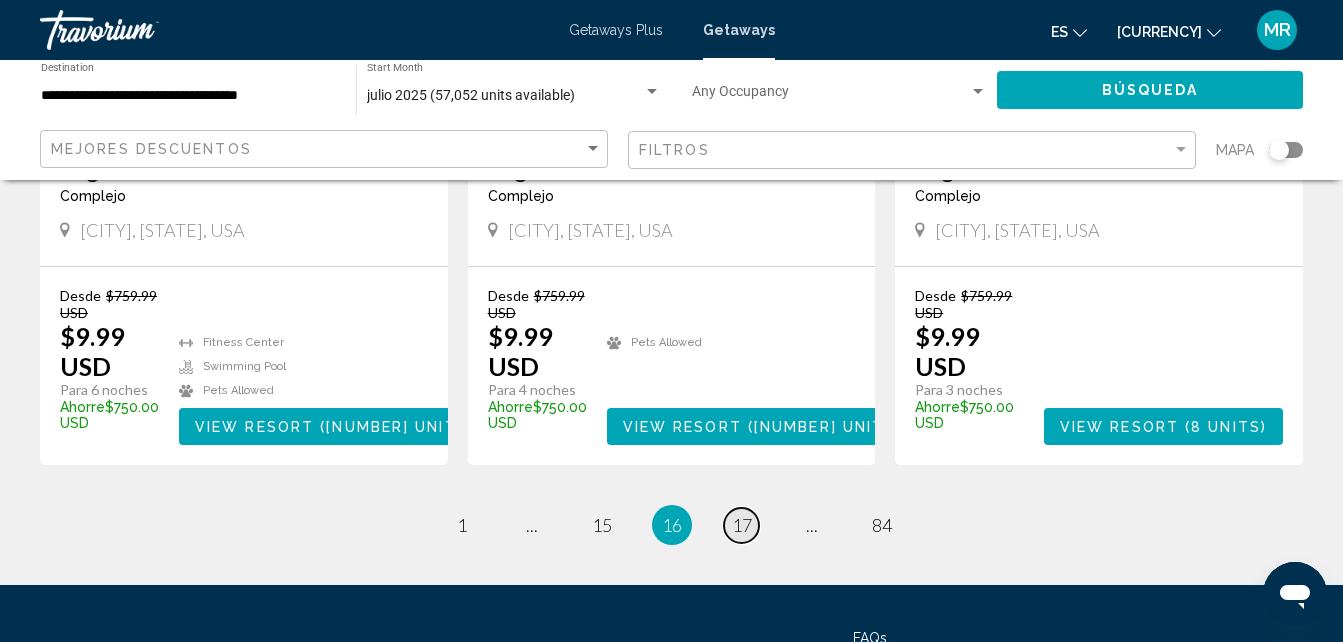 click on "17" at bounding box center [462, 525] 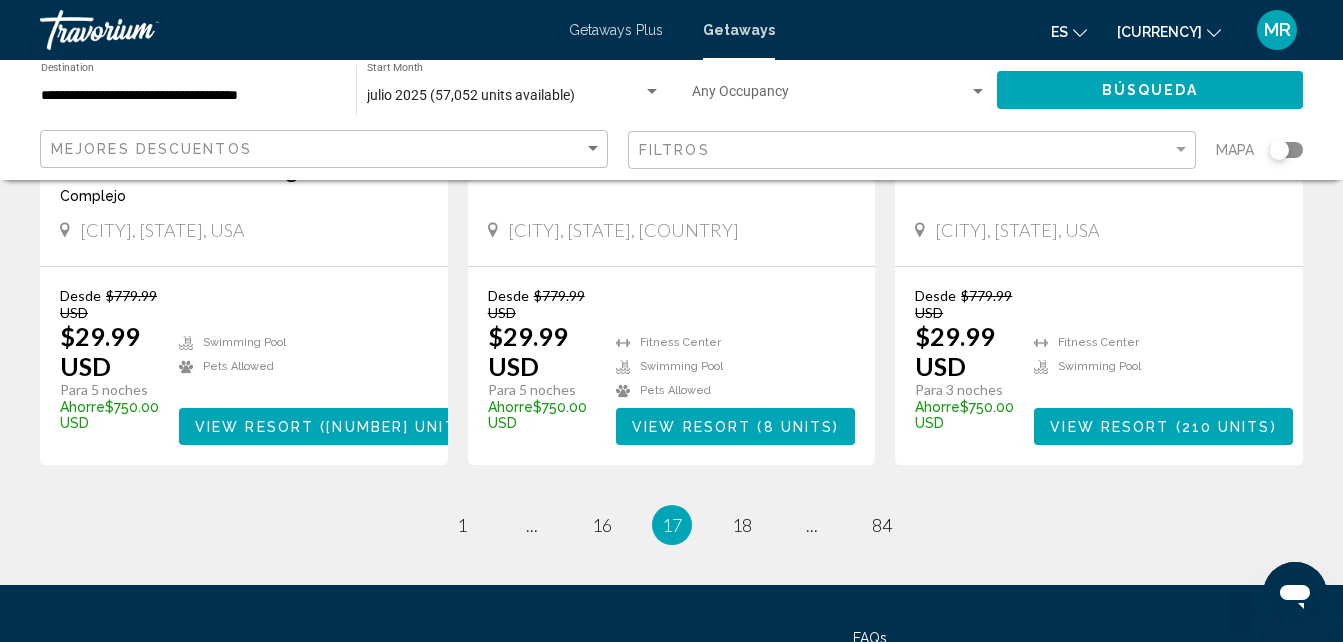 scroll, scrollTop: 2693, scrollLeft: 0, axis: vertical 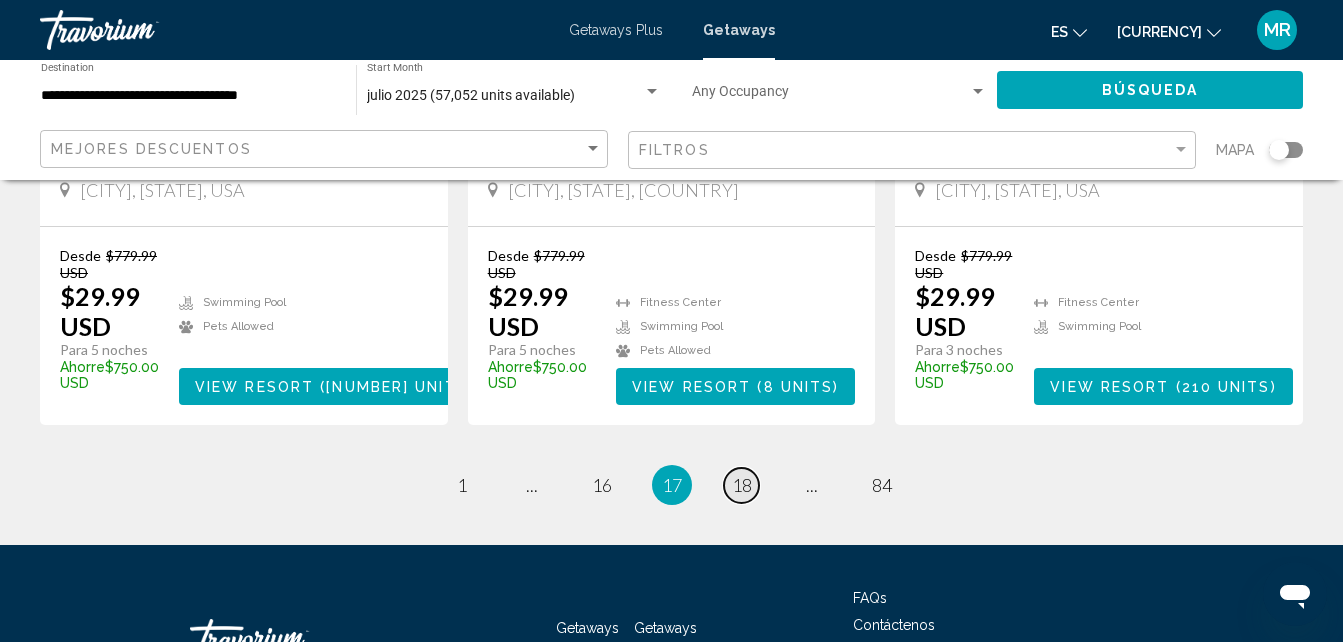 click on "18" at bounding box center [462, 485] 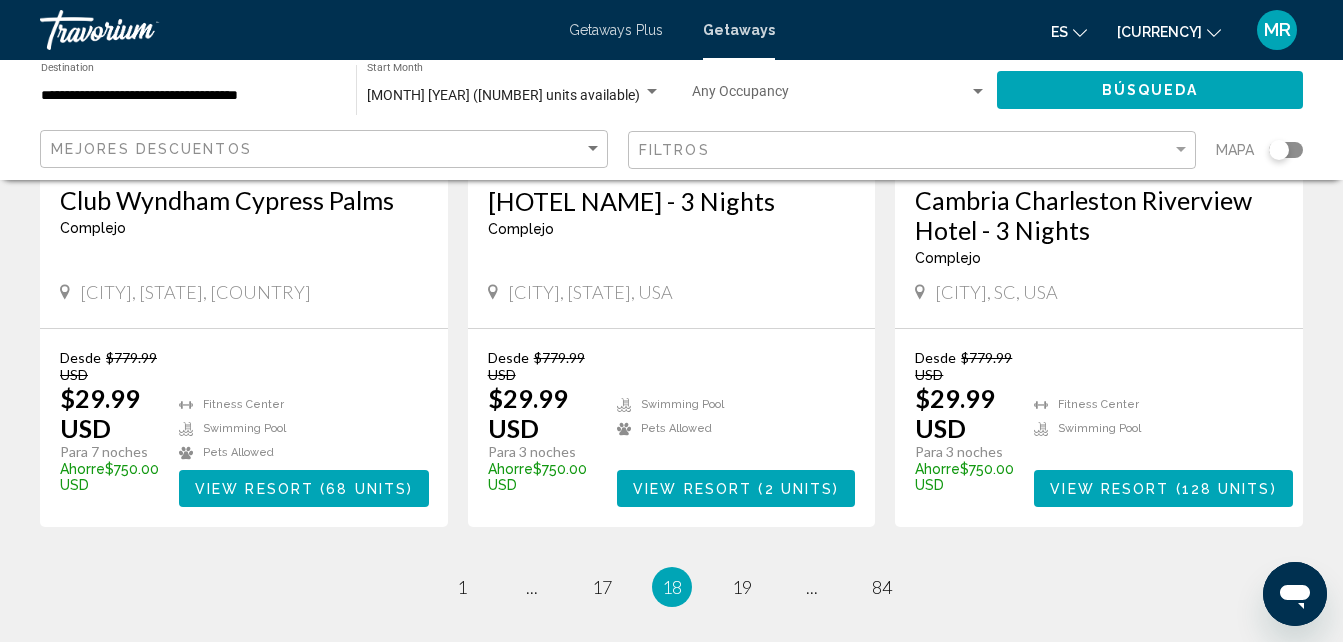scroll, scrollTop: 2573, scrollLeft: 0, axis: vertical 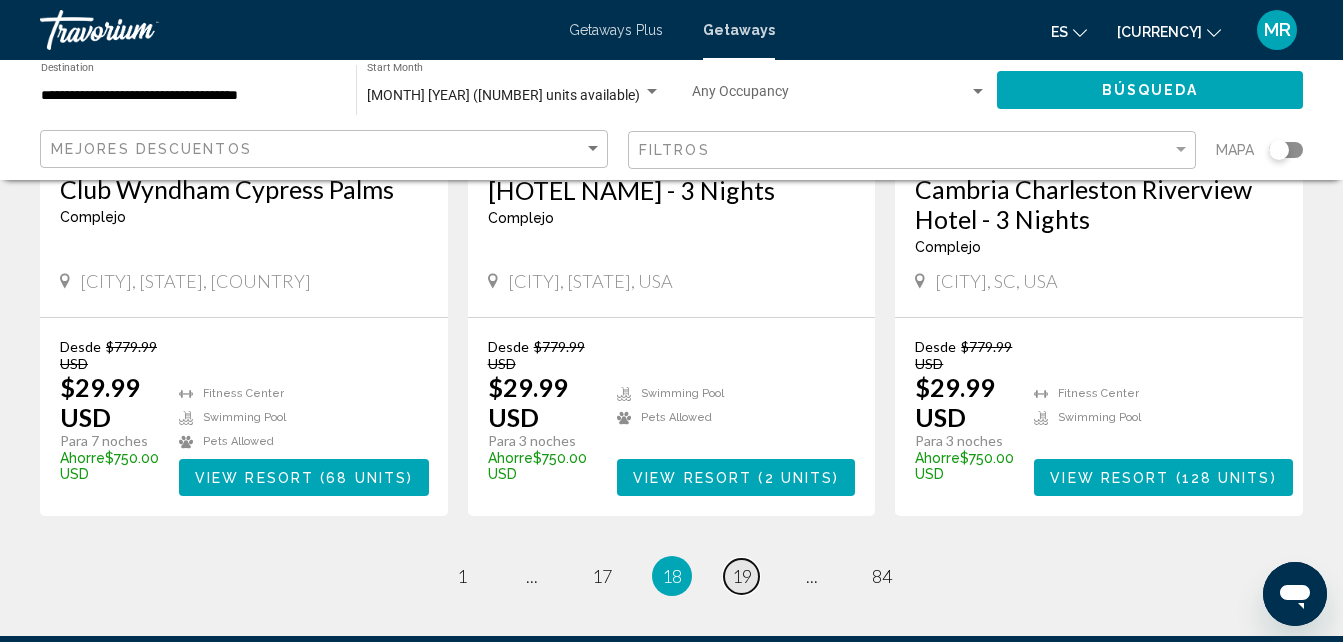 click on "19" at bounding box center (462, 576) 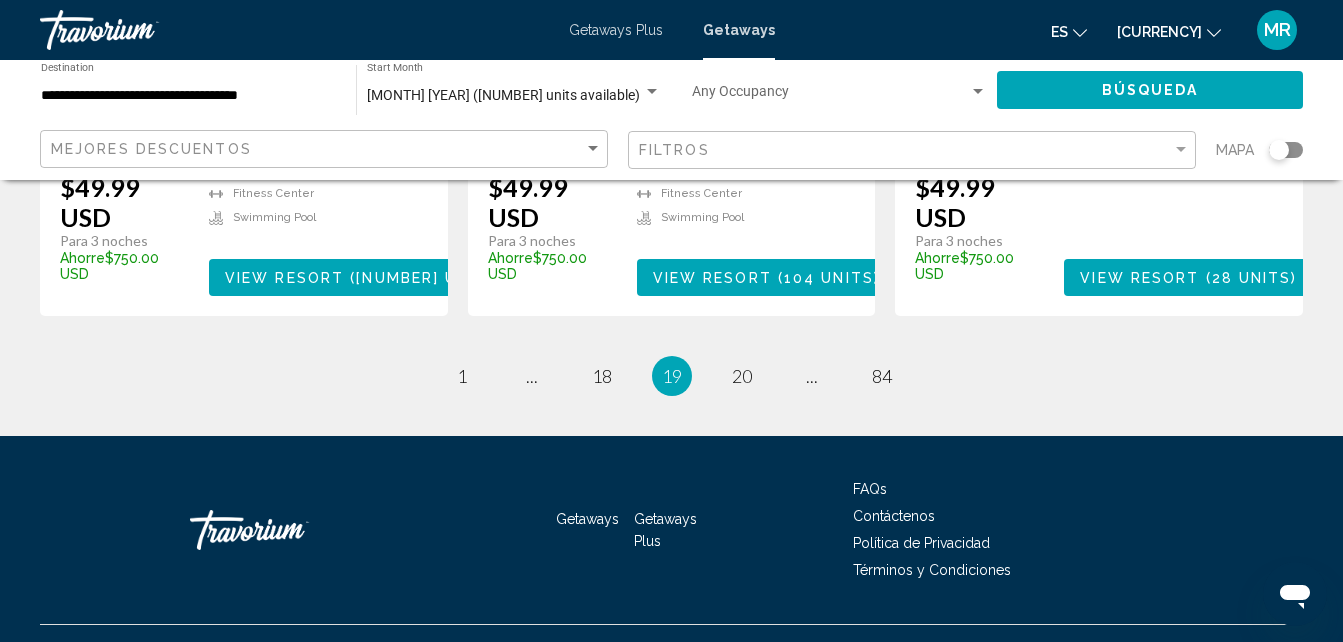 scroll, scrollTop: 2813, scrollLeft: 0, axis: vertical 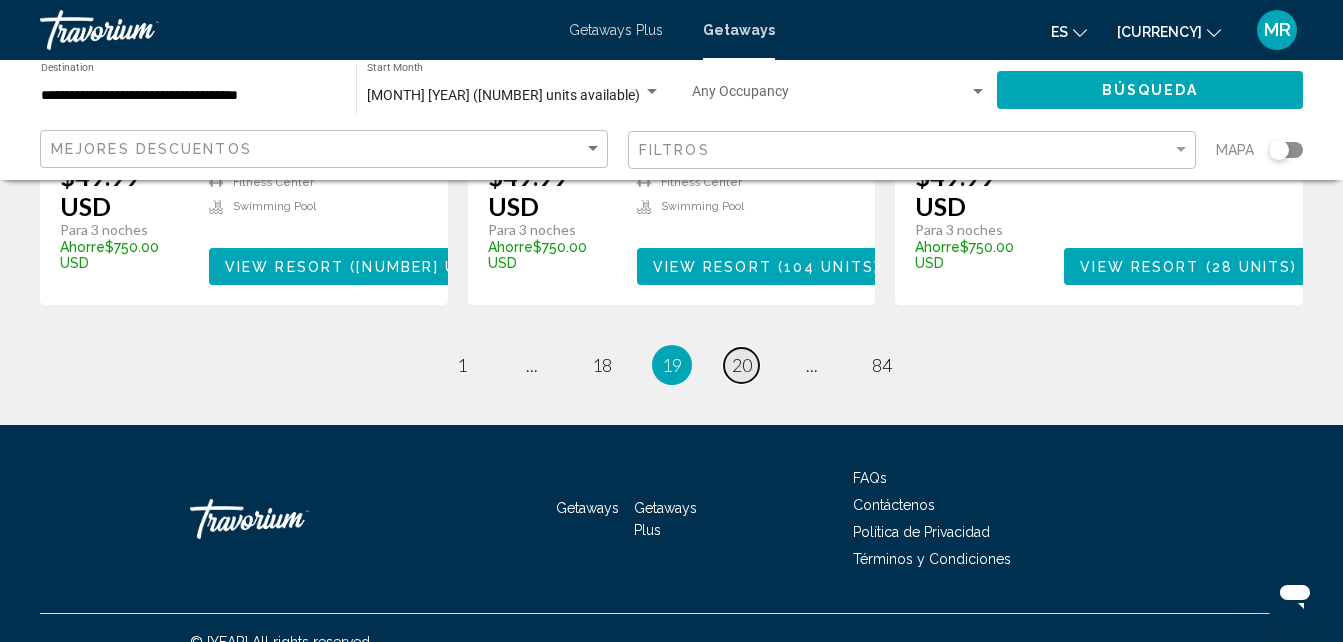 click on "20" at bounding box center (462, 365) 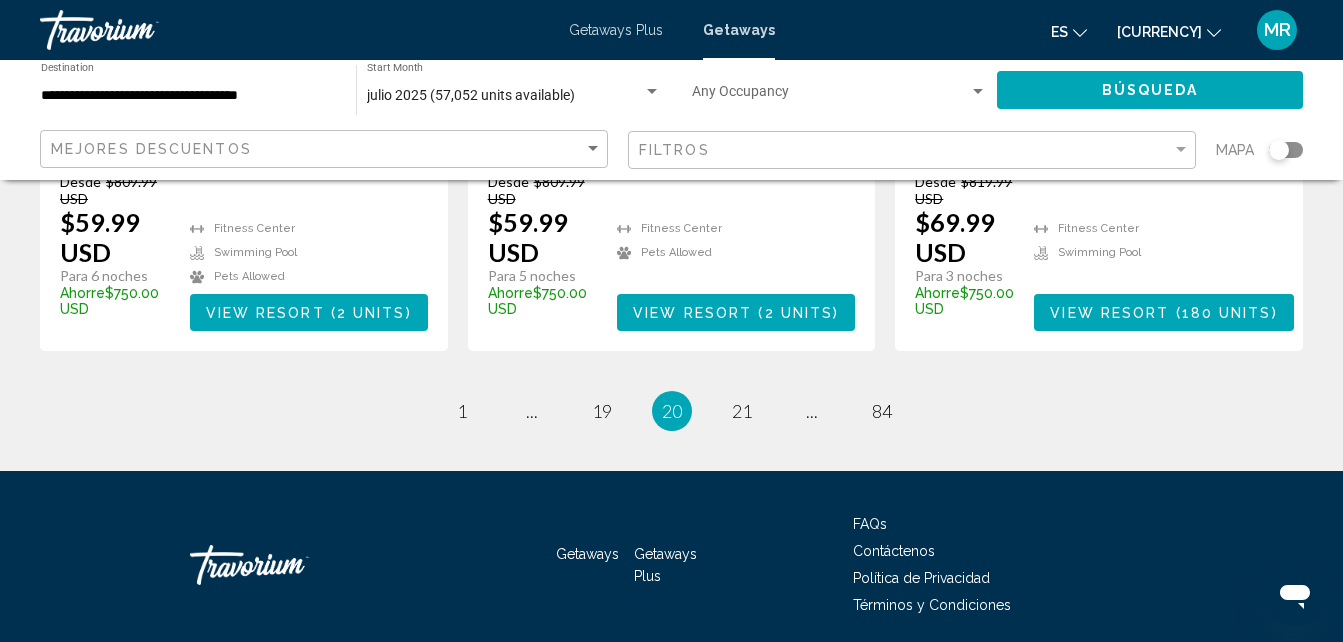 scroll, scrollTop: 2786, scrollLeft: 0, axis: vertical 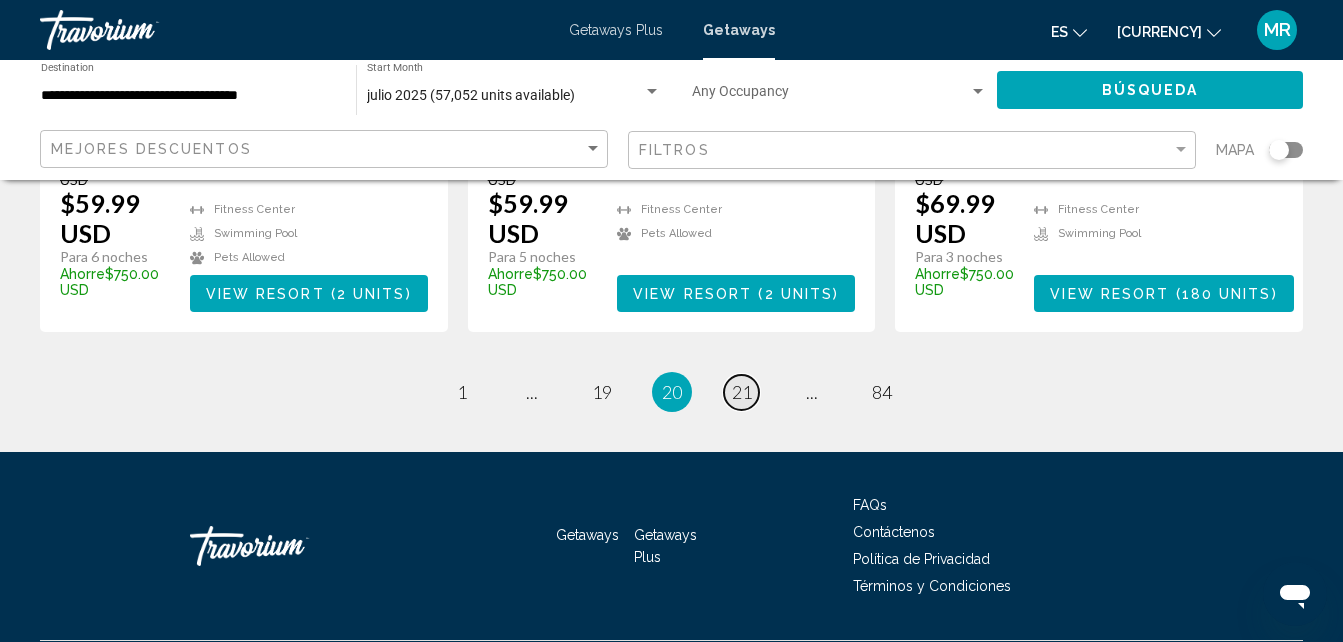 click on "21" at bounding box center [462, 392] 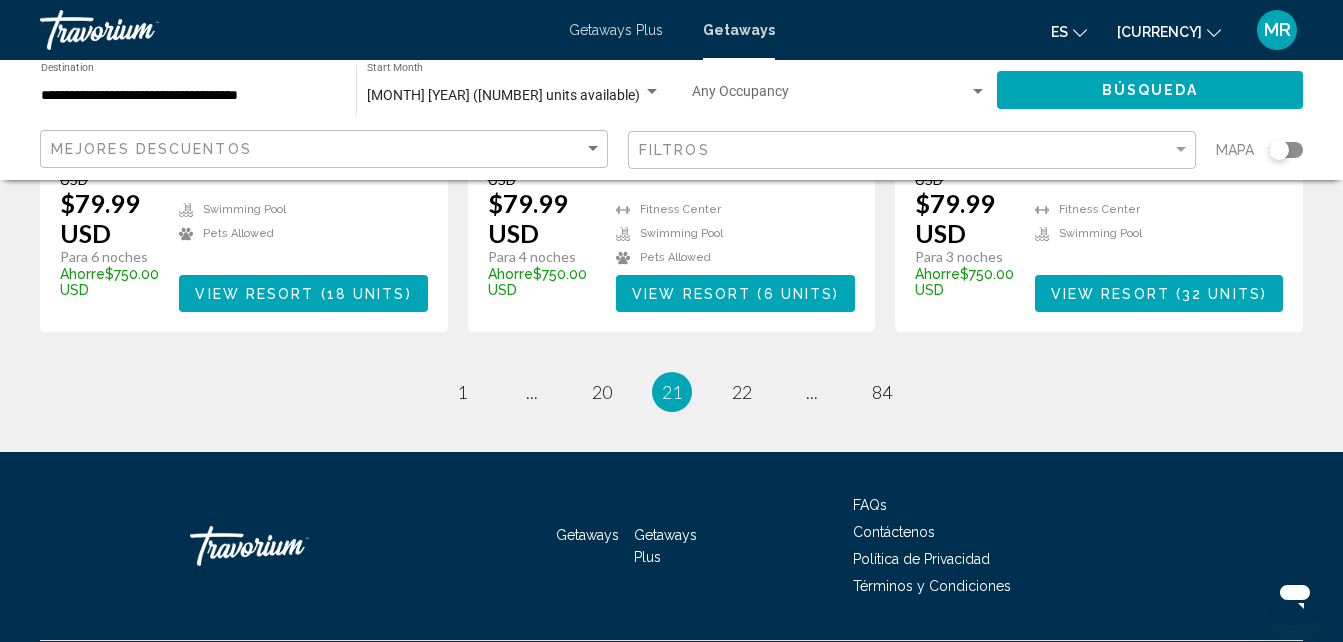 scroll, scrollTop: 2826, scrollLeft: 0, axis: vertical 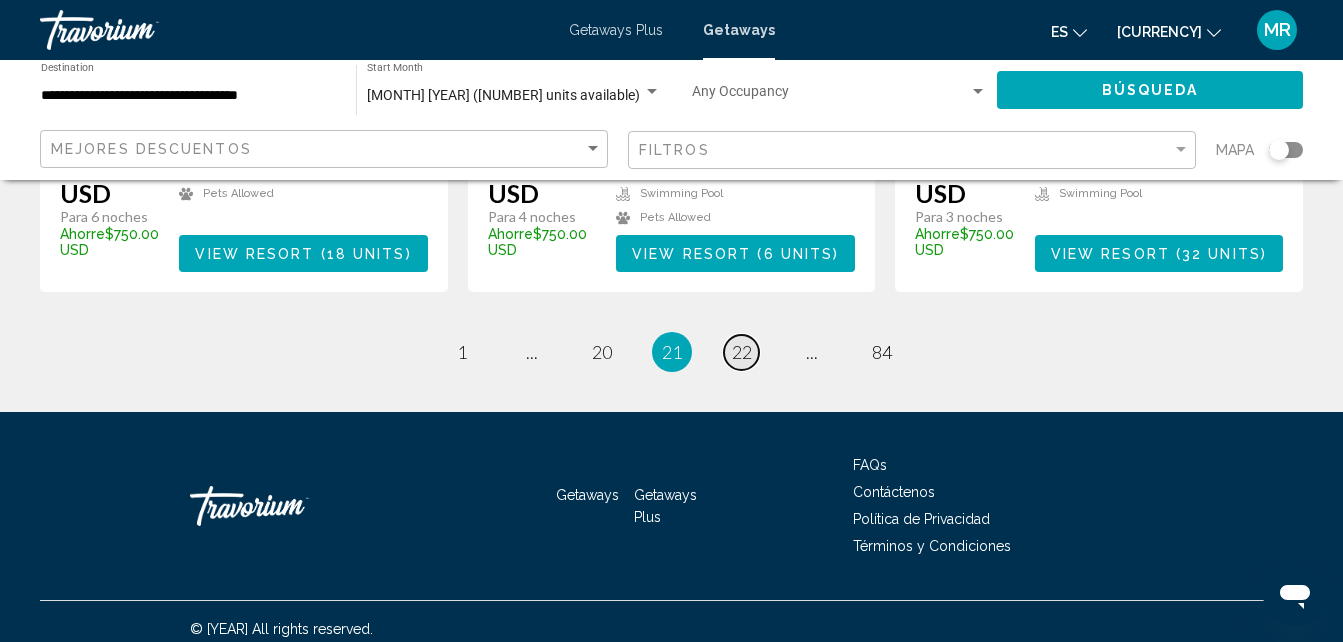 click on "22" at bounding box center [462, 352] 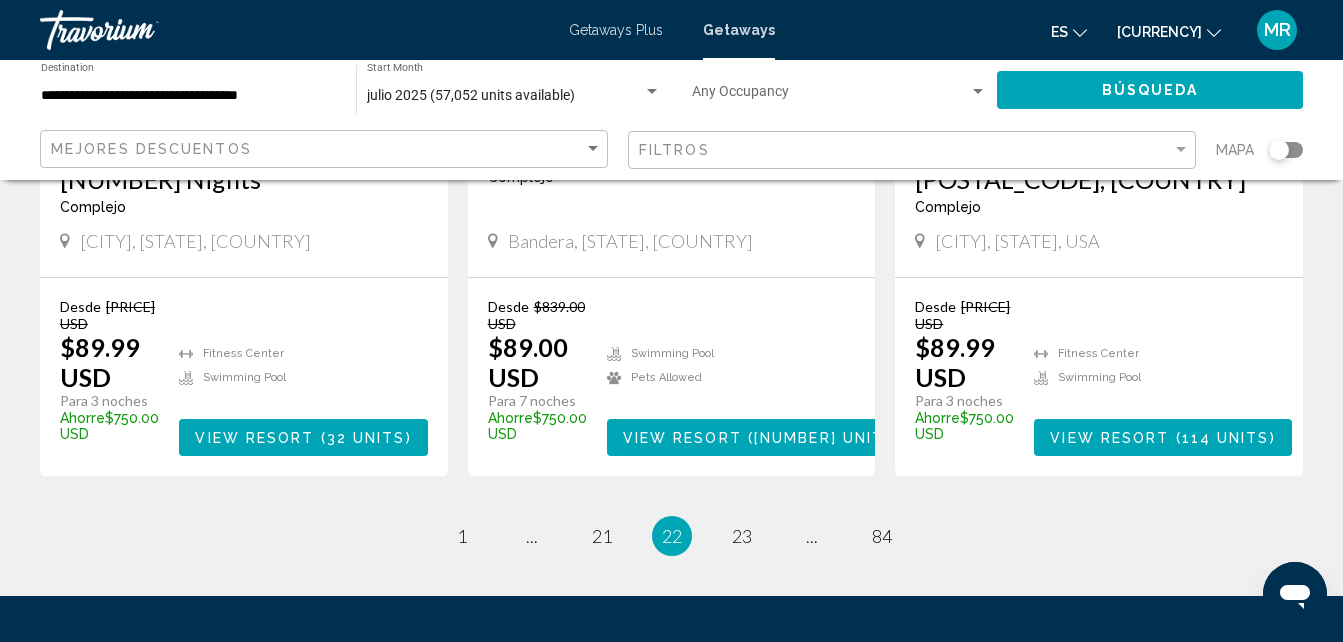 scroll, scrollTop: 2653, scrollLeft: 0, axis: vertical 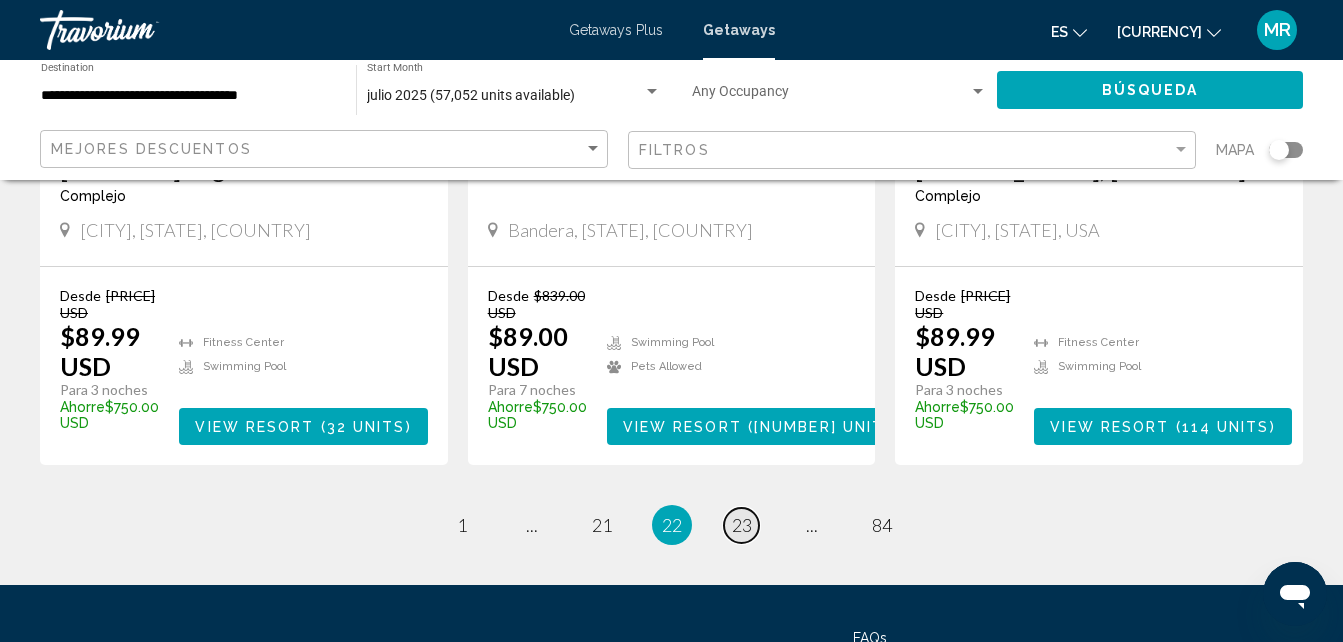 click on "23" at bounding box center [462, 525] 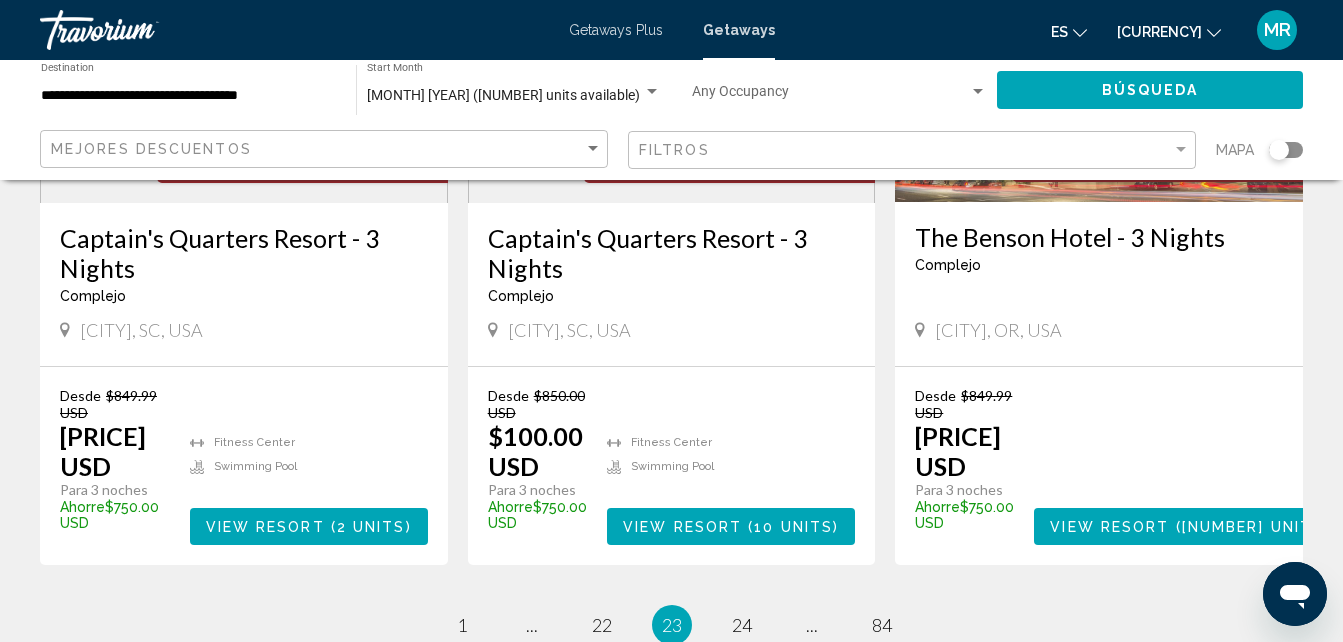 scroll, scrollTop: 2573, scrollLeft: 0, axis: vertical 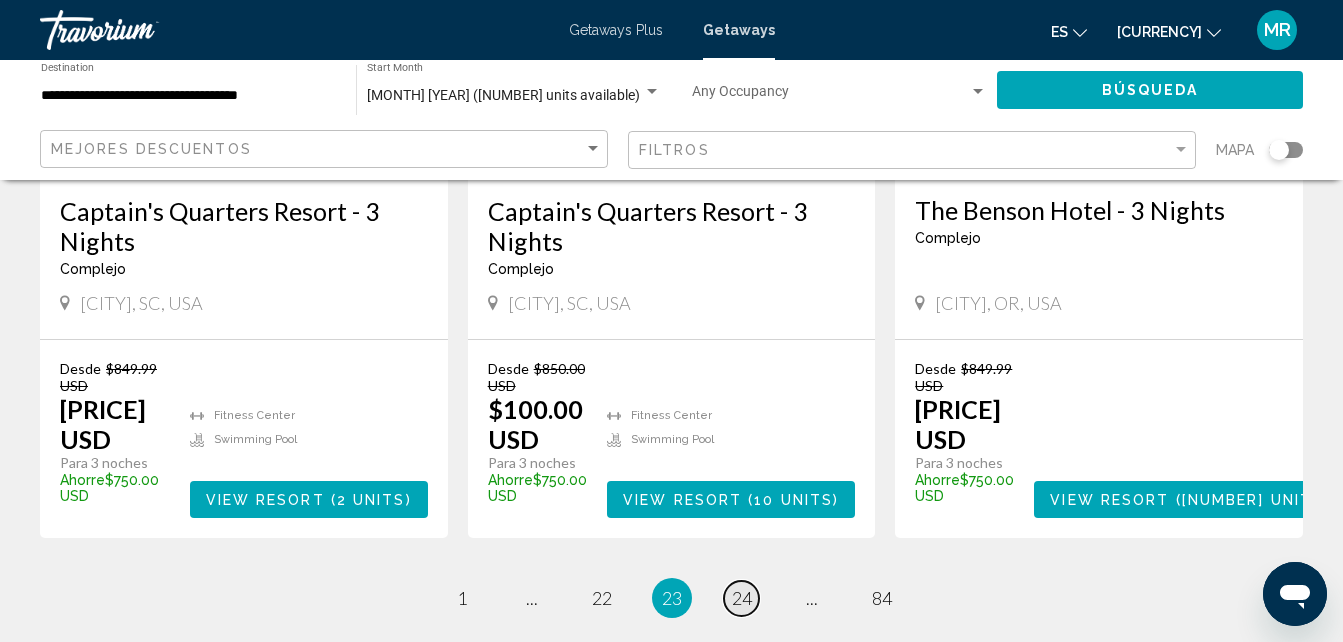 click on "24" at bounding box center [462, 598] 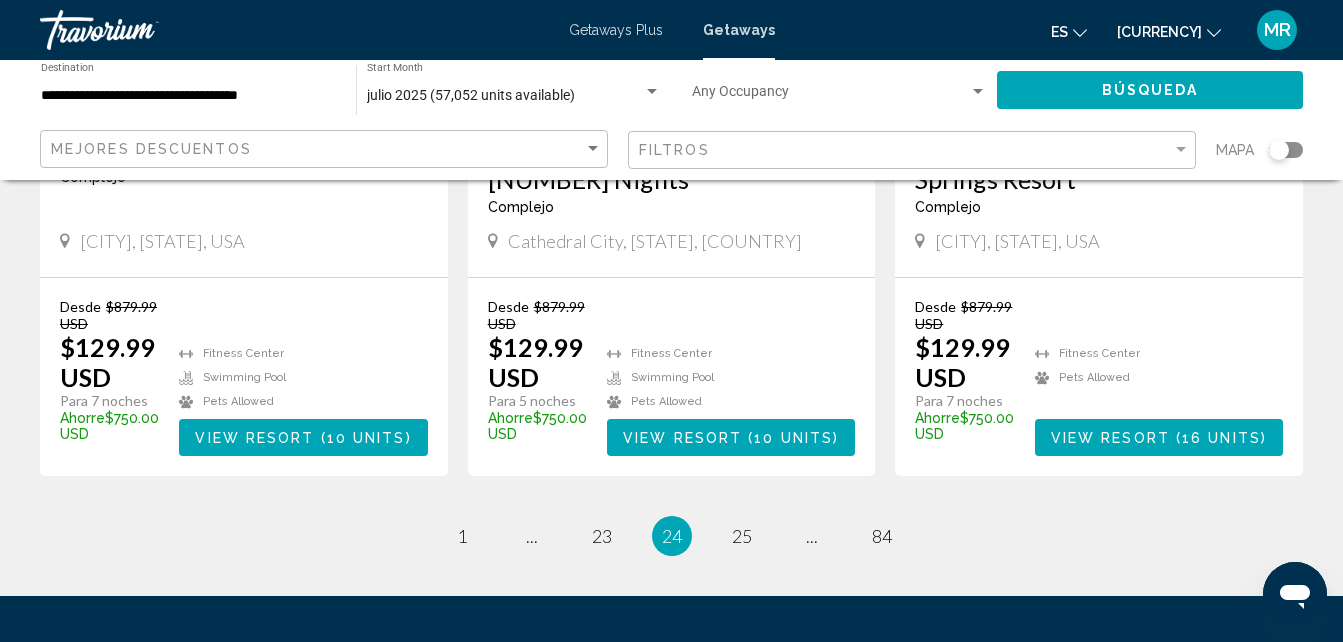 scroll, scrollTop: 2680, scrollLeft: 0, axis: vertical 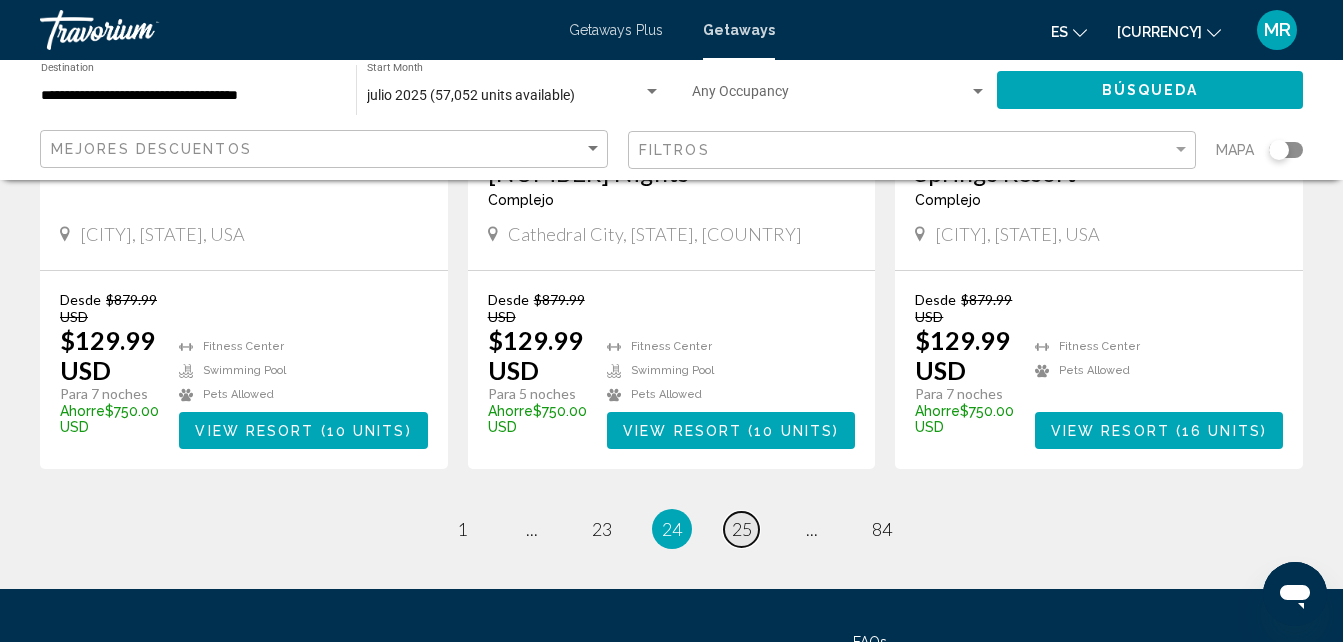 click on "25" at bounding box center [462, 529] 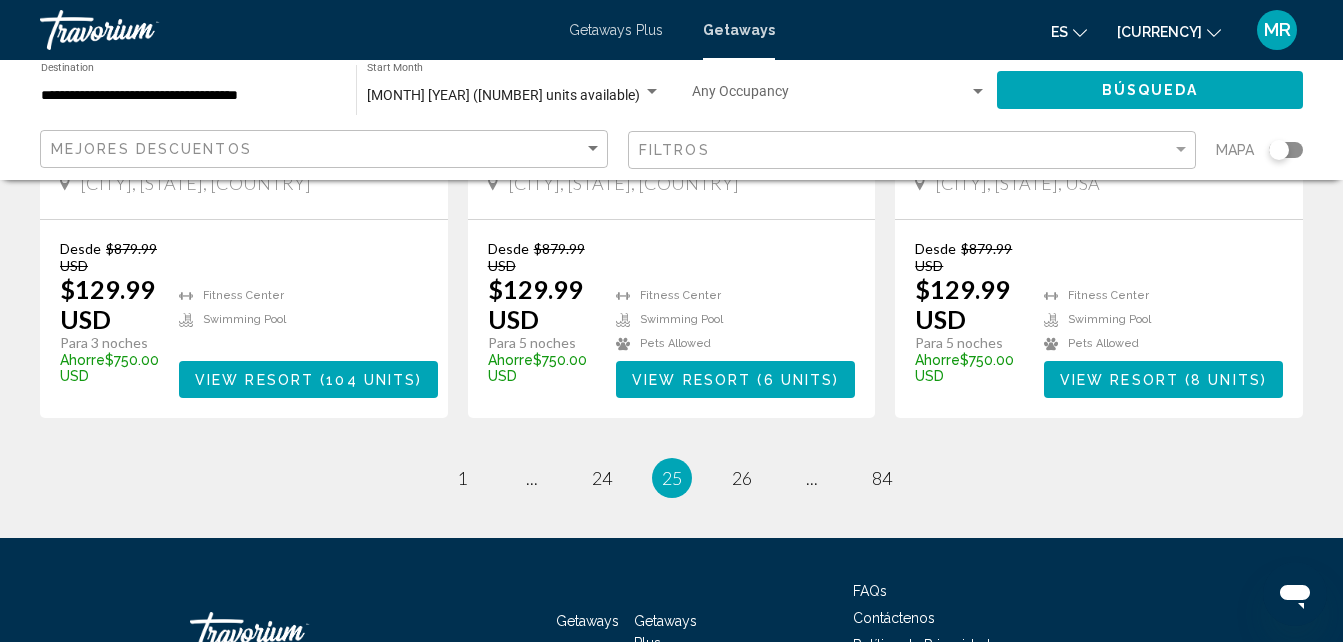 scroll, scrollTop: 2680, scrollLeft: 0, axis: vertical 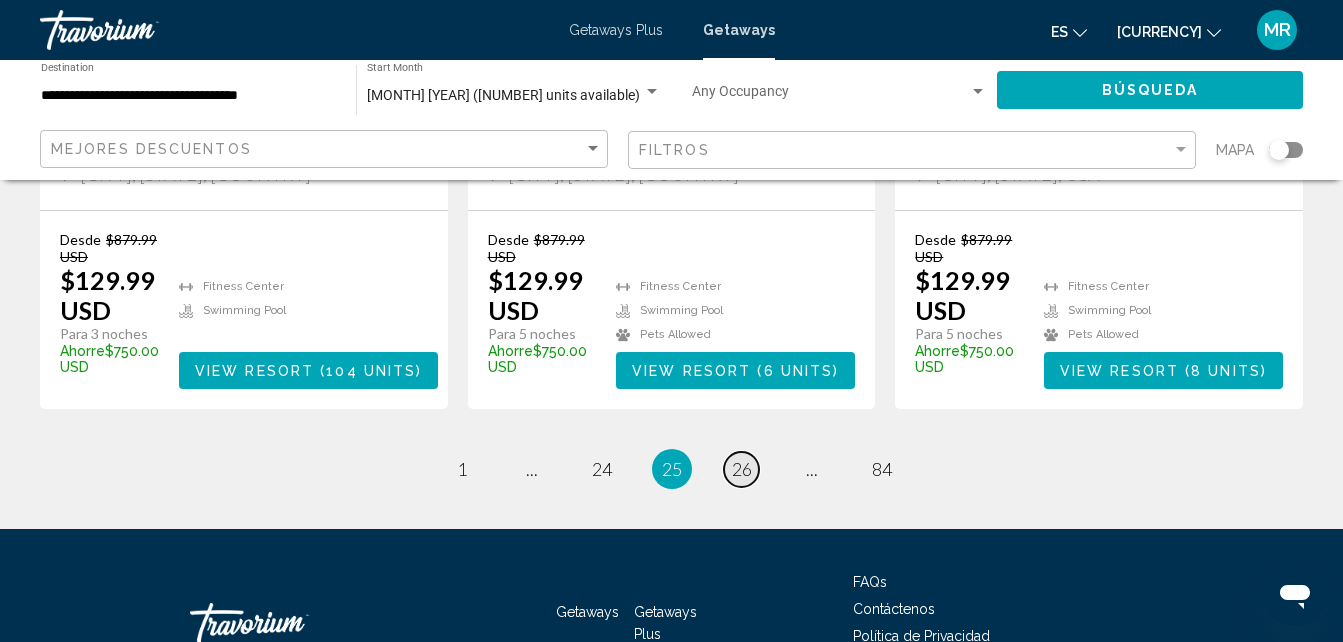 click on "26" at bounding box center [462, 469] 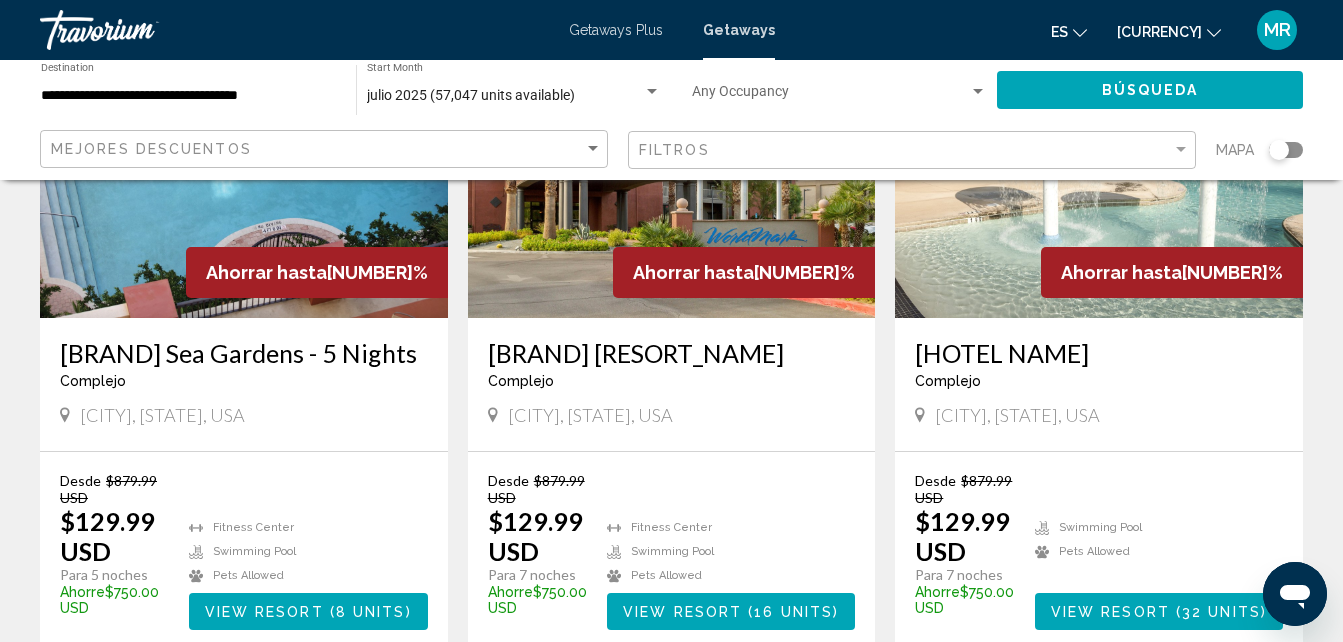 scroll, scrollTop: 280, scrollLeft: 0, axis: vertical 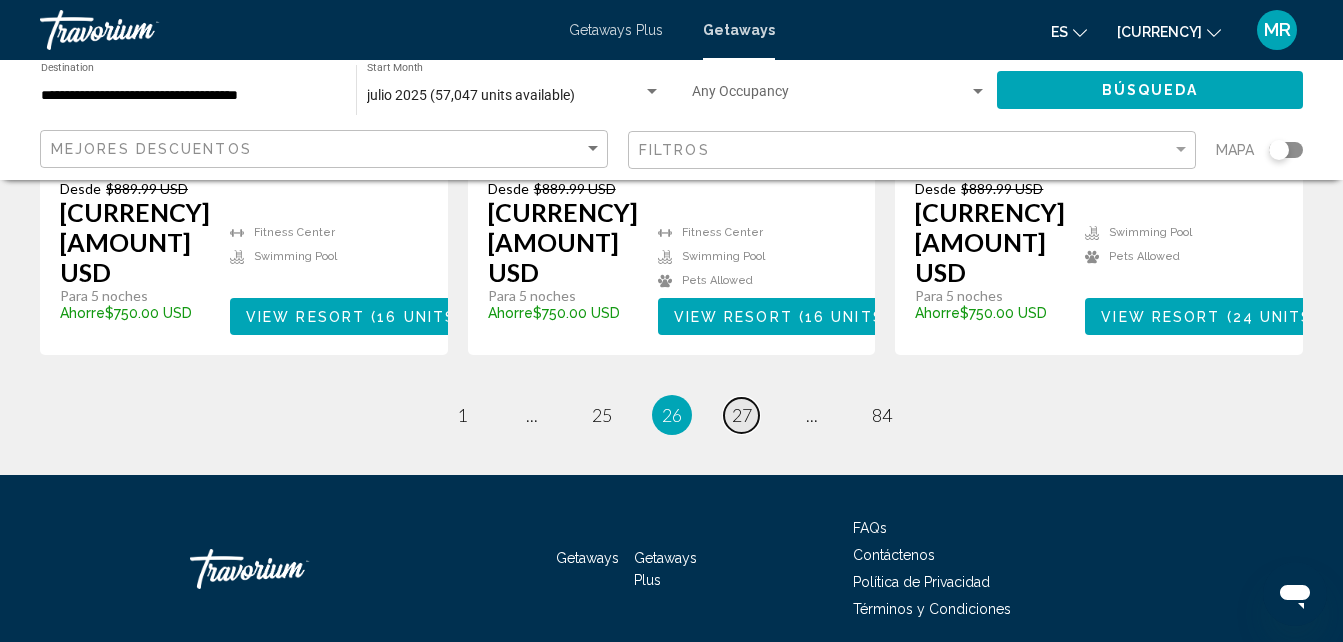 click on "27" at bounding box center [462, 415] 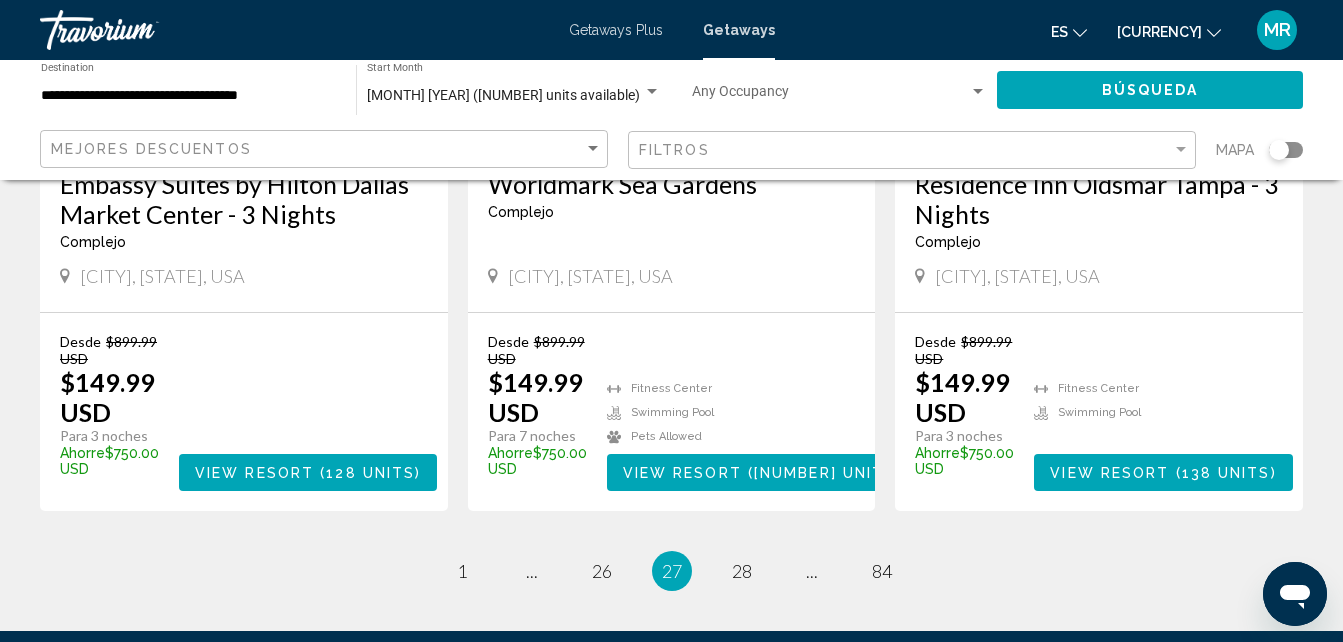 scroll, scrollTop: 2613, scrollLeft: 0, axis: vertical 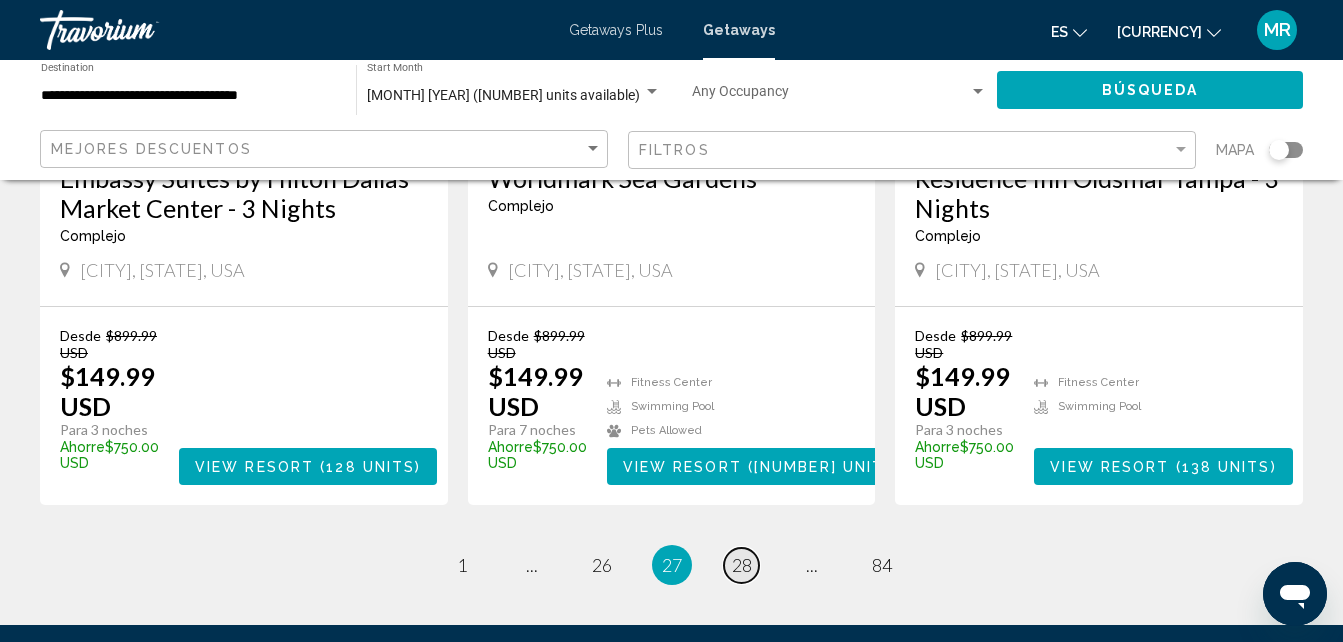 click on "28" at bounding box center (462, 565) 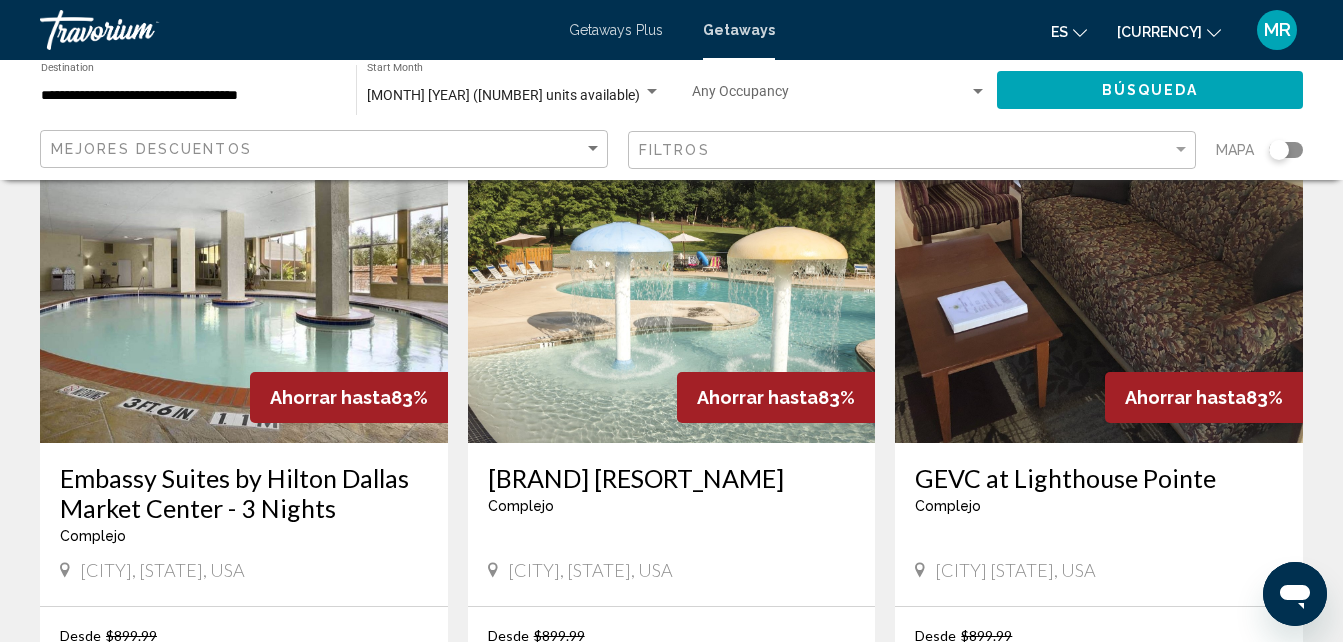 scroll, scrollTop: 160, scrollLeft: 0, axis: vertical 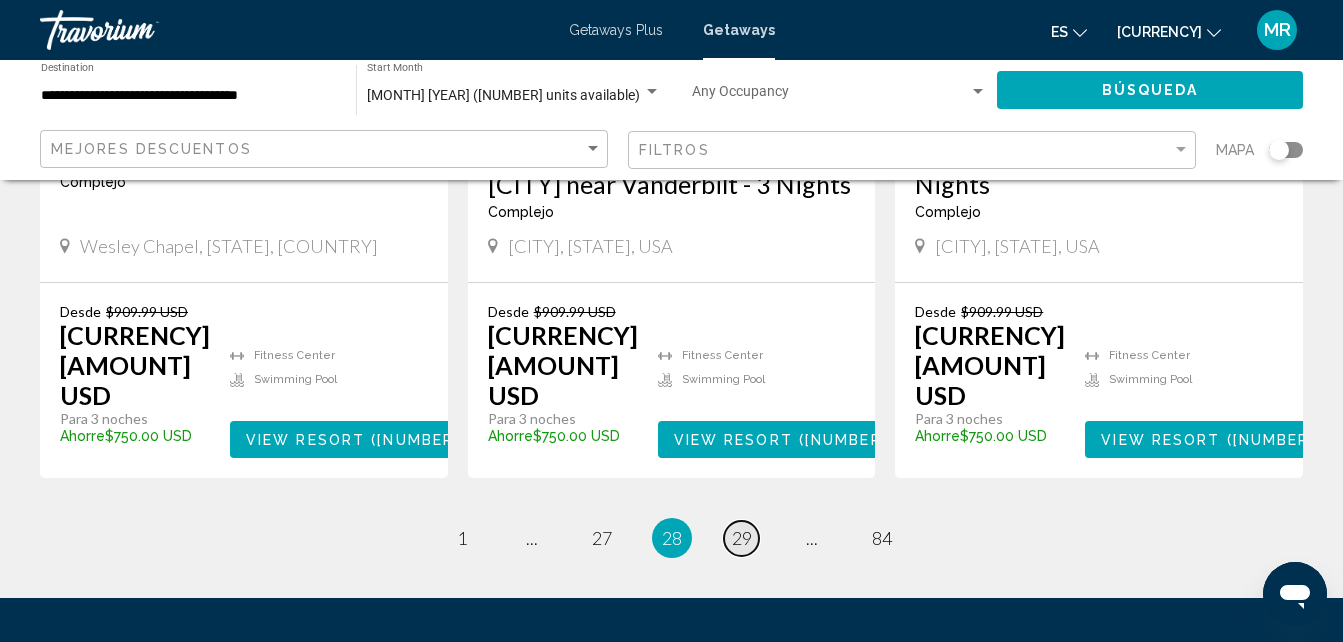 click on "29" at bounding box center [462, 538] 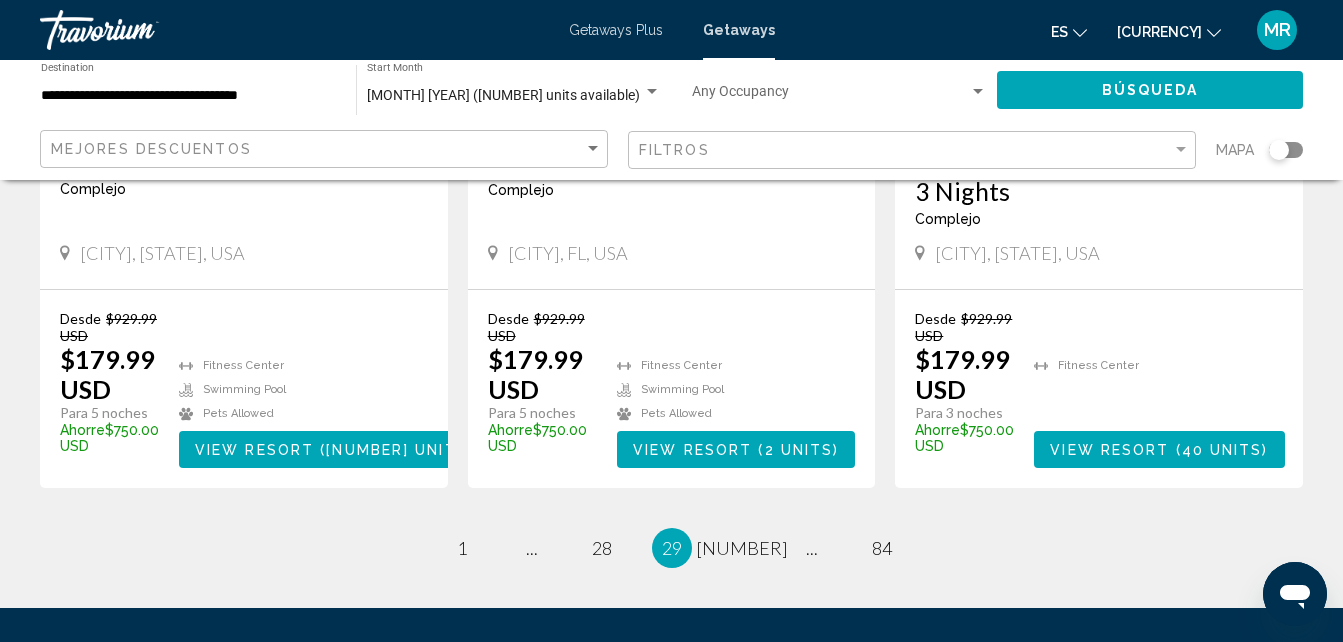 scroll, scrollTop: 2653, scrollLeft: 0, axis: vertical 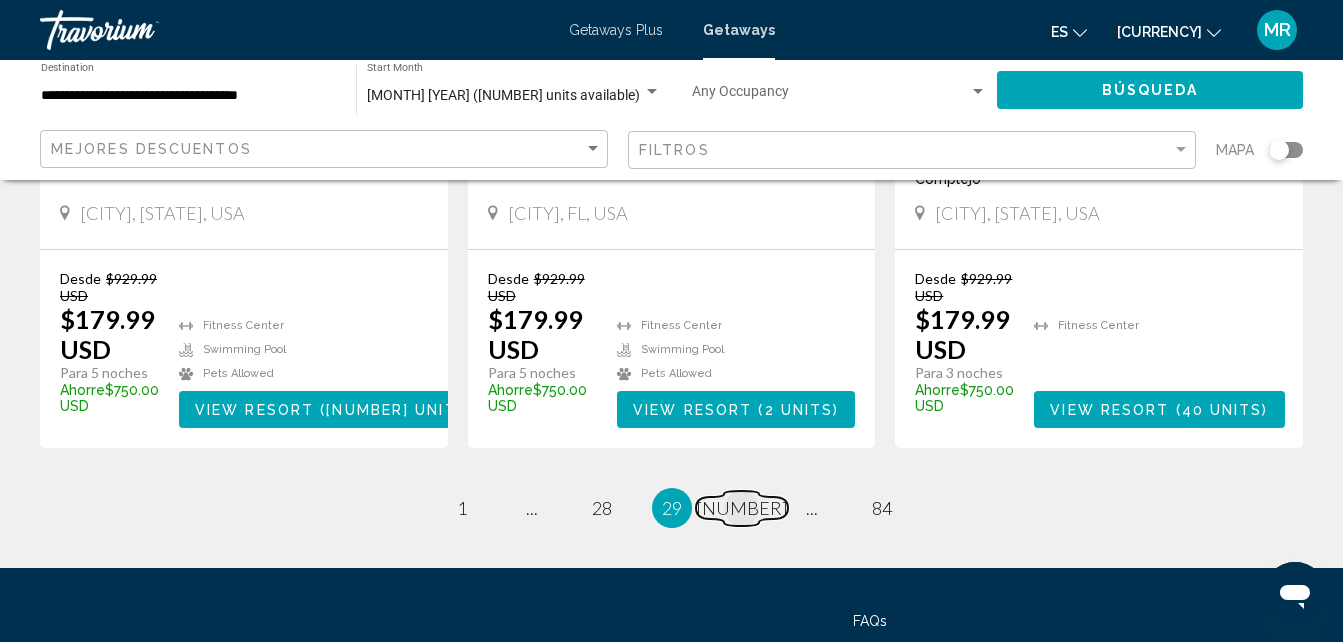 click on "[NUMBER]" at bounding box center (462, 508) 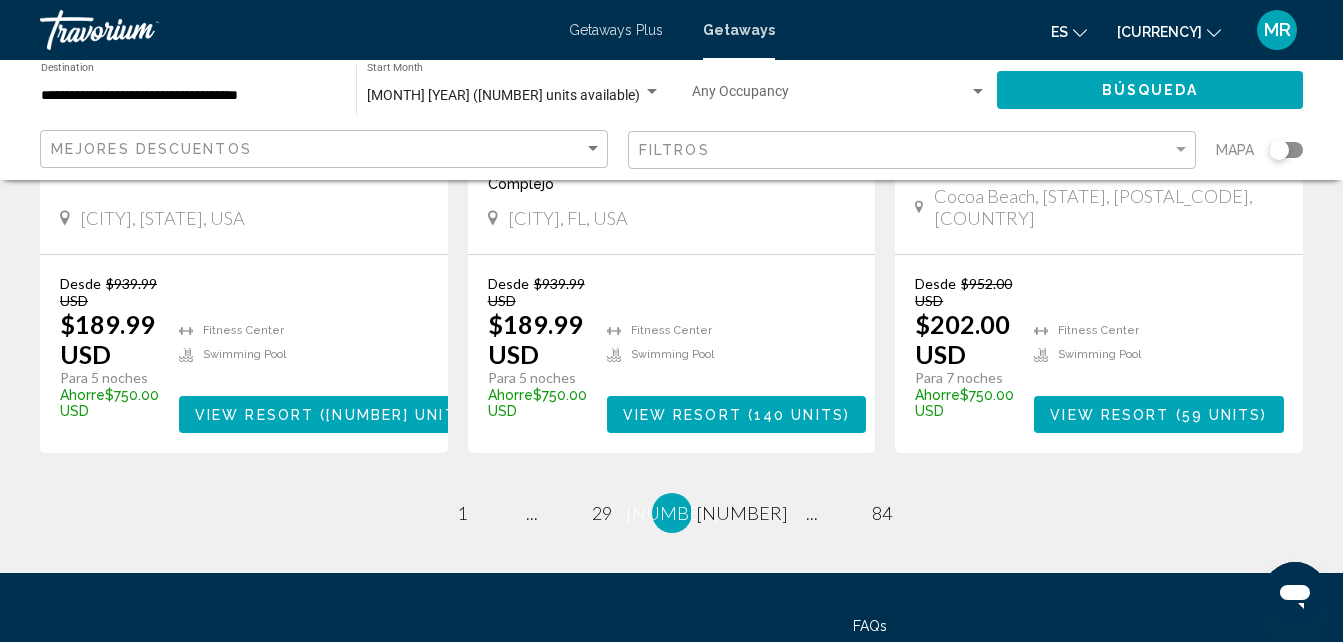 scroll, scrollTop: 2706, scrollLeft: 0, axis: vertical 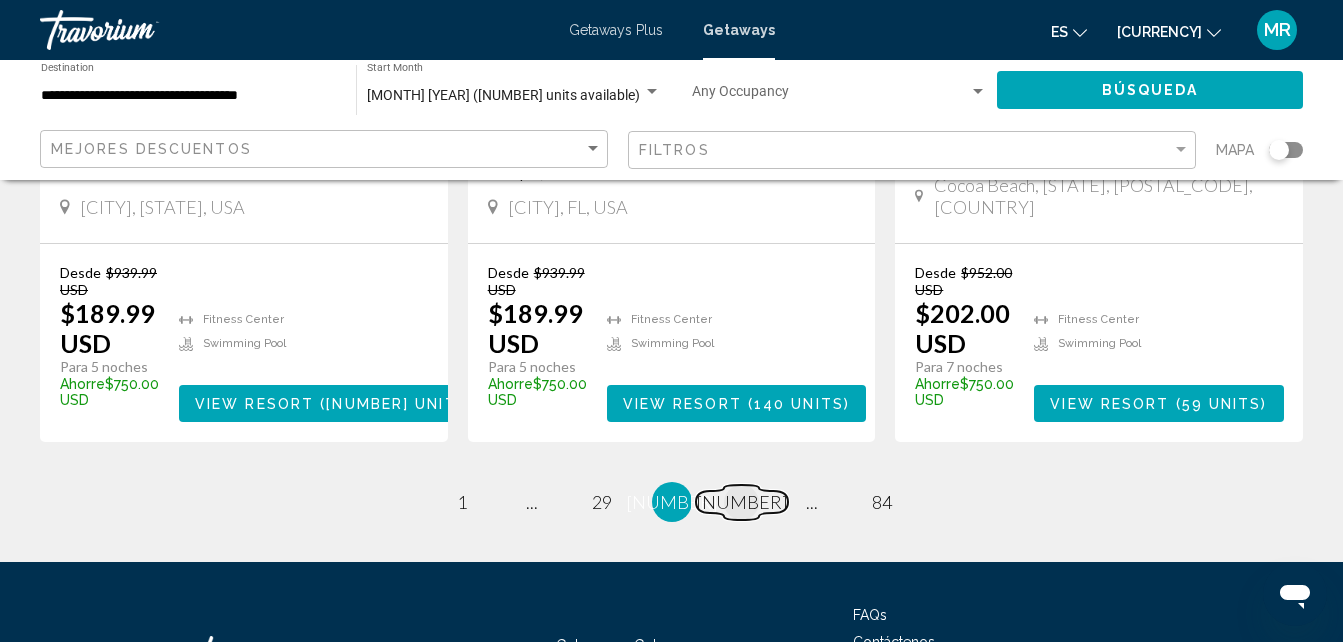 click on "[NUMBER]" at bounding box center [462, 502] 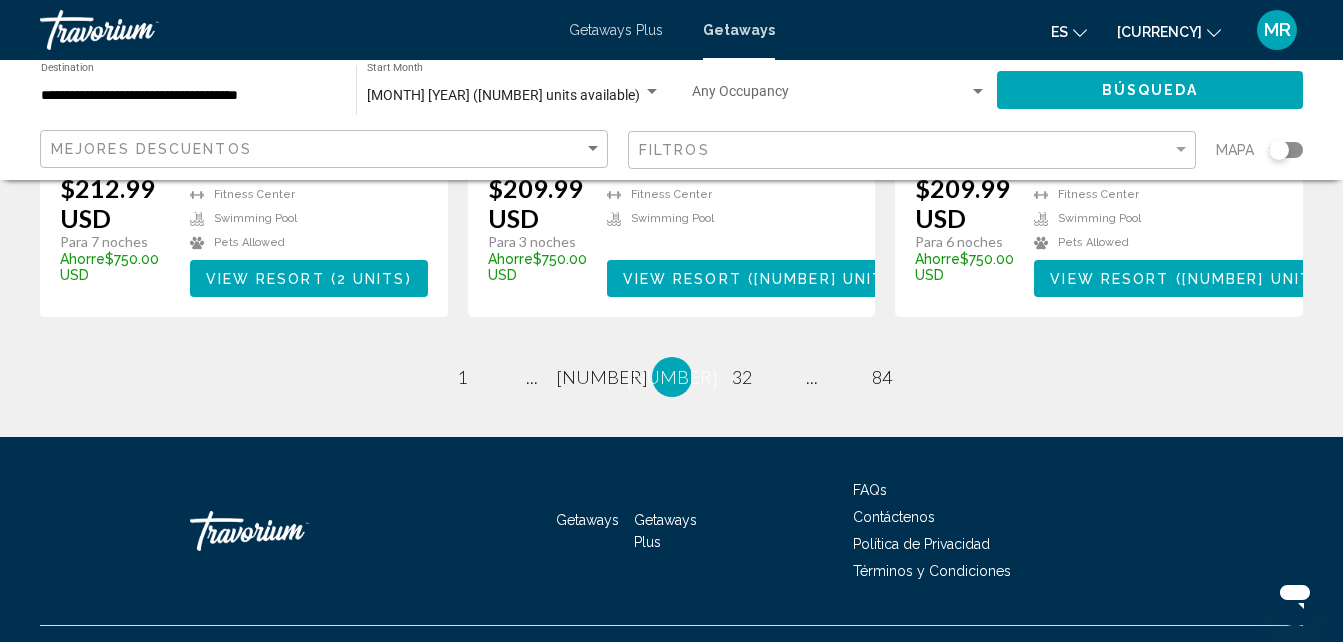 scroll, scrollTop: 2800, scrollLeft: 0, axis: vertical 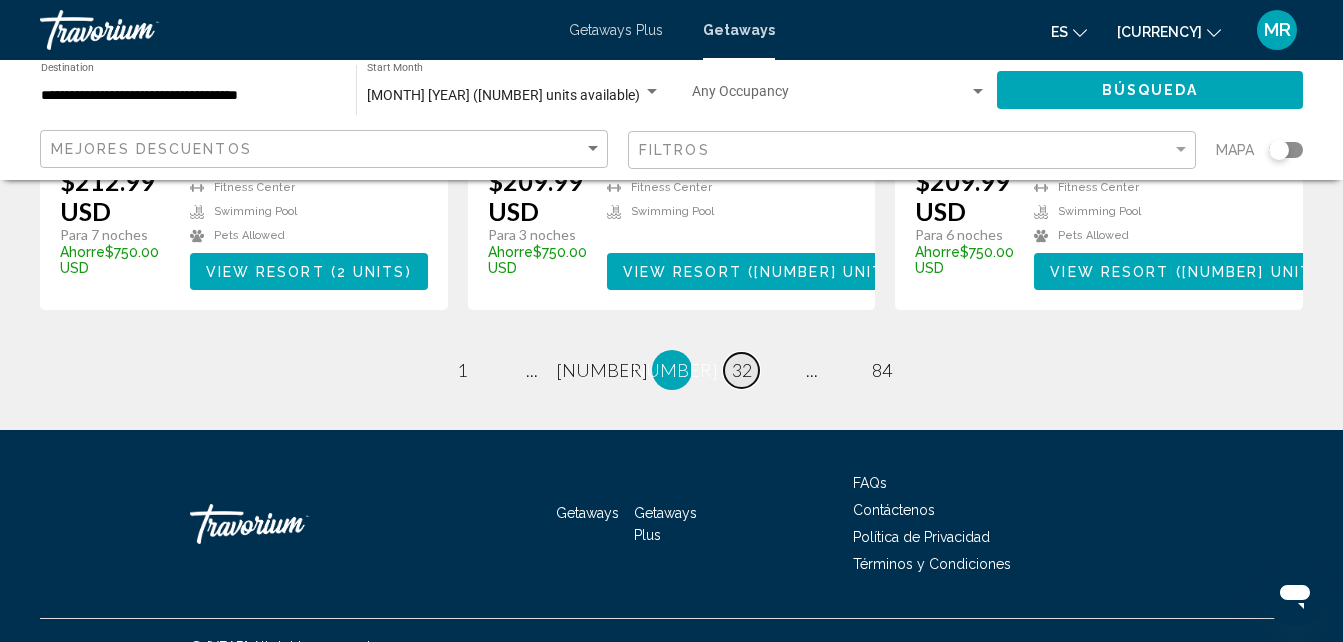 click on "32" at bounding box center (462, 370) 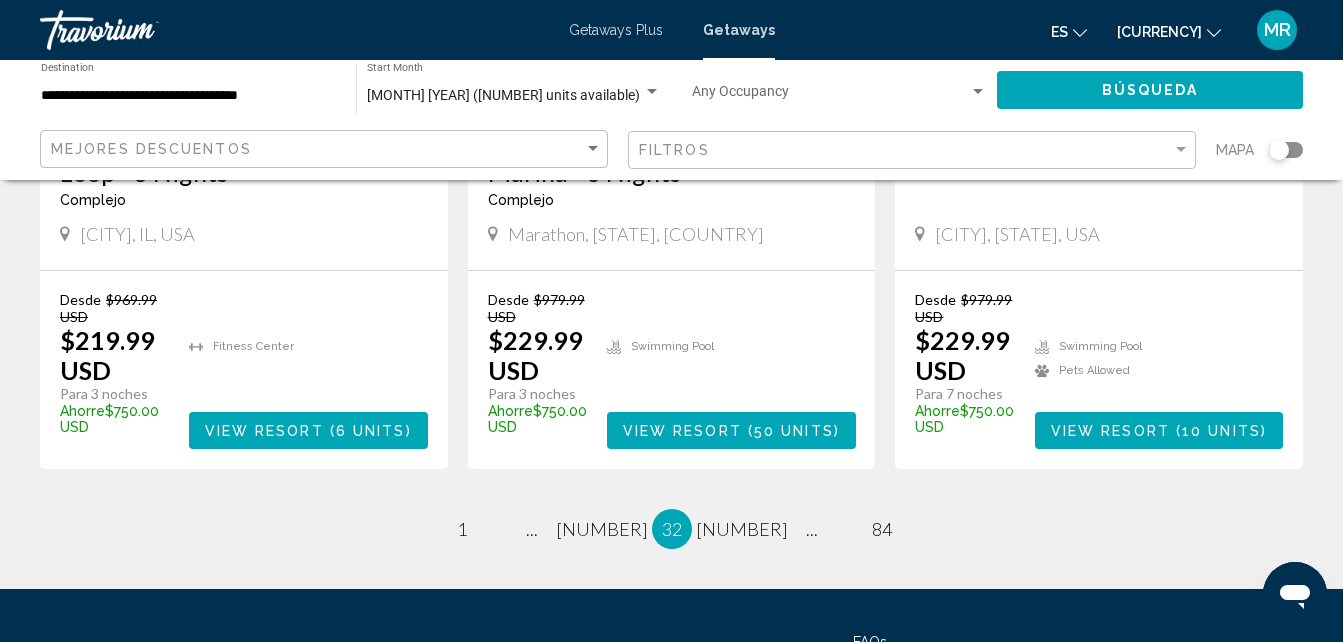 scroll, scrollTop: 2719, scrollLeft: 0, axis: vertical 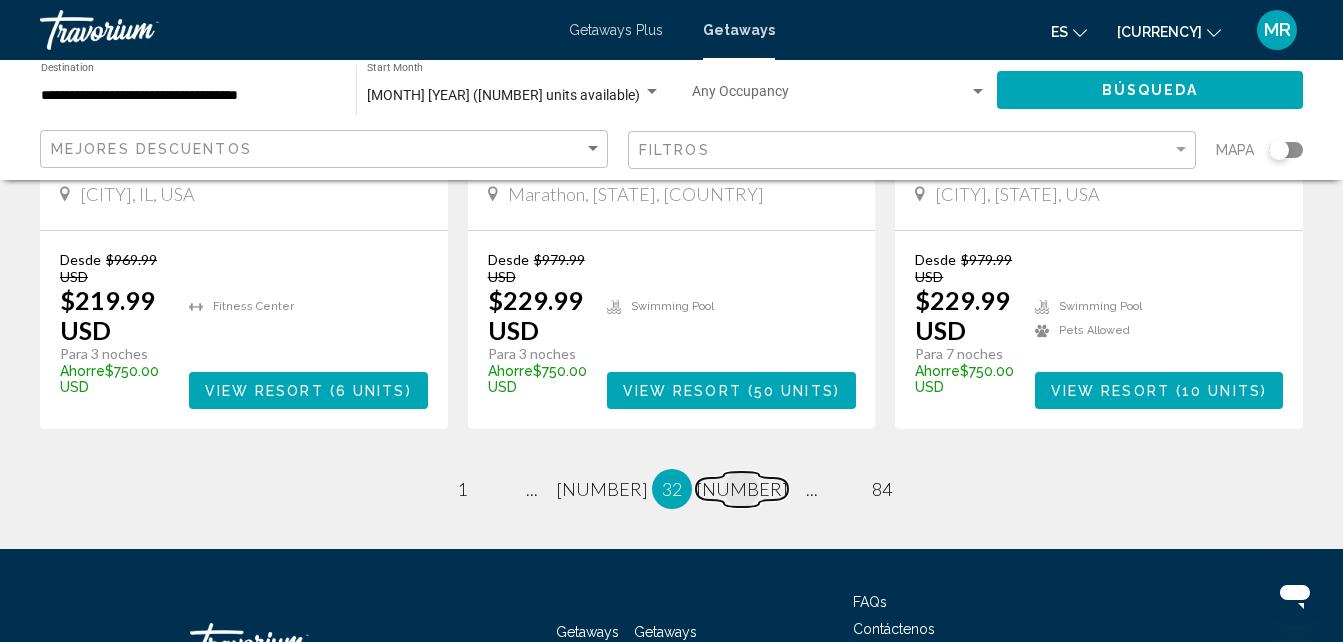 click on "[NUMBER]" at bounding box center [462, 489] 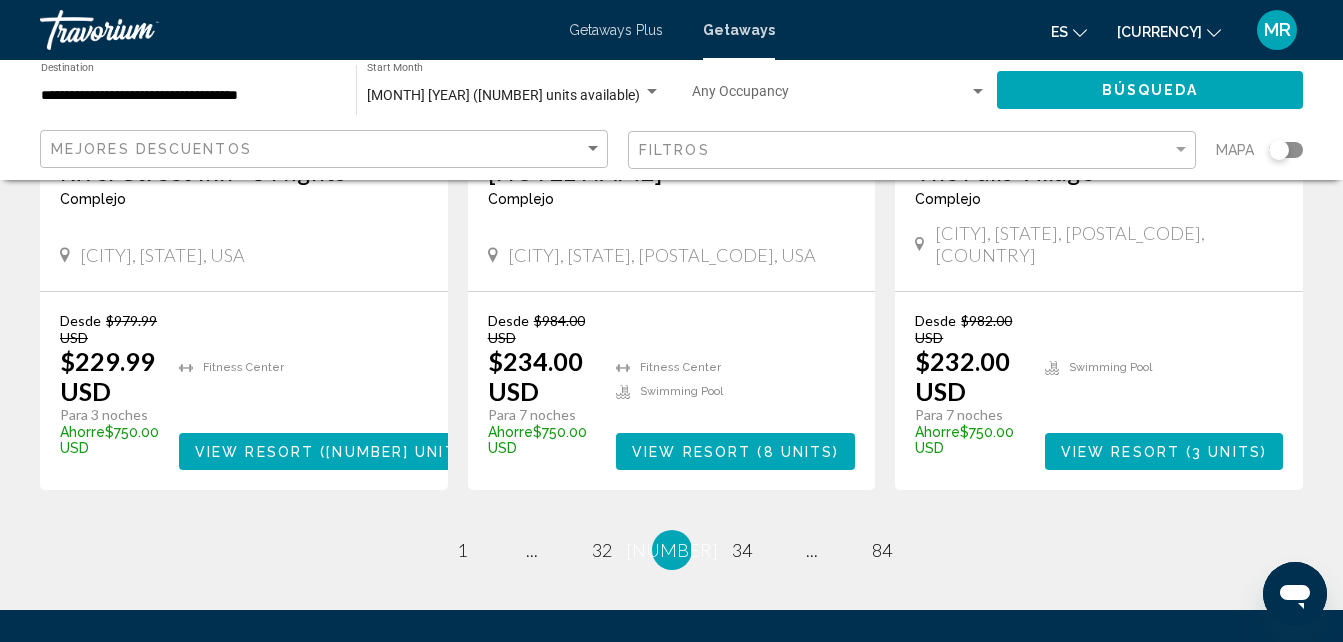 scroll, scrollTop: 2627, scrollLeft: 0, axis: vertical 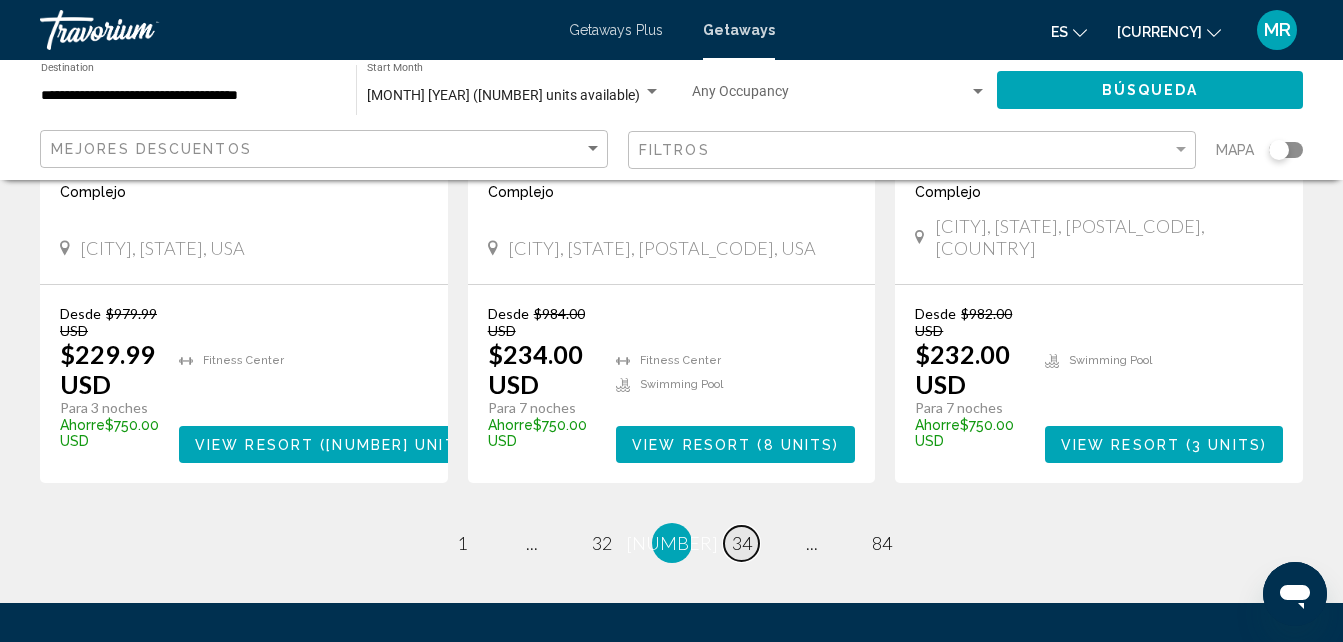 click on "34" at bounding box center (462, 543) 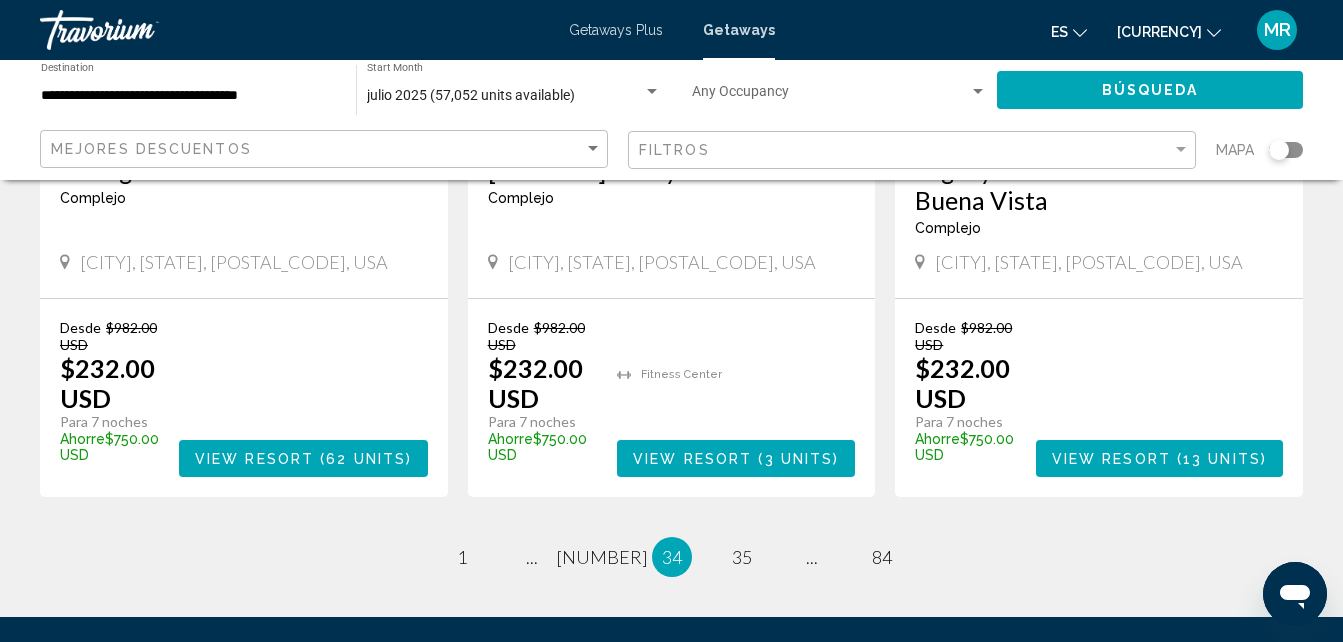 scroll, scrollTop: 2626, scrollLeft: 0, axis: vertical 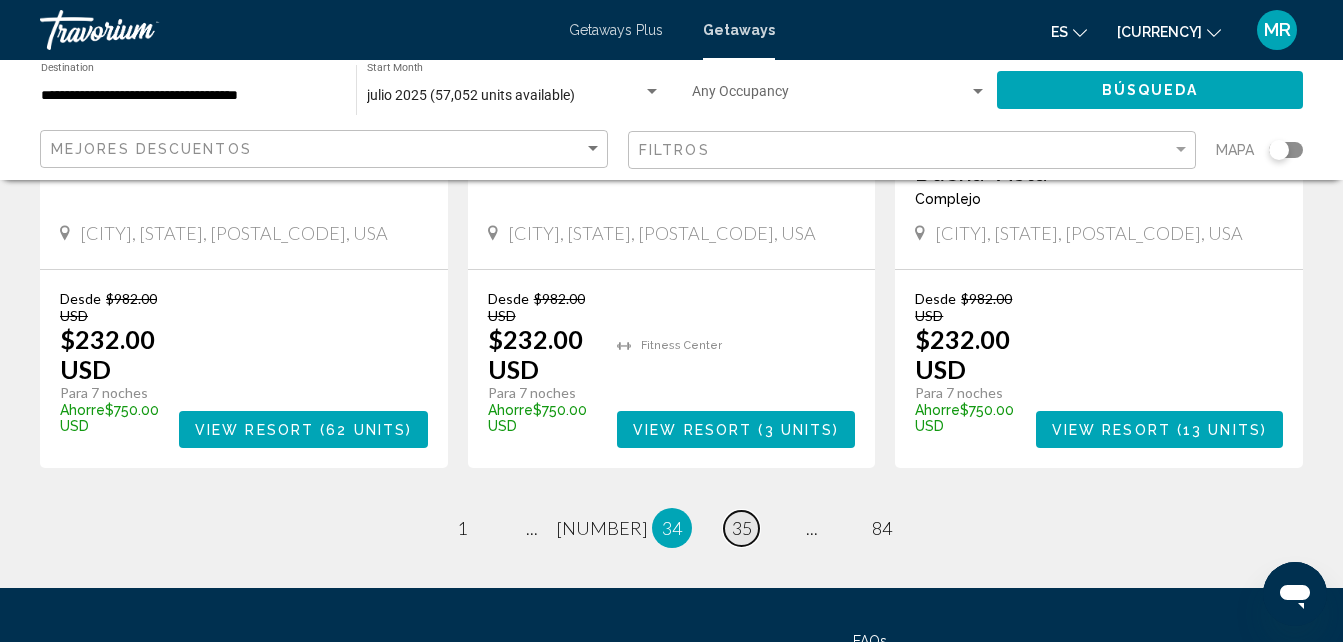 click on "35" at bounding box center [462, 528] 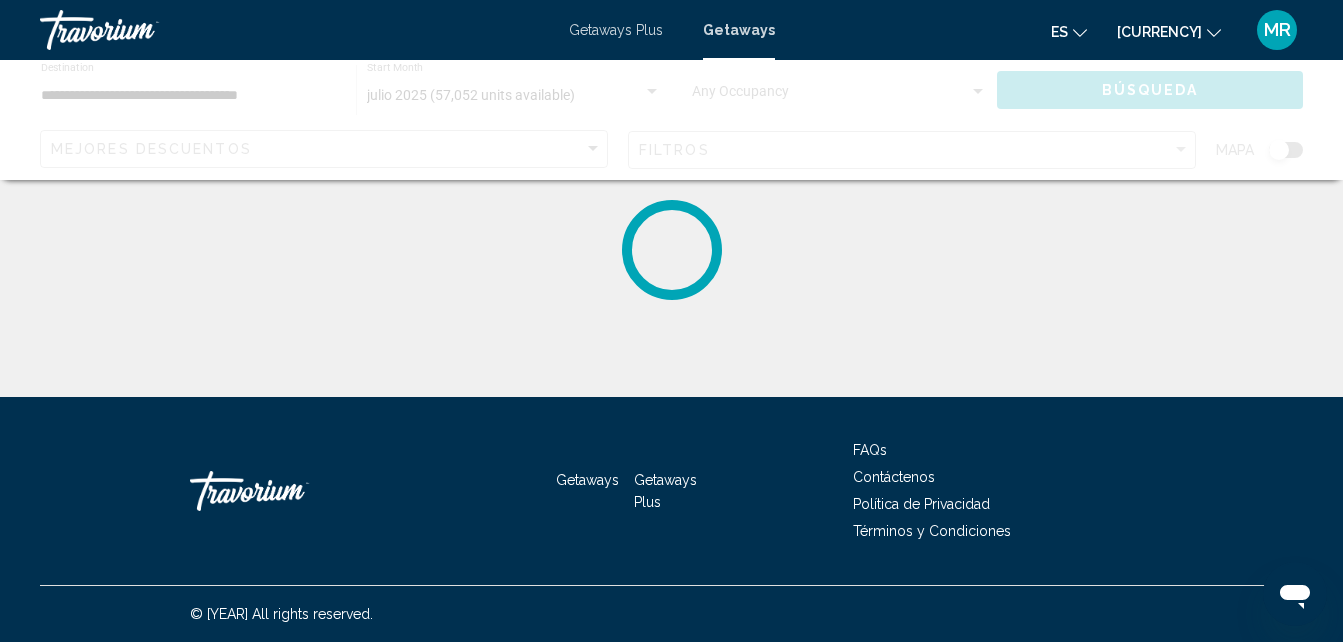 scroll, scrollTop: 0, scrollLeft: 0, axis: both 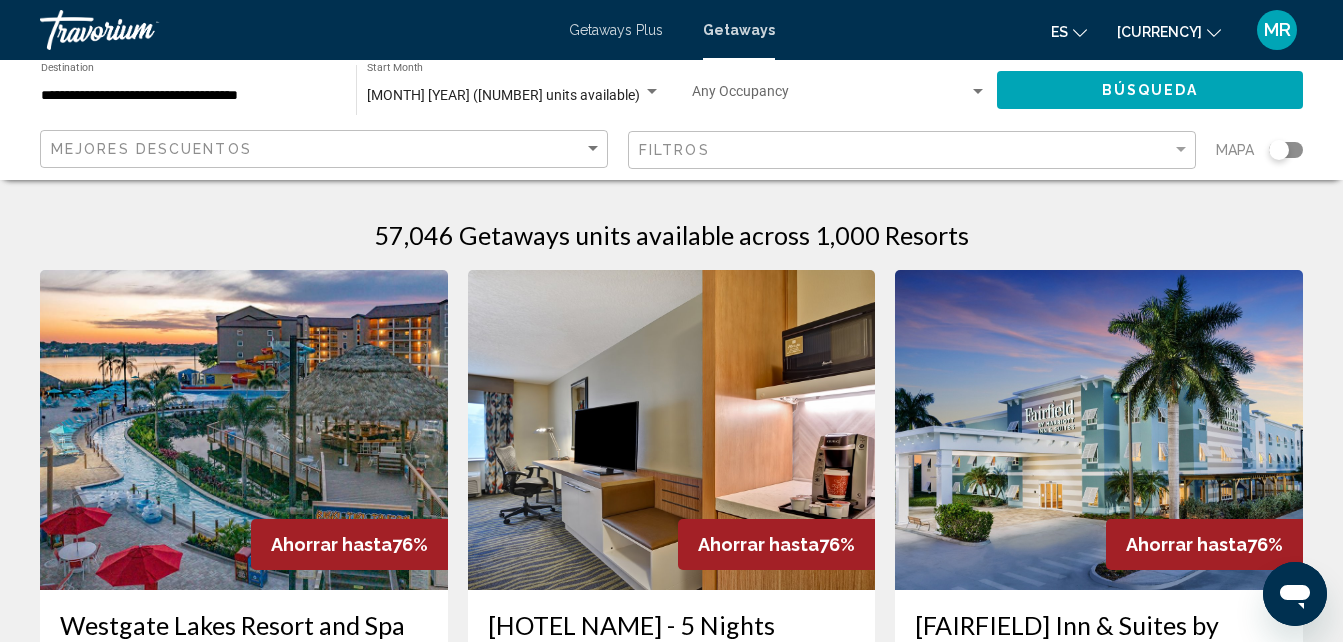 click on "Orlando, [STATE], [POSTAL_CODE], [COUNTRY] Orlando, [STATE], [POSTAL_CODE], [COUNTRY]" at bounding box center (671, 1733) 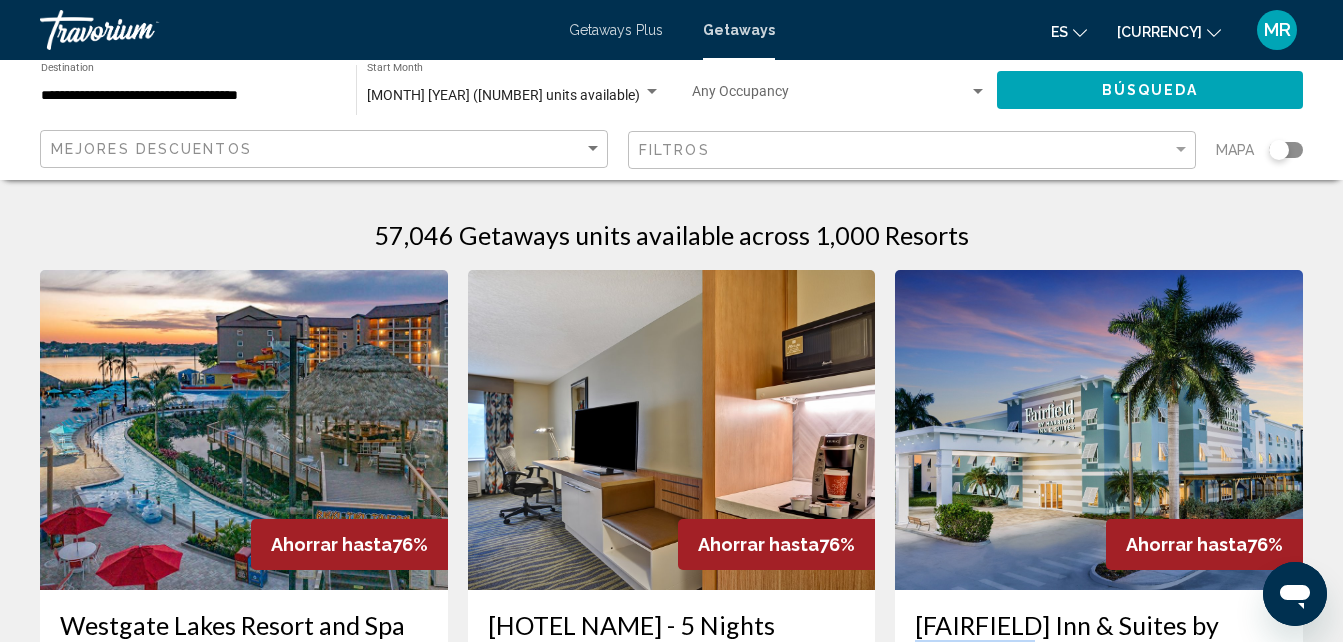 click on "Orlando, [STATE], [POSTAL_CODE], [COUNTRY] Orlando, [STATE], [POSTAL_CODE], [COUNTRY]" at bounding box center [671, 1733] 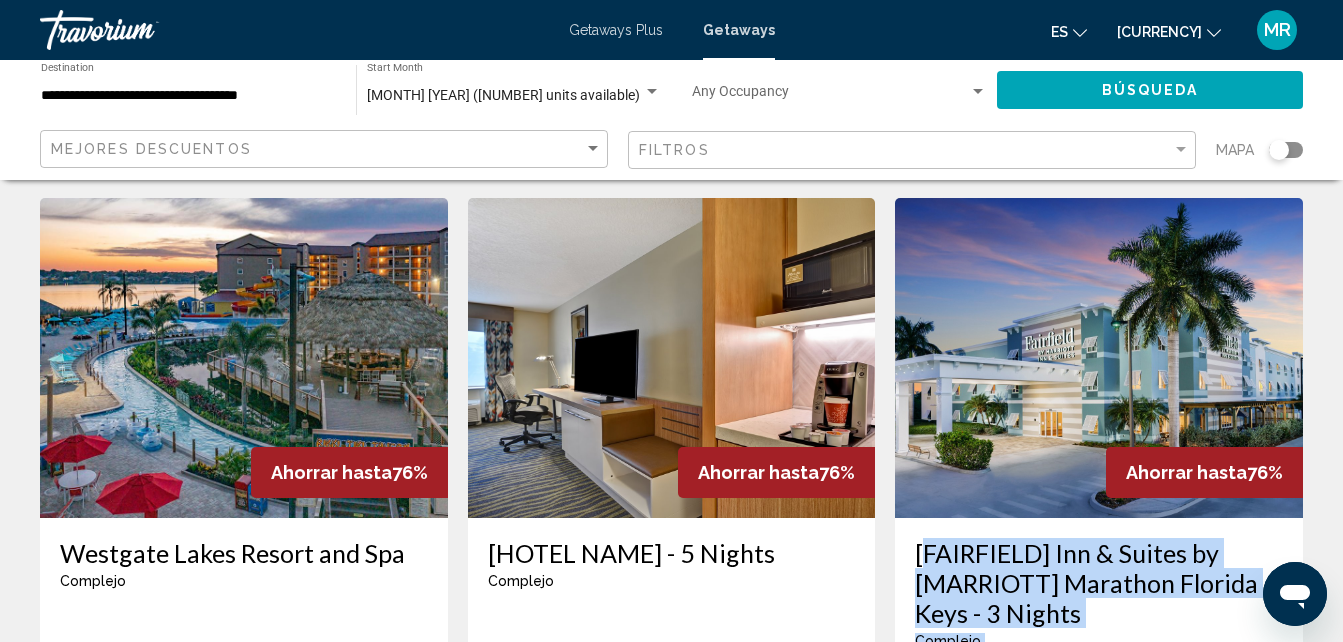 click on "Orlando, [STATE], [POSTAL_CODE], [COUNTRY] Orlando, [STATE], [POSTAL_CODE], [COUNTRY]" at bounding box center (671, 1661) 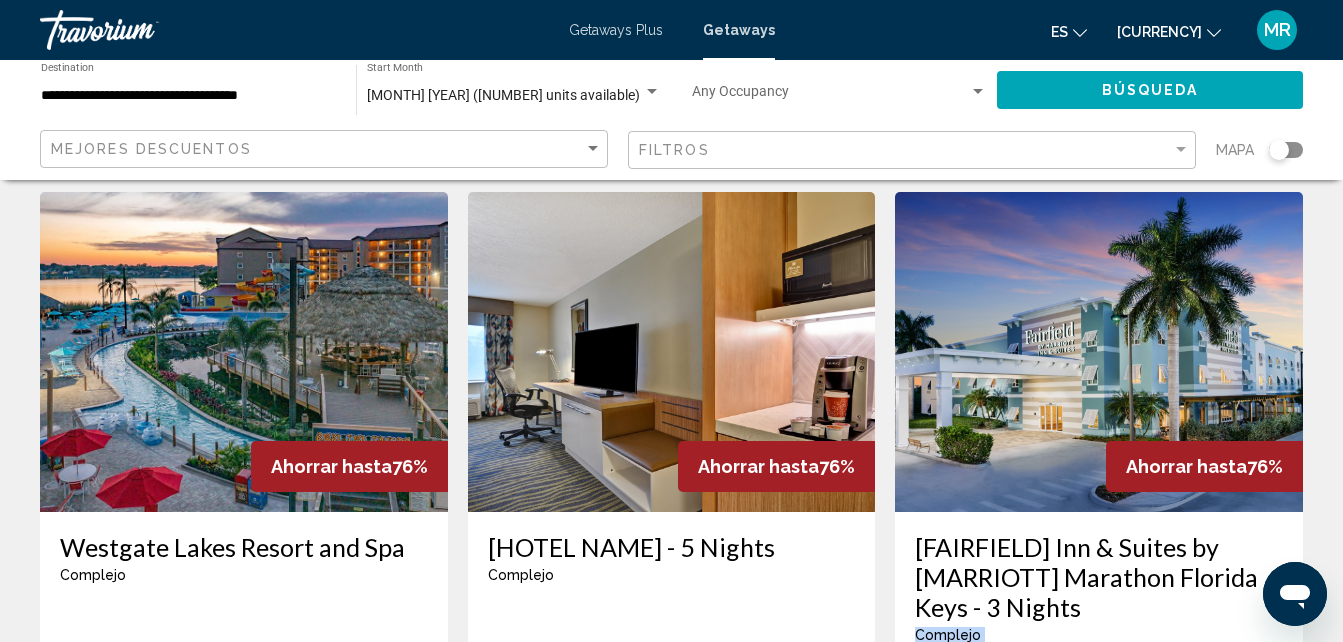 scroll, scrollTop: 132, scrollLeft: 0, axis: vertical 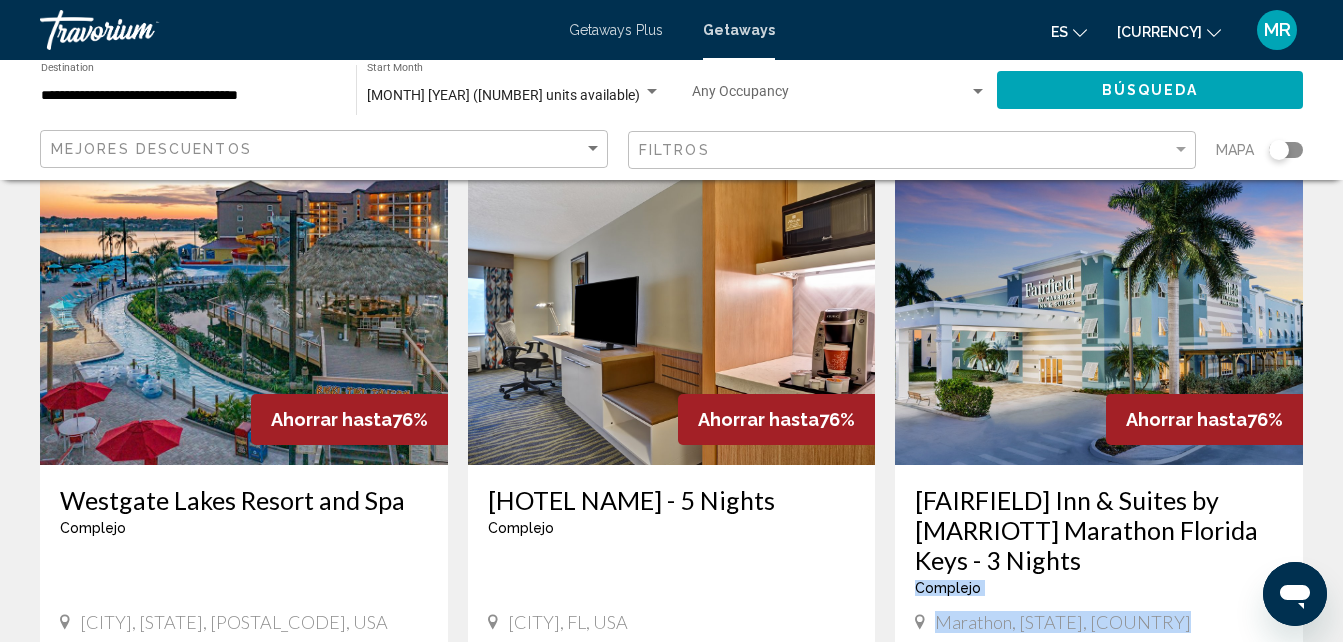 click on "Orlando, [STATE], [POSTAL_CODE], [COUNTRY] Orlando, [STATE], [POSTAL_CODE], [COUNTRY]" at bounding box center (671, 1608) 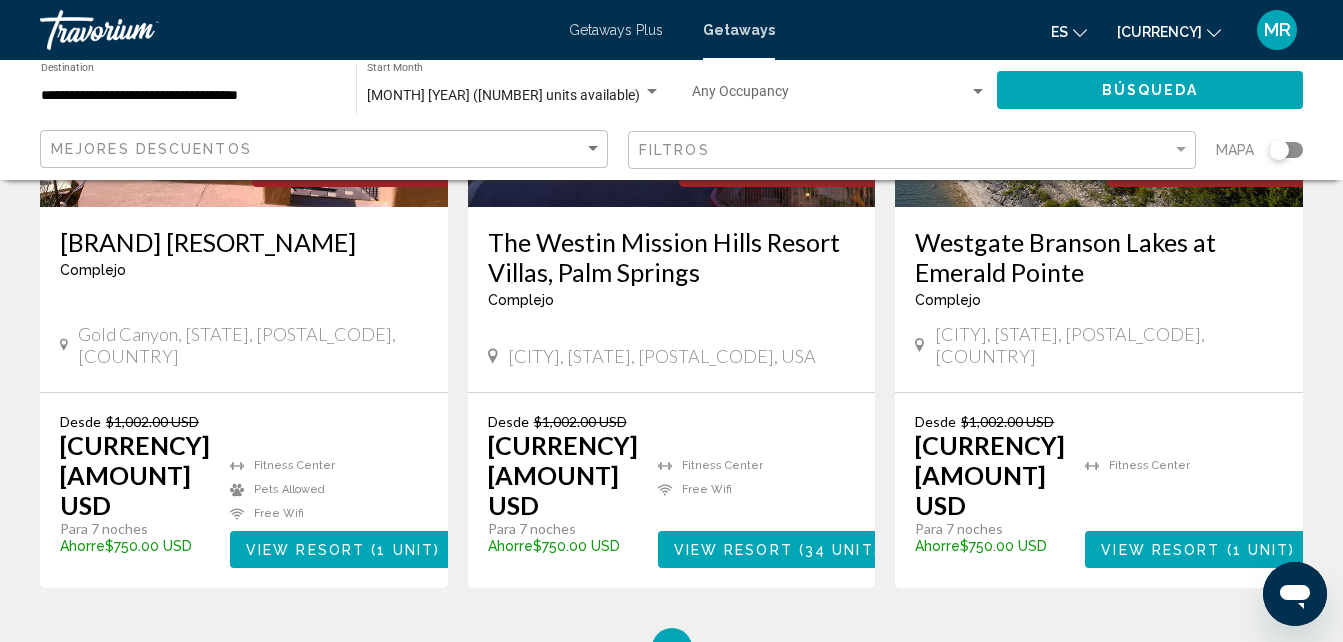 scroll, scrollTop: 2638, scrollLeft: 0, axis: vertical 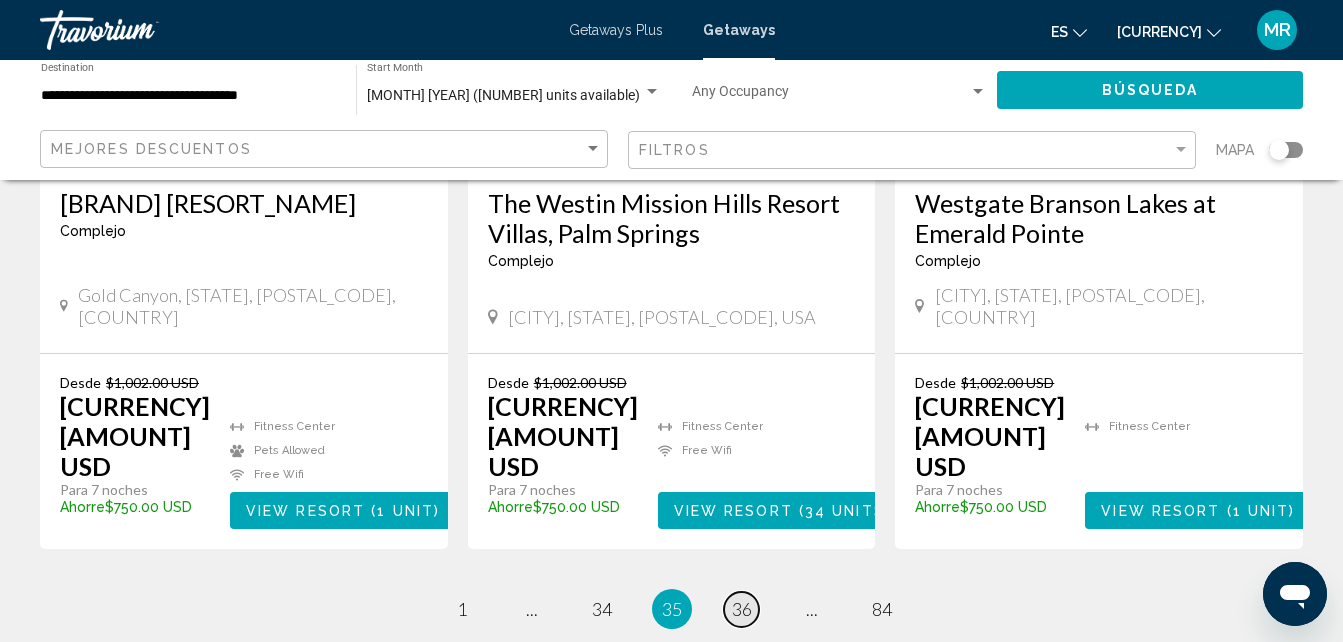 click on "36" at bounding box center (462, 609) 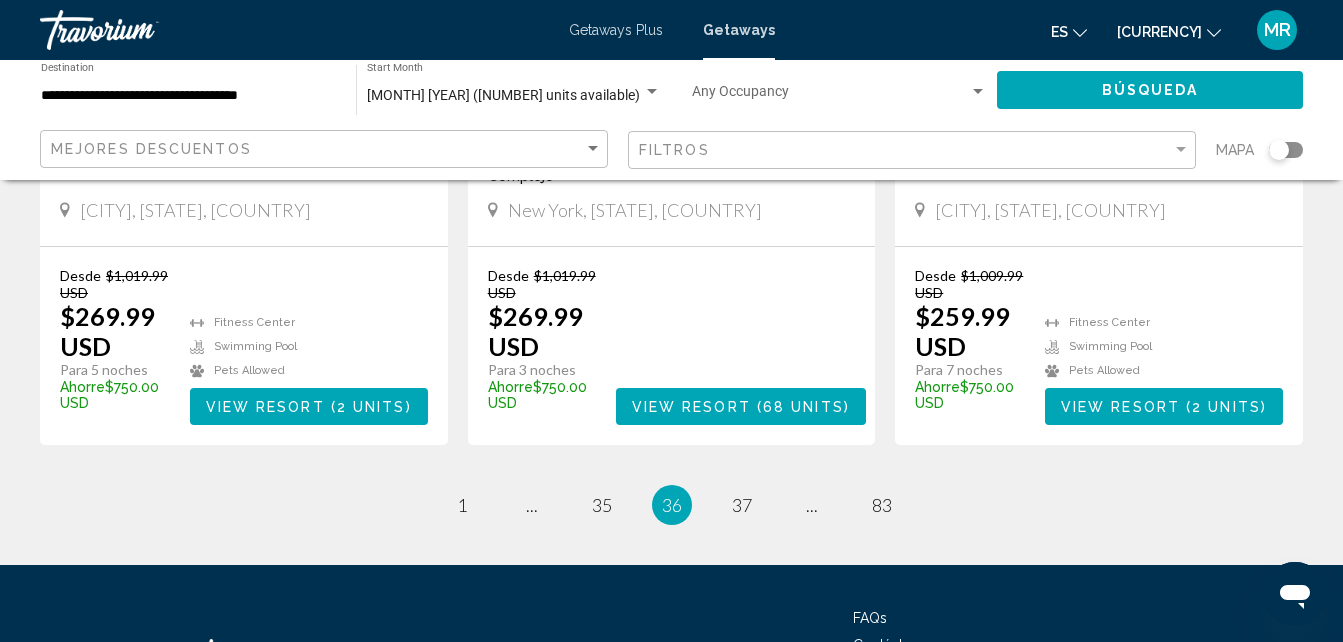 scroll, scrollTop: 2733, scrollLeft: 0, axis: vertical 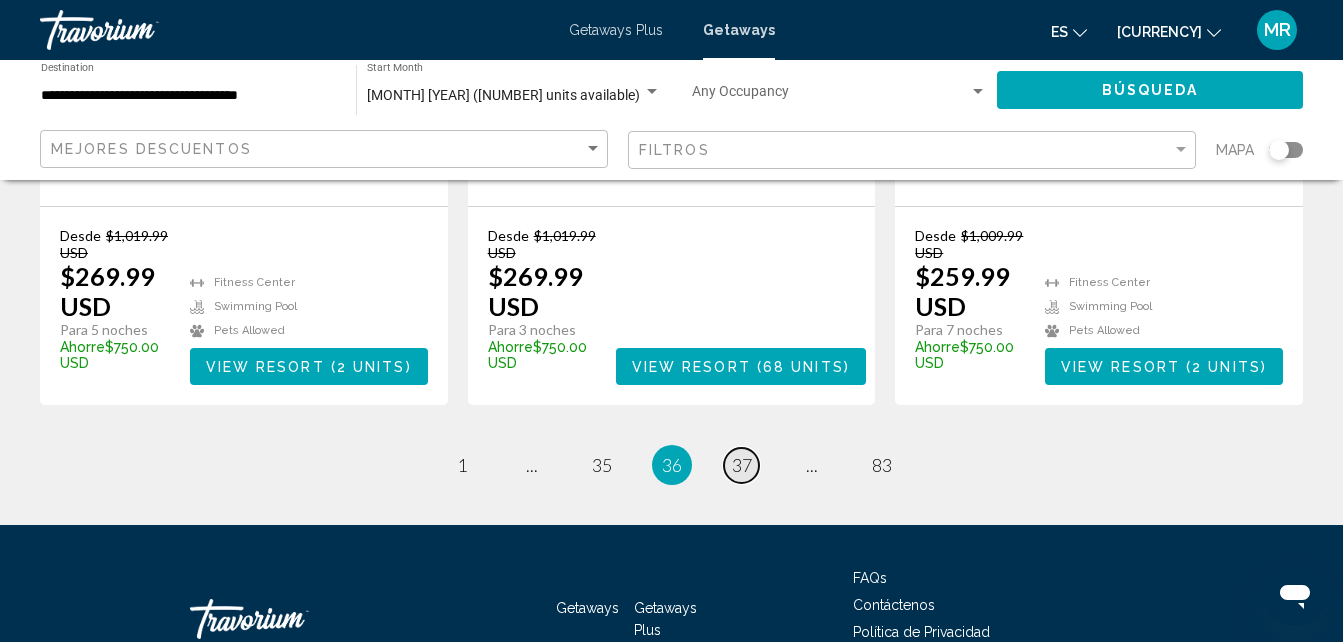 click on "37" at bounding box center (462, 465) 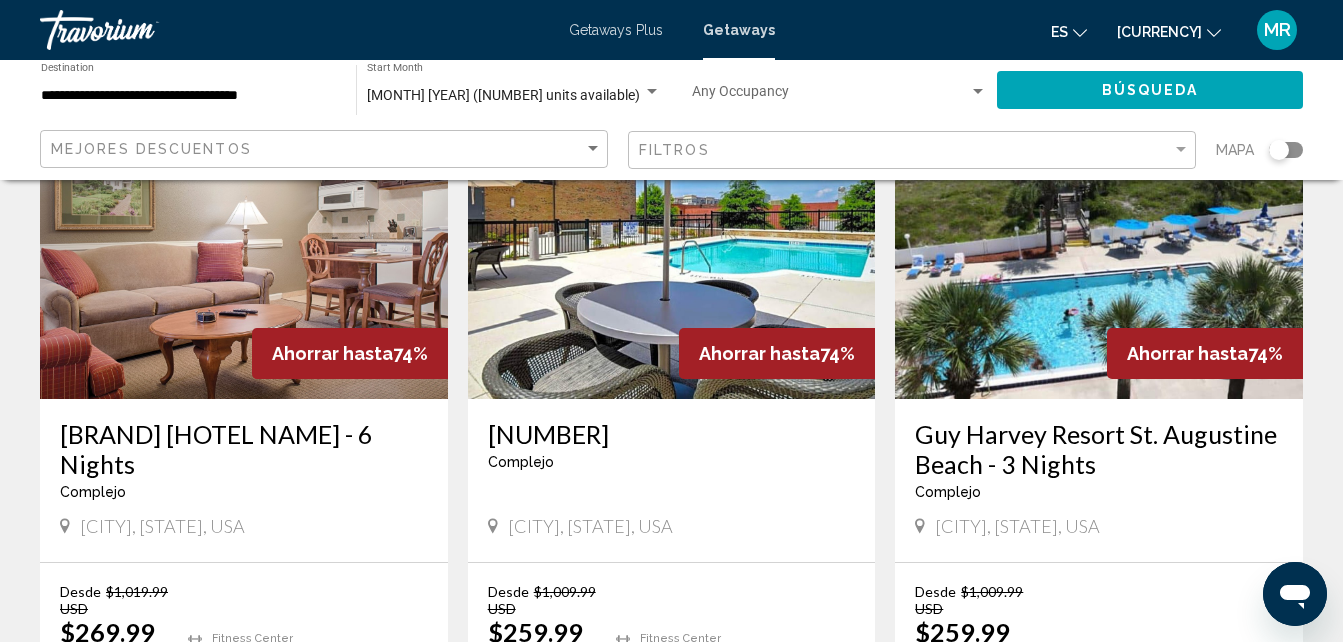 scroll, scrollTop: 920, scrollLeft: 0, axis: vertical 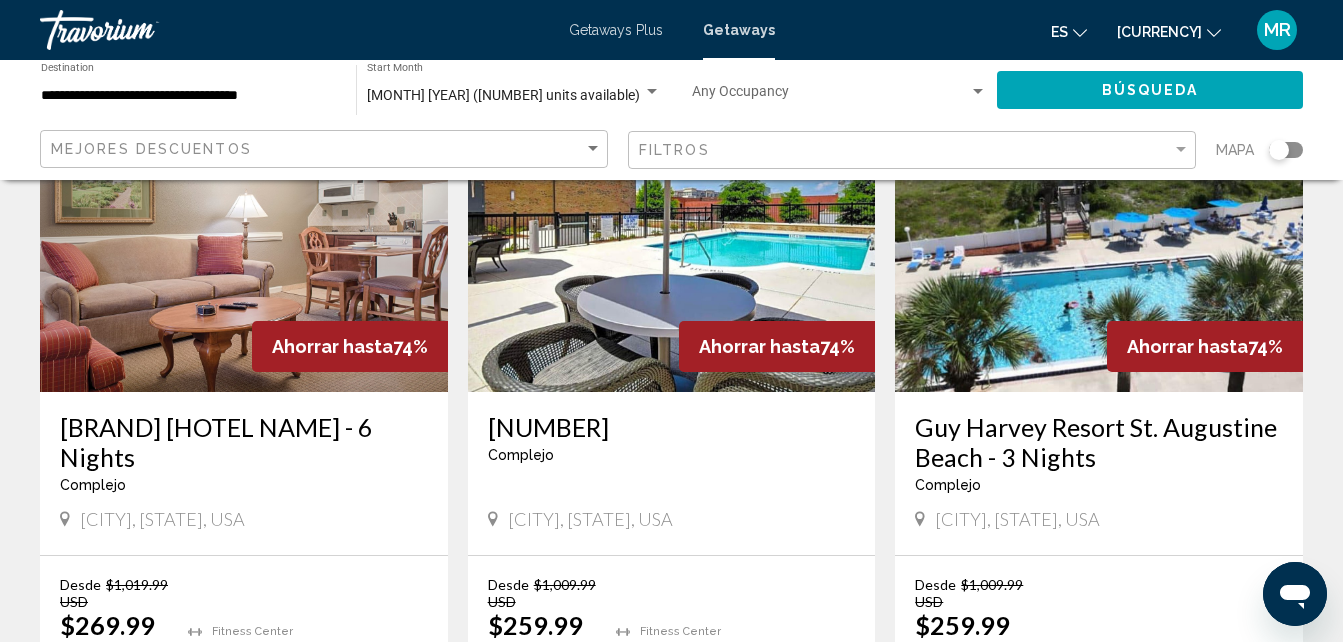 click on "Guy Harvey Resort St. Augustine Beach - 3 Nights" at bounding box center (1099, 442) 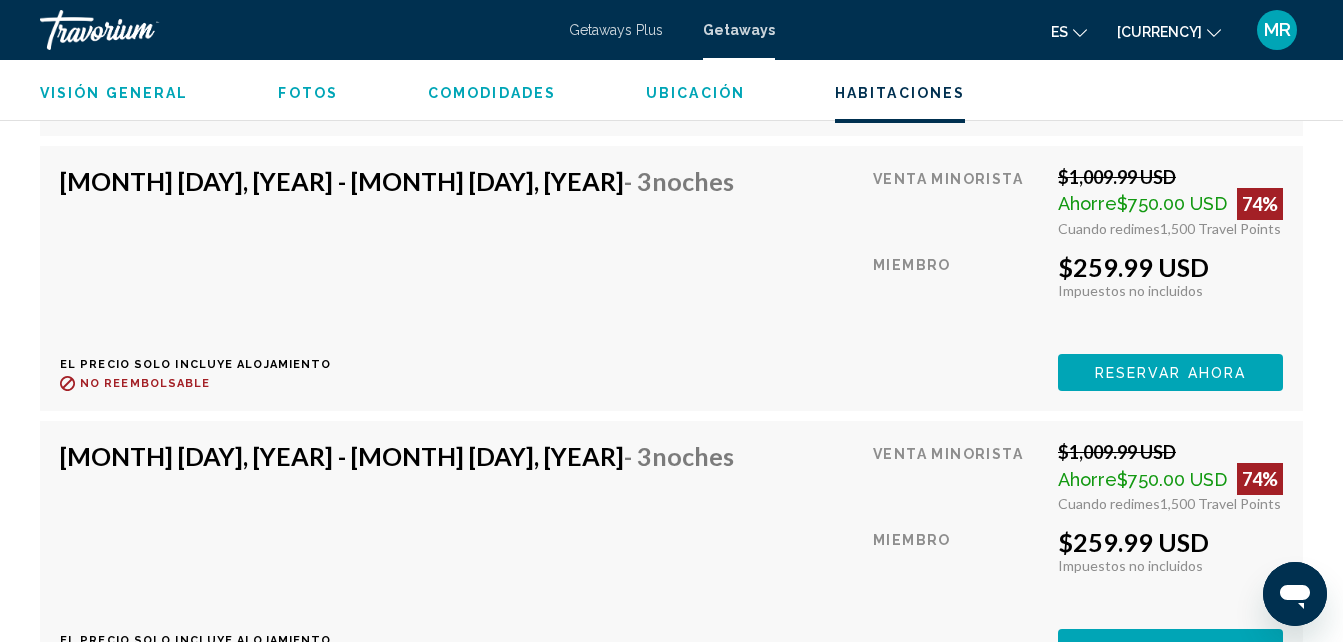 scroll, scrollTop: 4467, scrollLeft: 0, axis: vertical 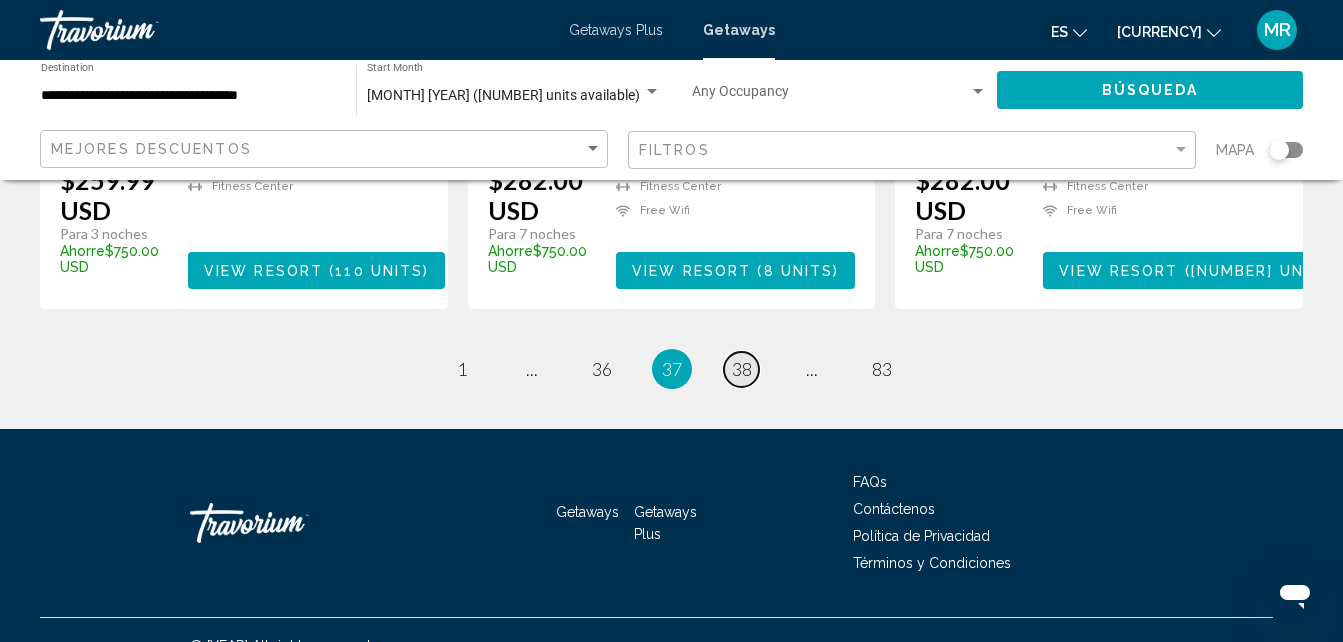 click on "38" at bounding box center (462, 369) 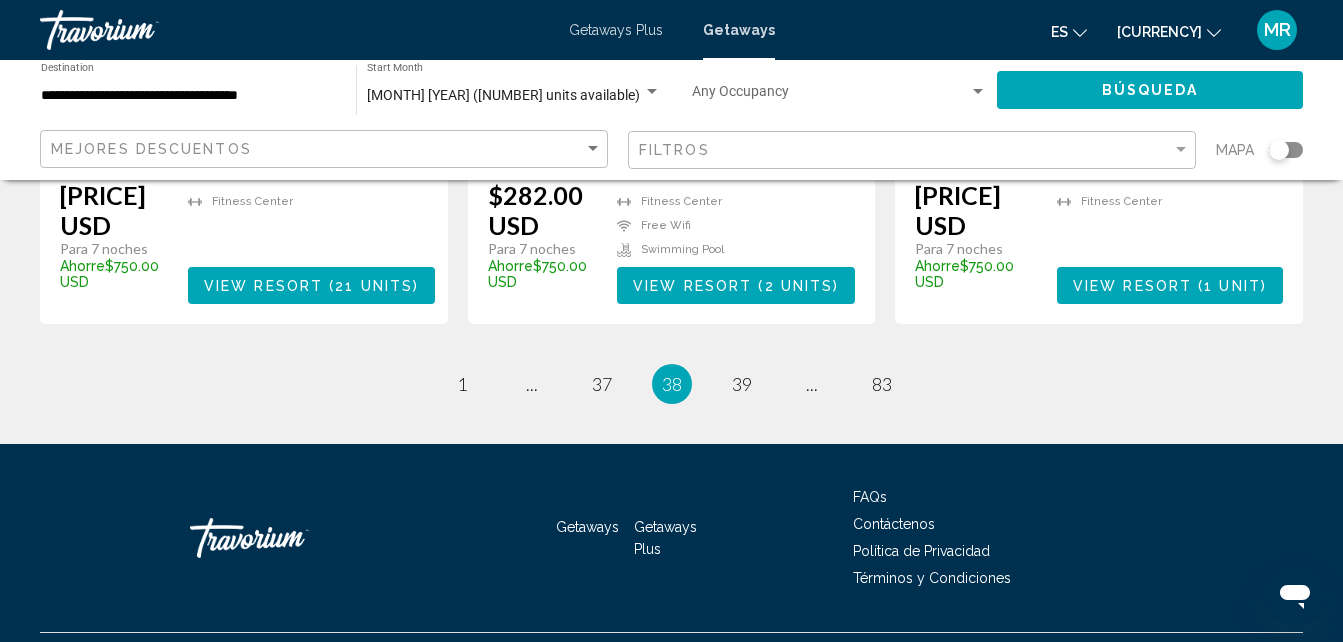 scroll, scrollTop: 2811, scrollLeft: 0, axis: vertical 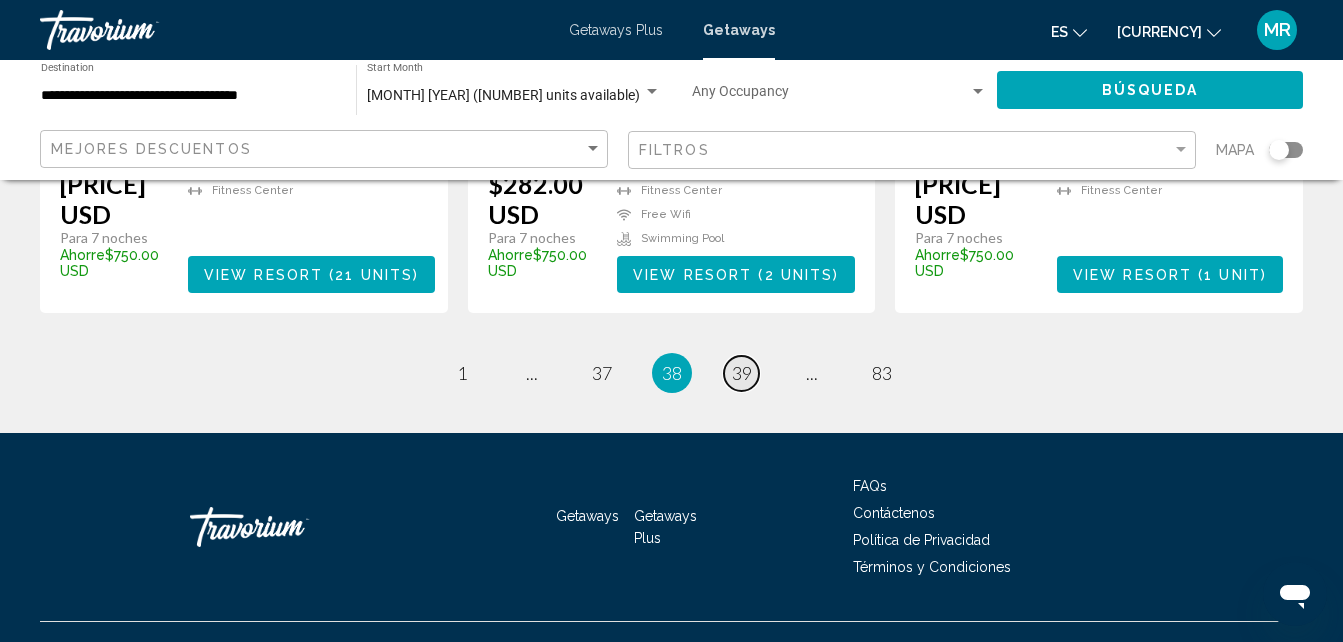 click on "39" at bounding box center (462, 373) 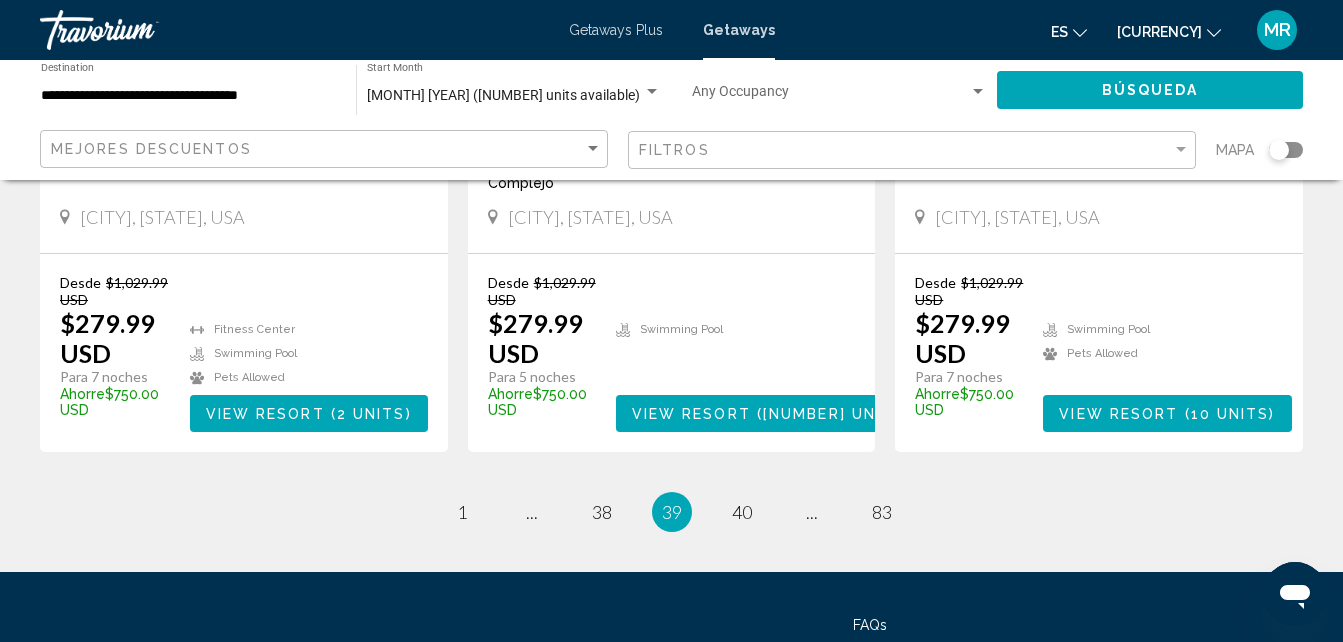 scroll, scrollTop: 2667, scrollLeft: 0, axis: vertical 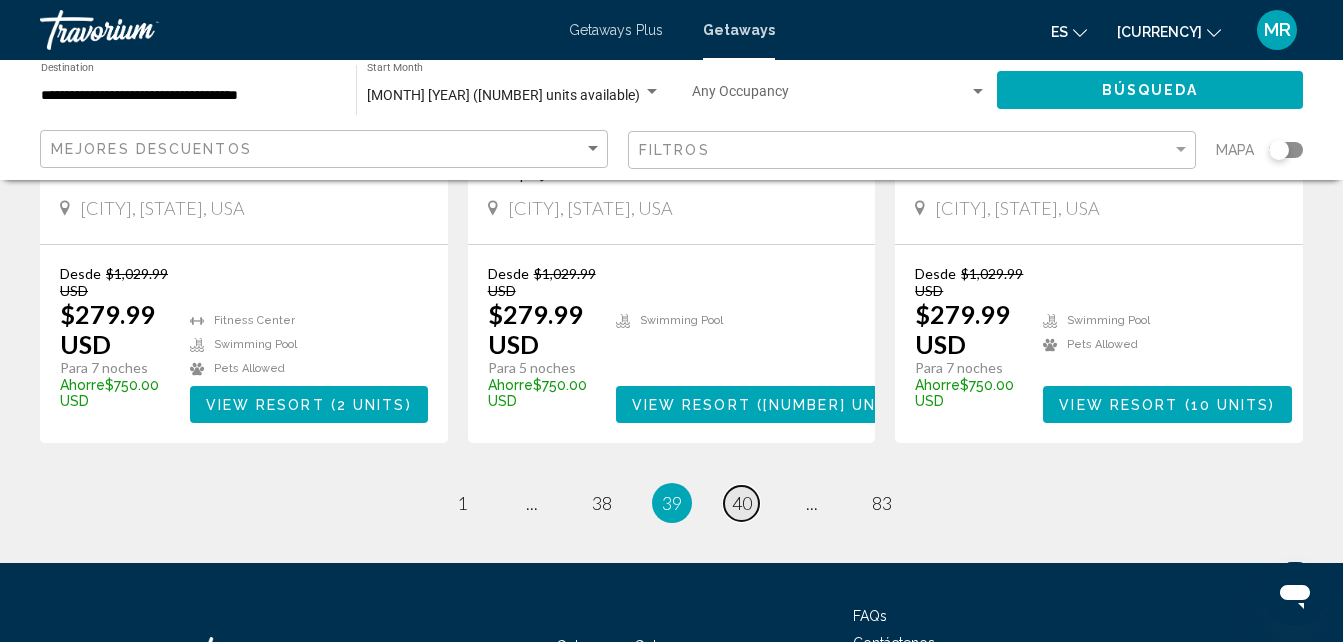 click on "40" at bounding box center (462, 503) 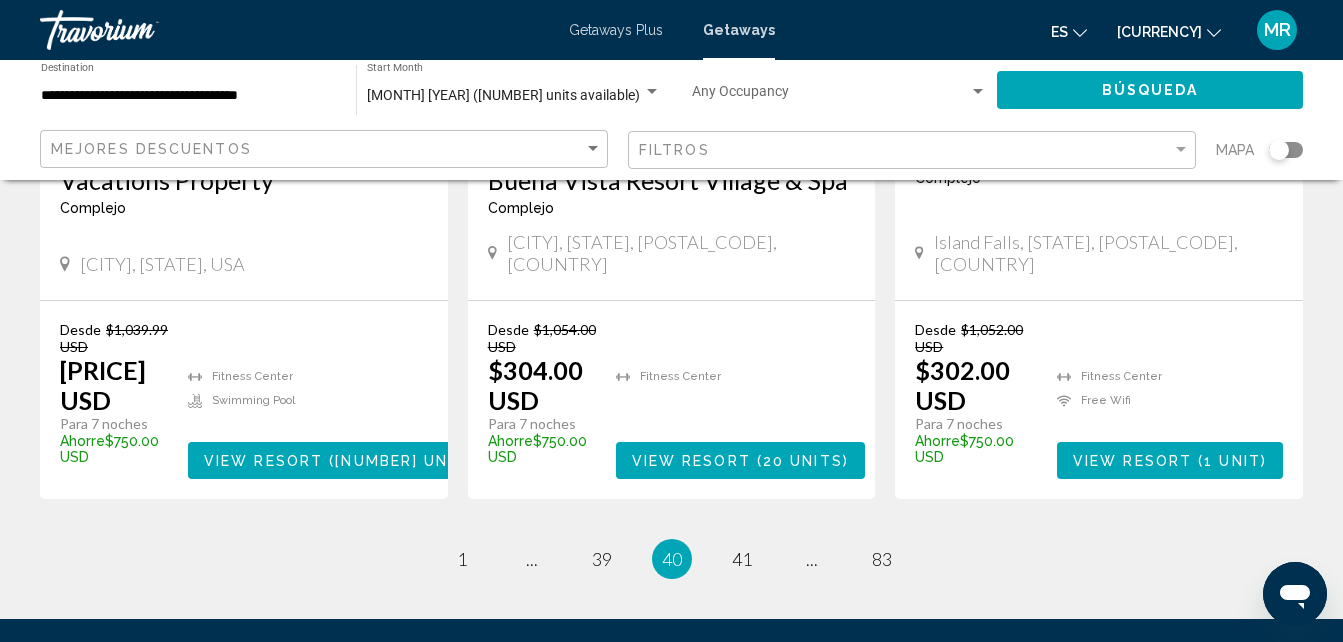 scroll, scrollTop: 2680, scrollLeft: 0, axis: vertical 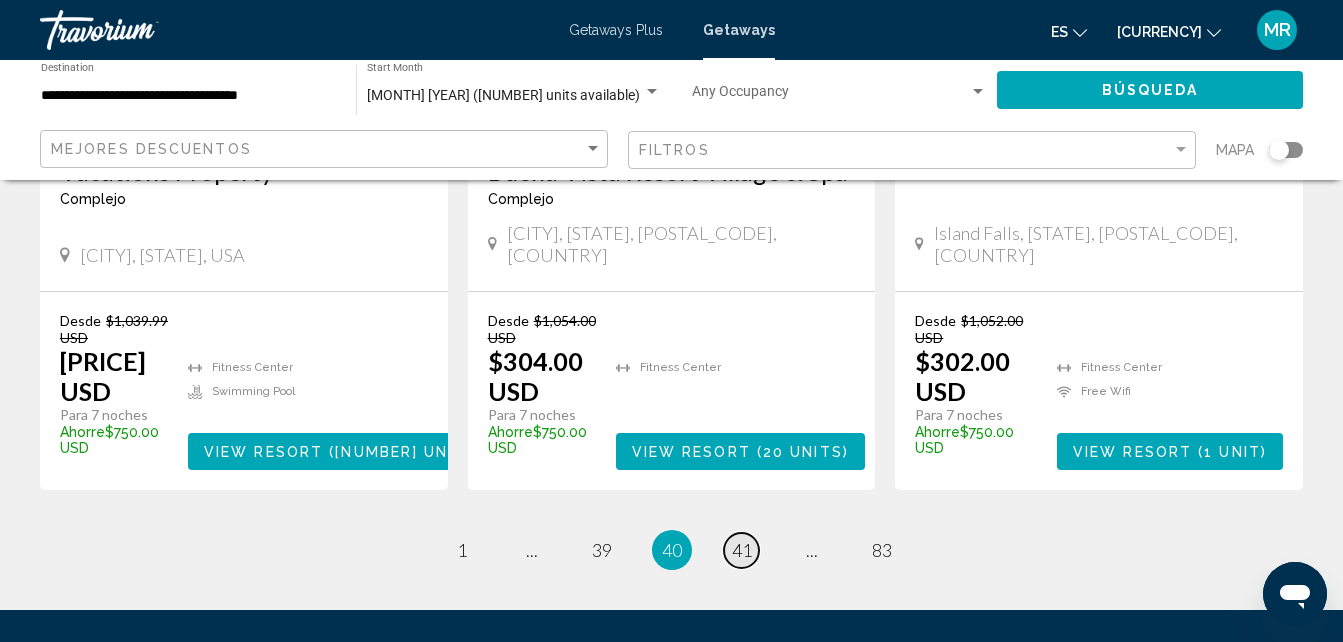 click on "41" at bounding box center (462, 550) 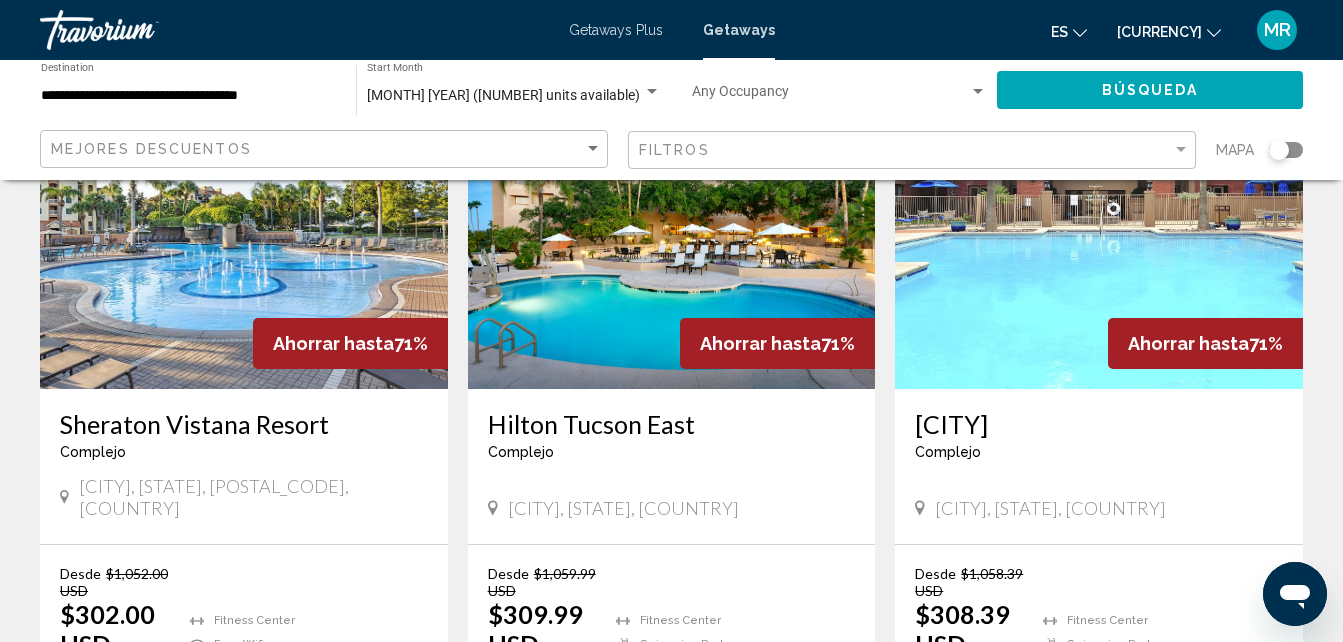 scroll, scrollTop: 240, scrollLeft: 0, axis: vertical 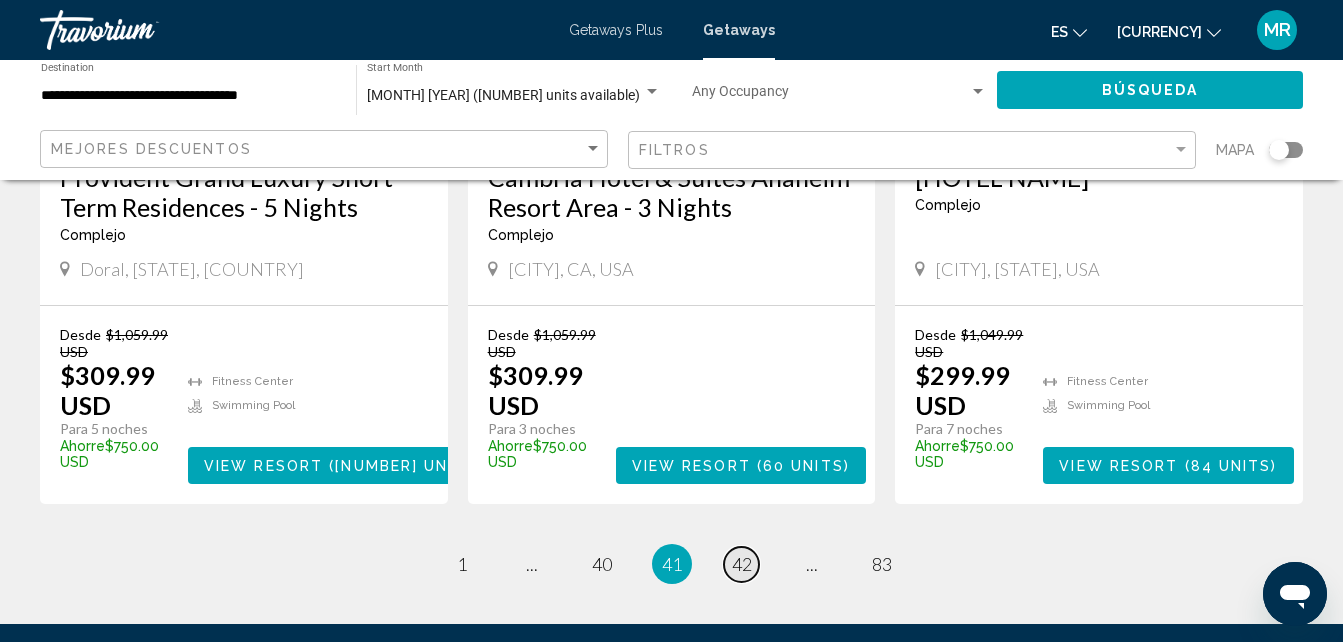 click on "42" at bounding box center (462, 564) 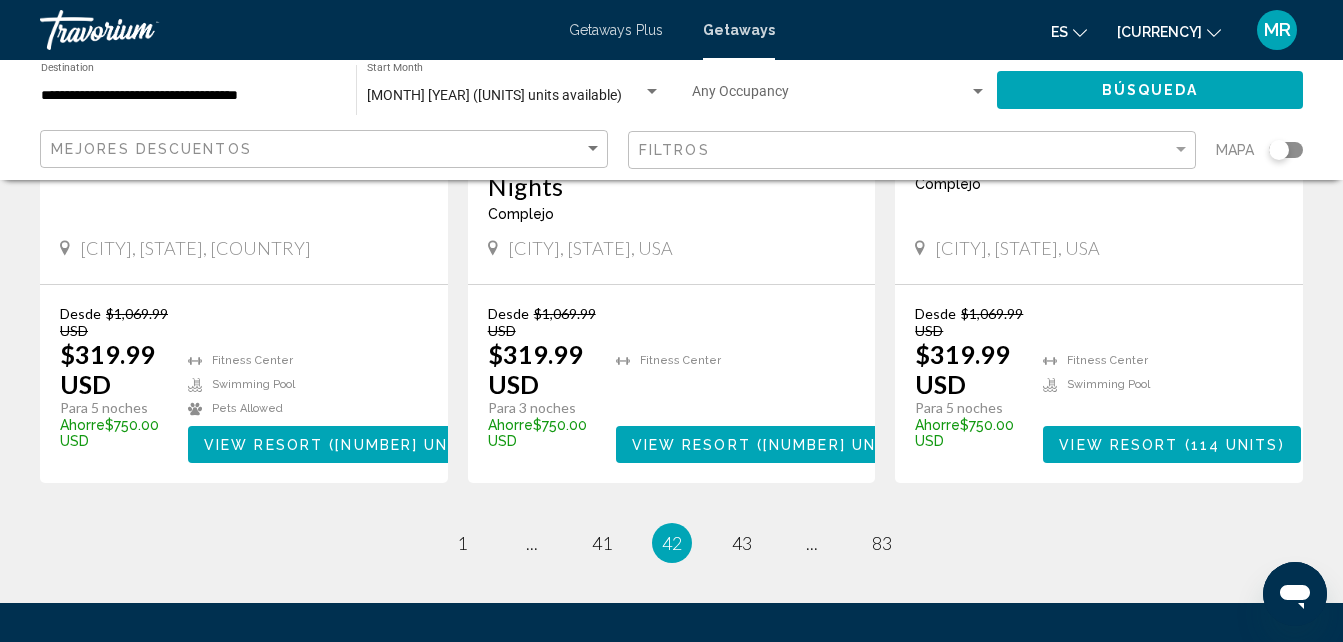 scroll, scrollTop: 2733, scrollLeft: 0, axis: vertical 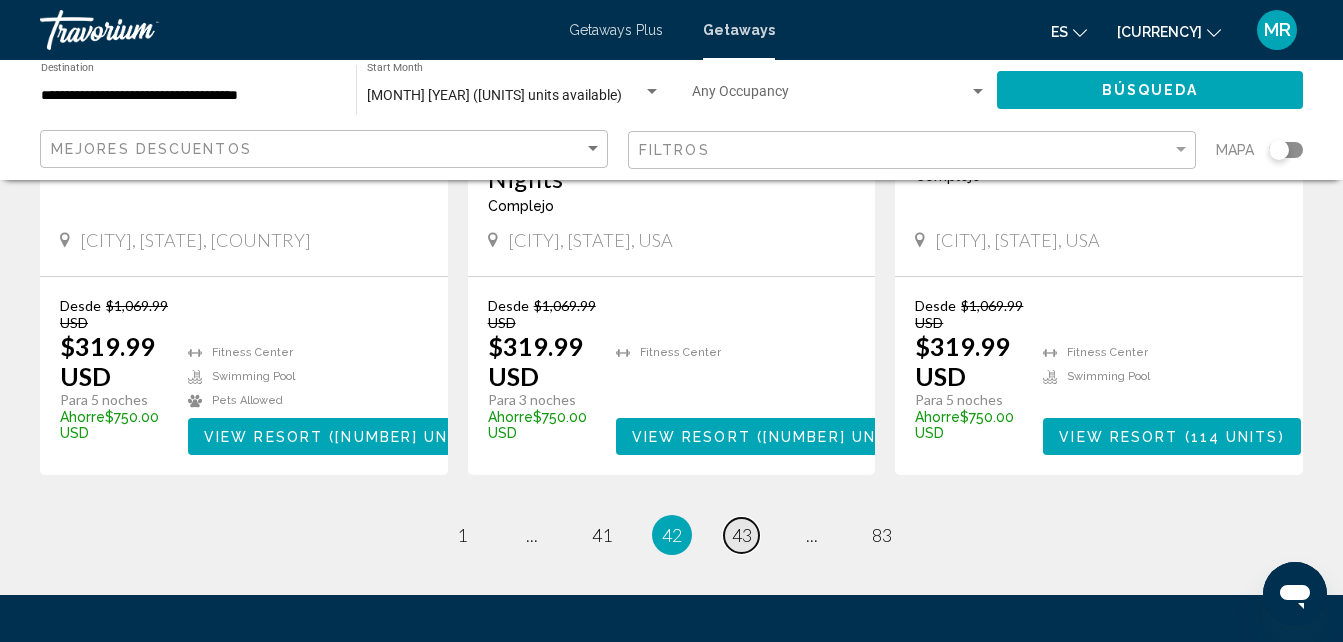 click on "43" at bounding box center [462, 535] 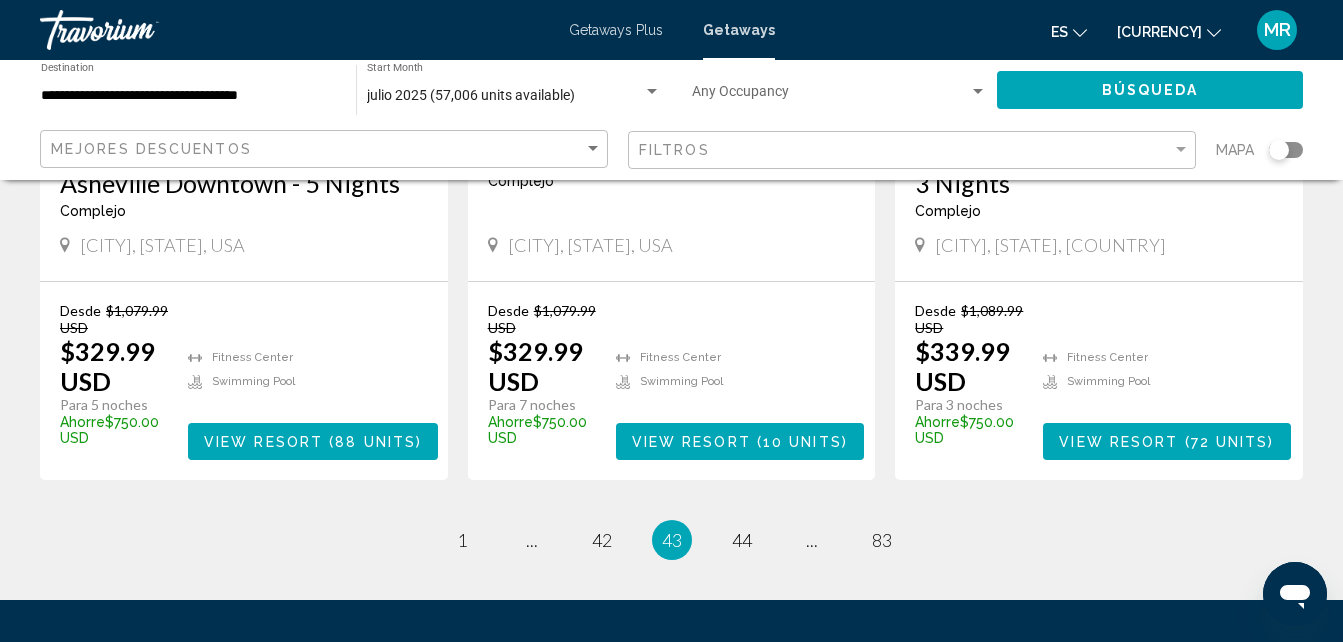 scroll, scrollTop: 2691, scrollLeft: 0, axis: vertical 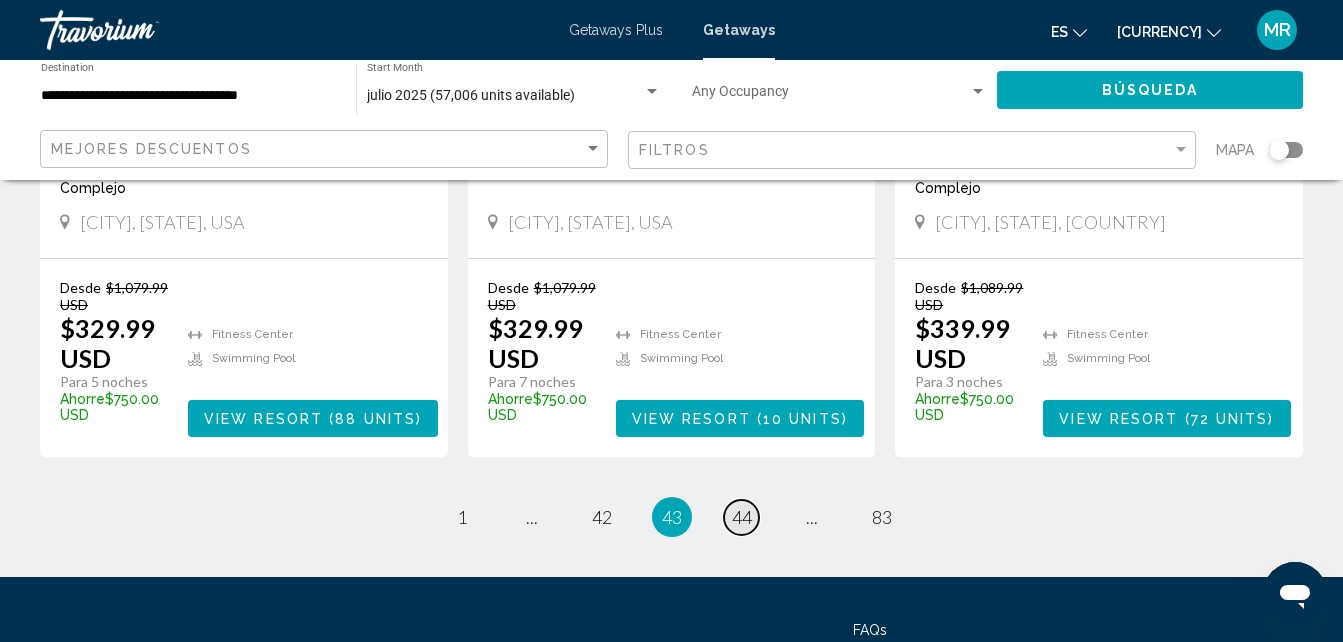 click on "44" at bounding box center (462, 517) 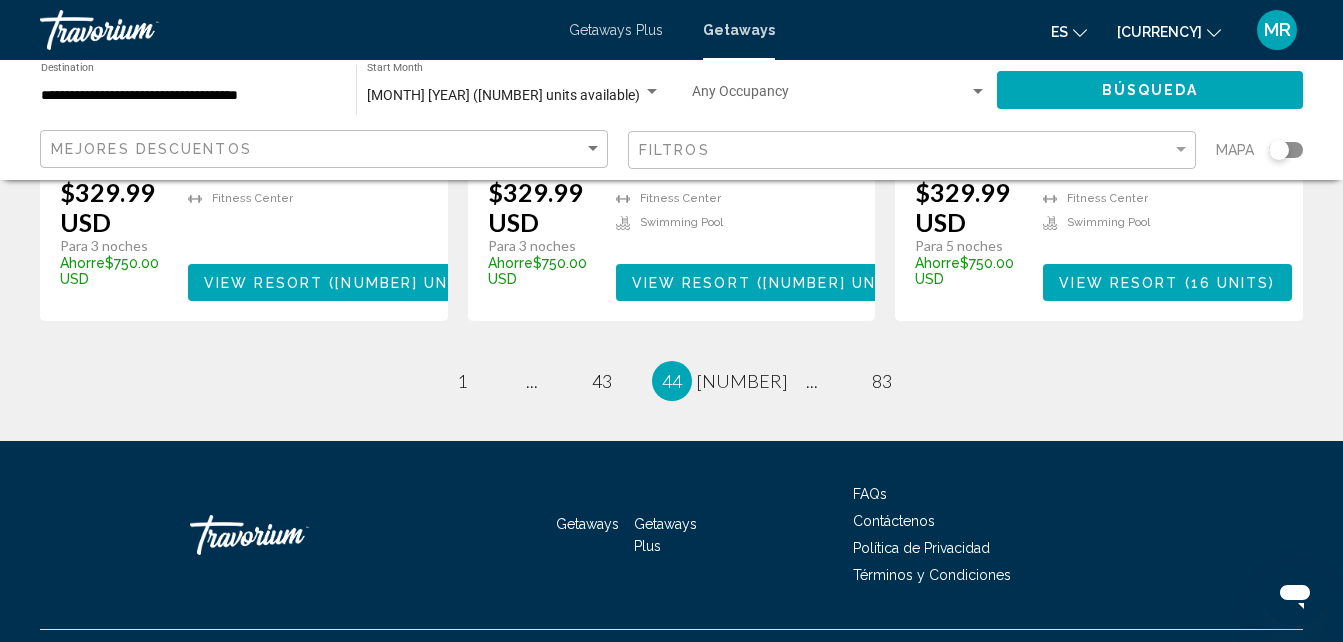 scroll, scrollTop: 2787, scrollLeft: 0, axis: vertical 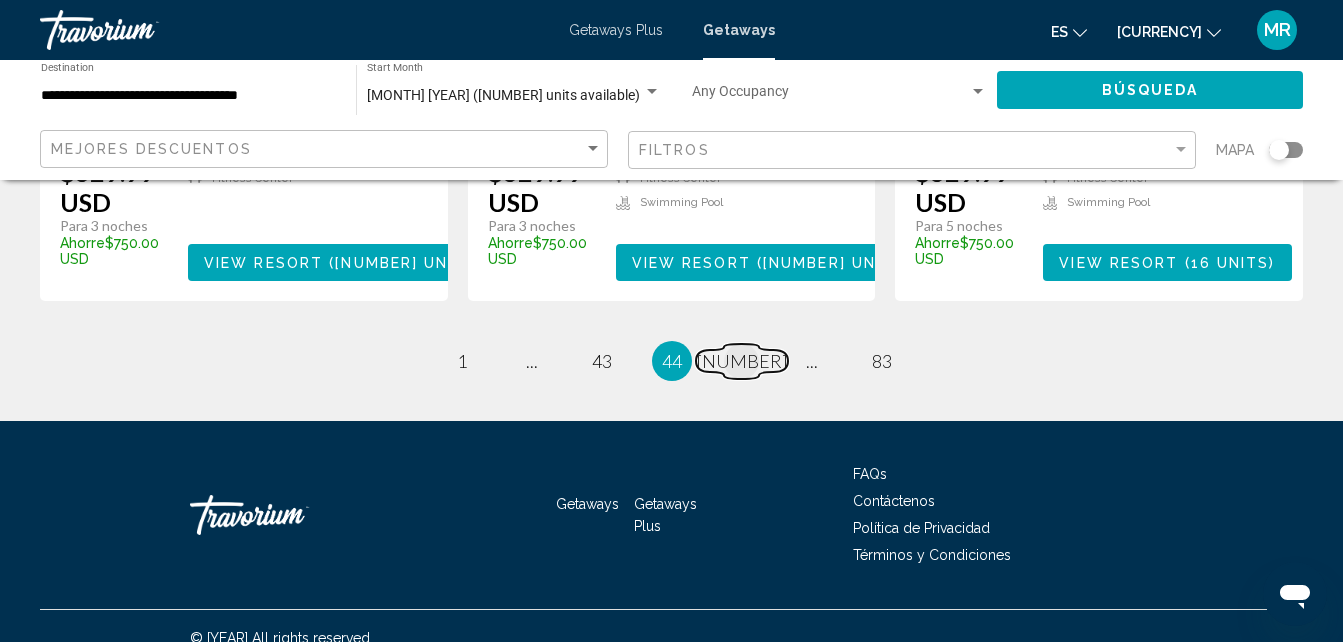 click on "[NUMBER]" at bounding box center (462, 361) 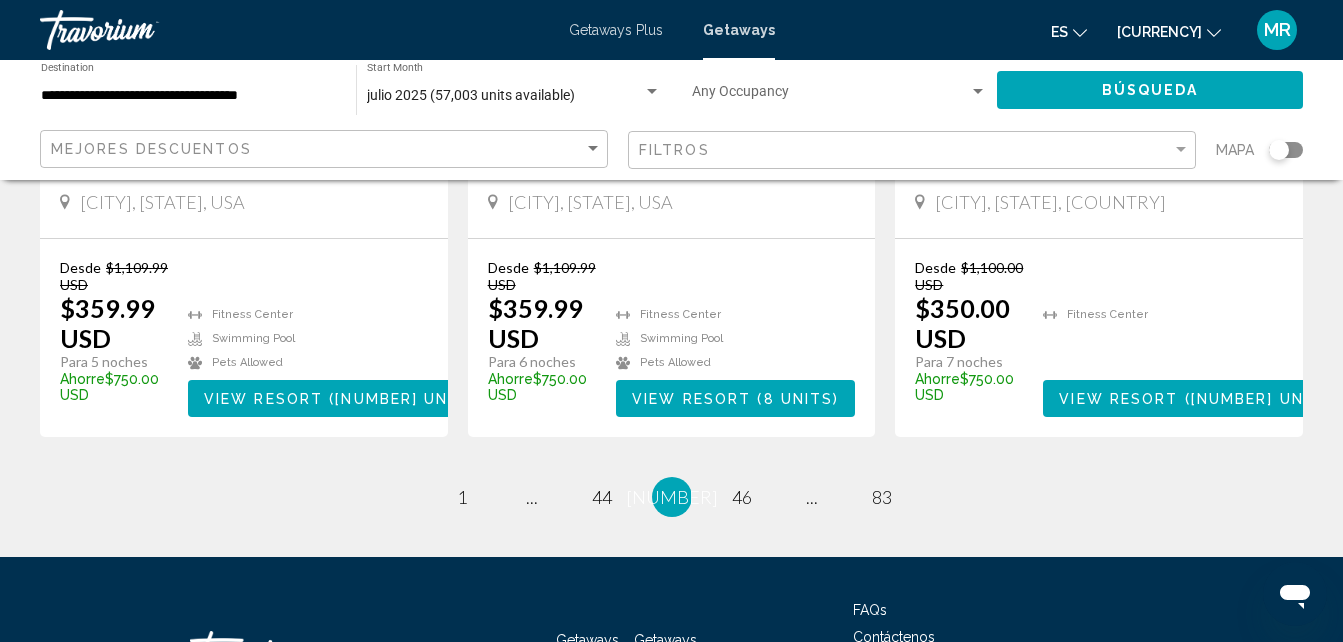 scroll, scrollTop: 2693, scrollLeft: 0, axis: vertical 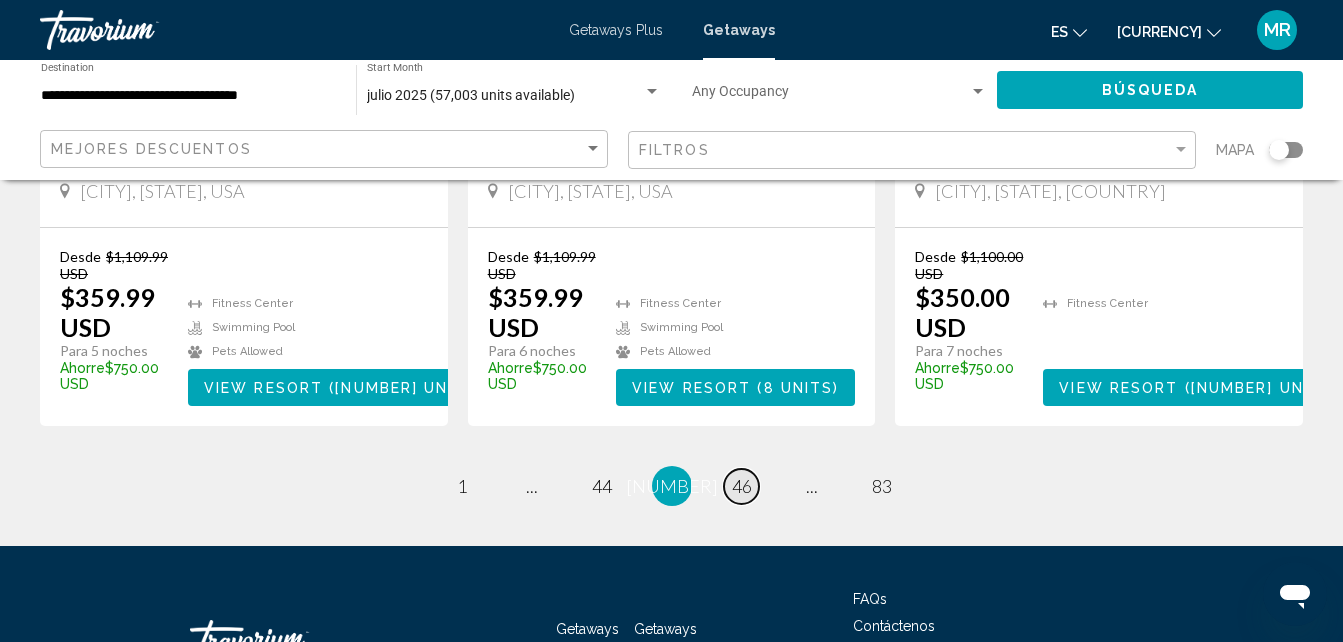 click on "46" at bounding box center [462, 486] 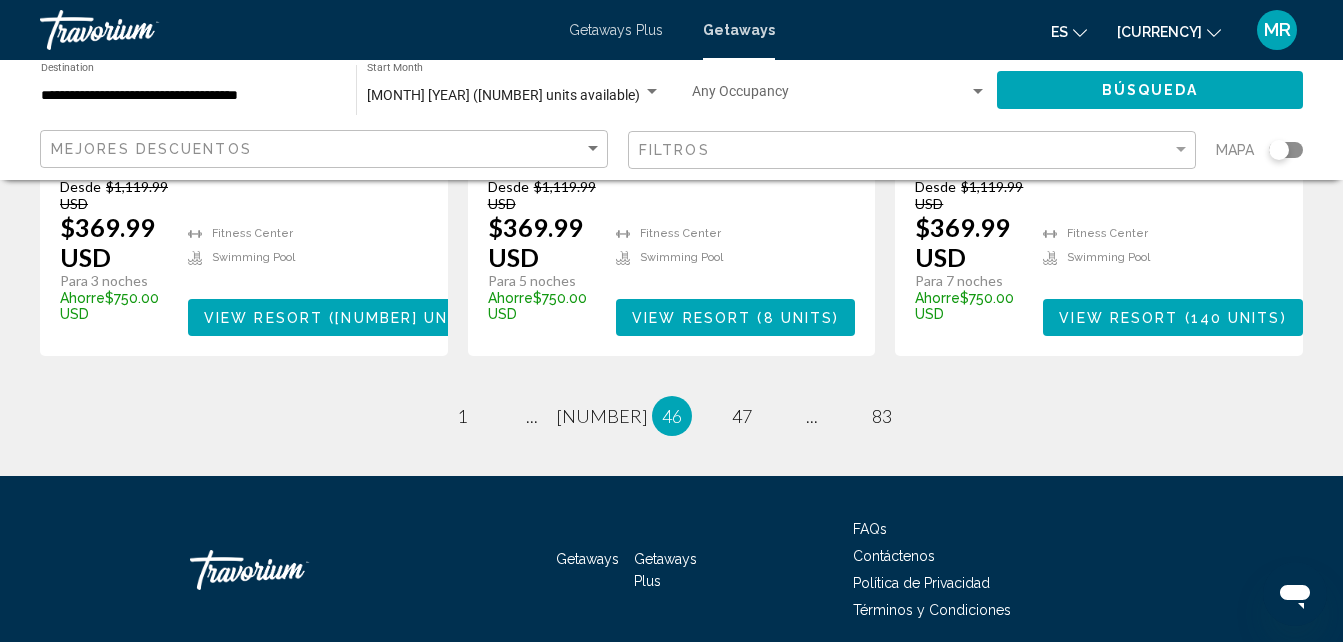 scroll, scrollTop: 2733, scrollLeft: 0, axis: vertical 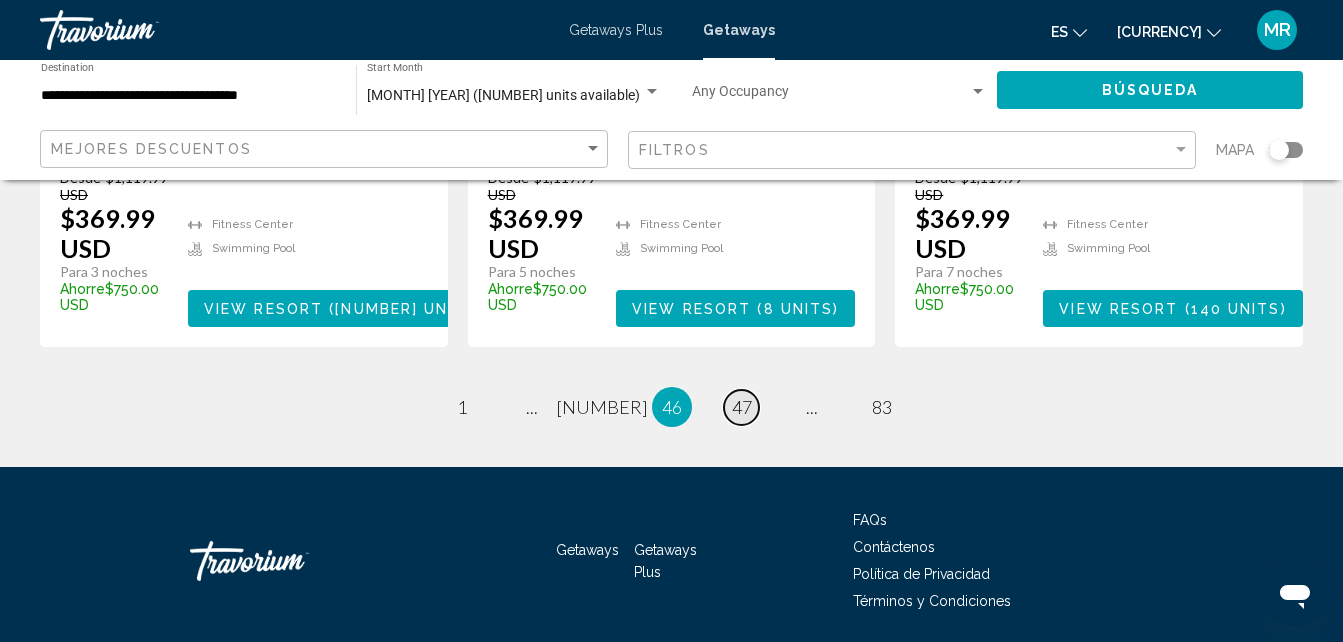 click on "47" at bounding box center (462, 407) 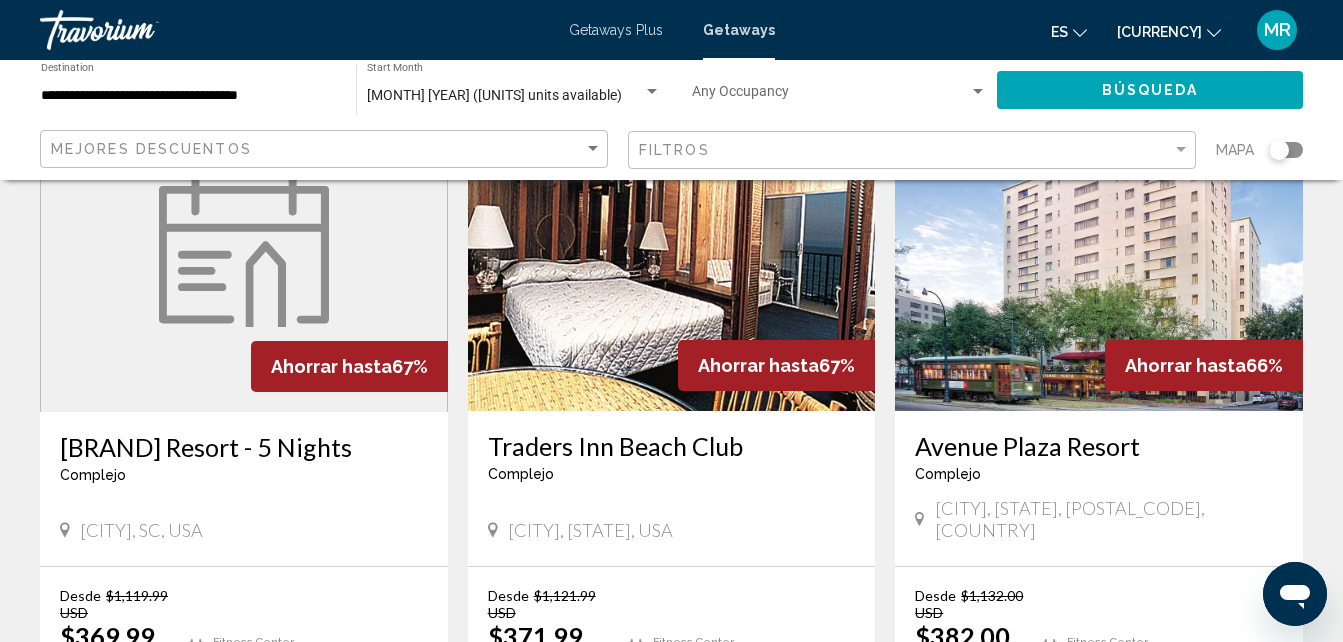 scroll, scrollTop: 1666, scrollLeft: 0, axis: vertical 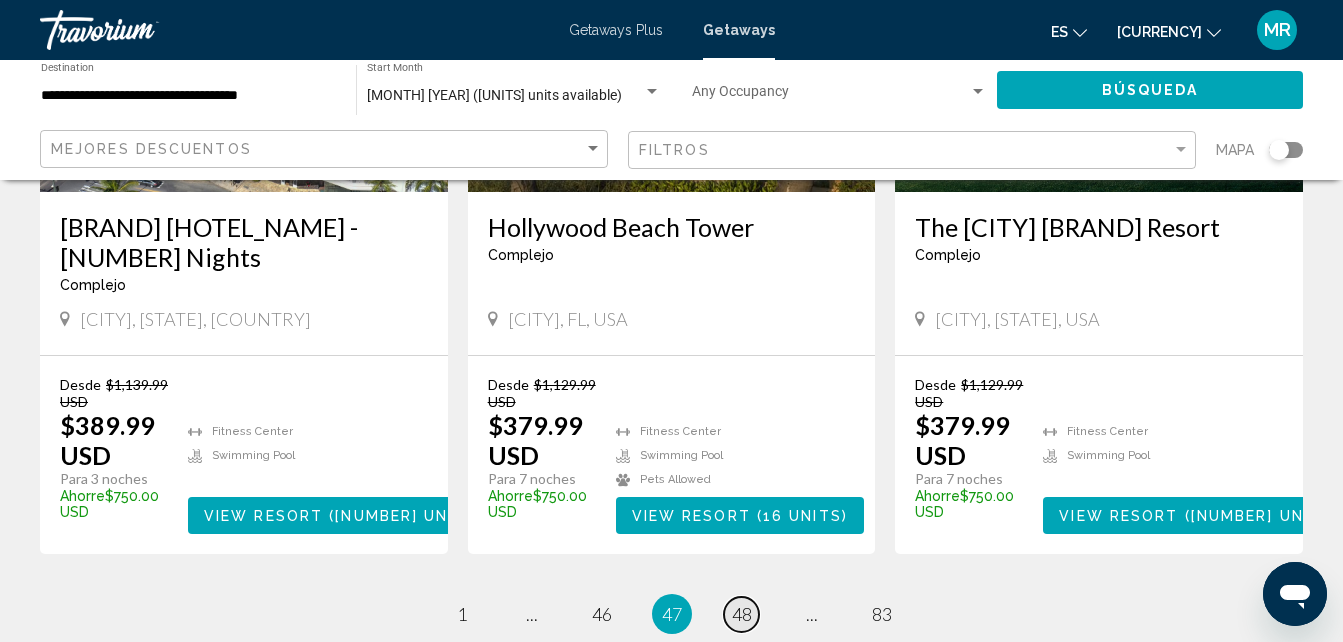 click on "48" at bounding box center [462, 614] 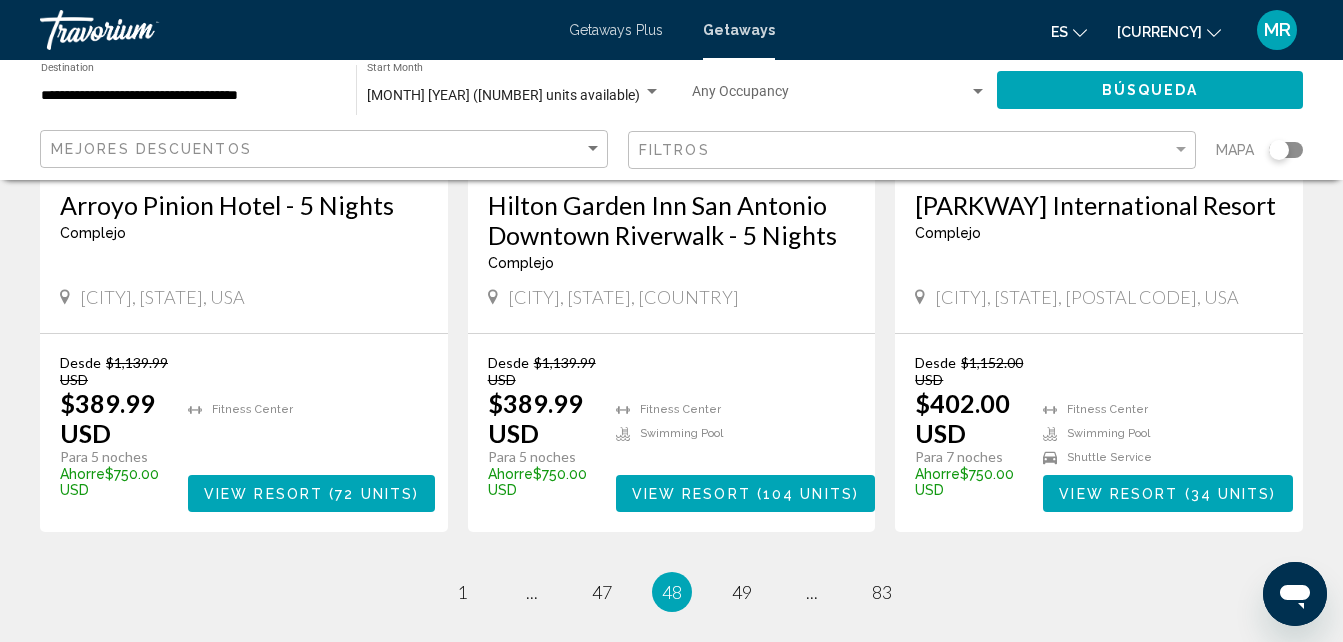 scroll, scrollTop: 2626, scrollLeft: 0, axis: vertical 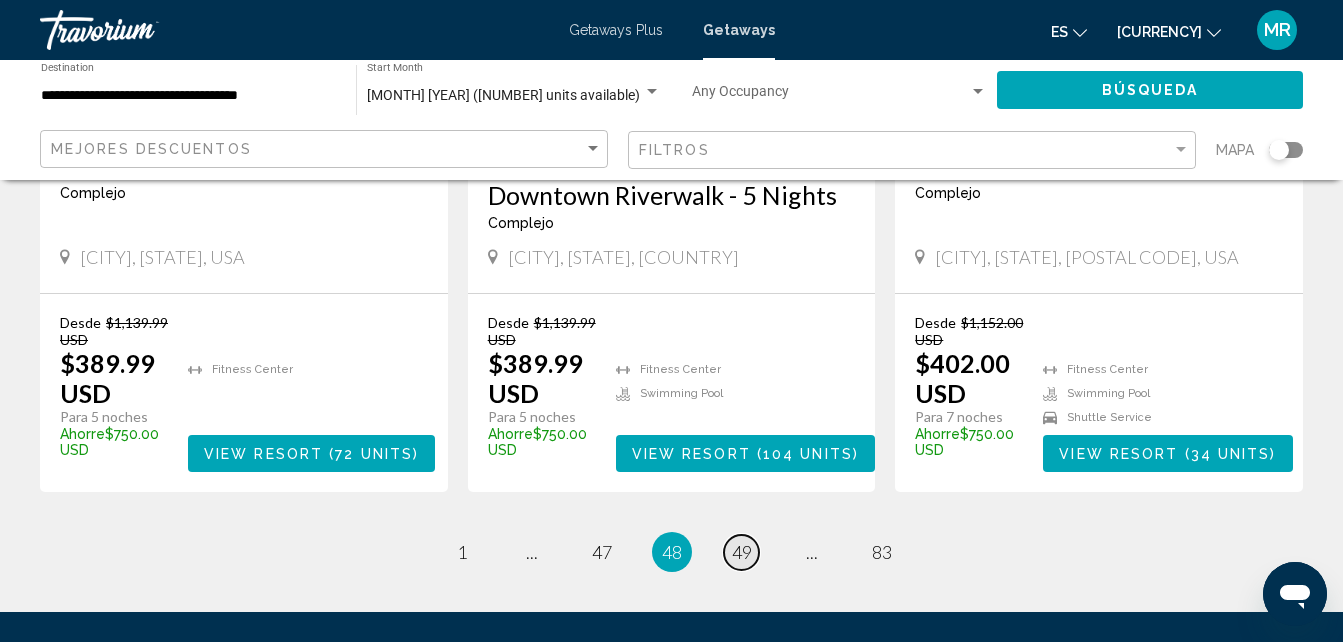 click on "49" at bounding box center [462, 552] 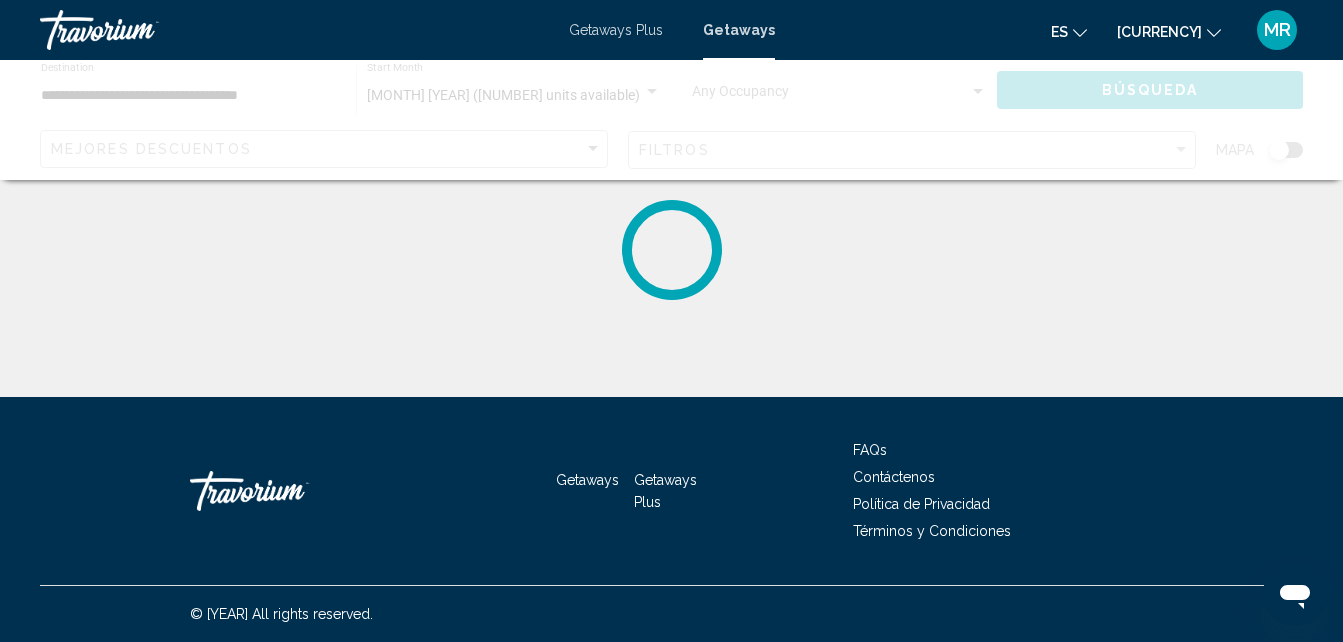 scroll, scrollTop: 0, scrollLeft: 0, axis: both 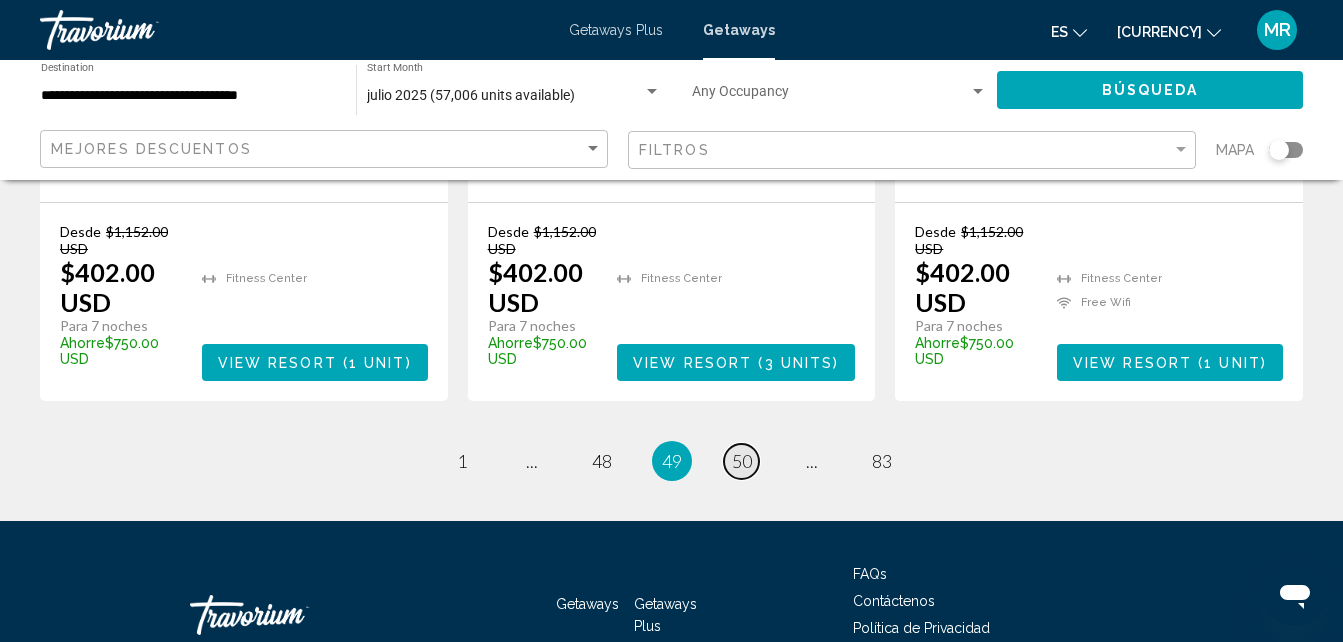 click on "50" at bounding box center (462, 461) 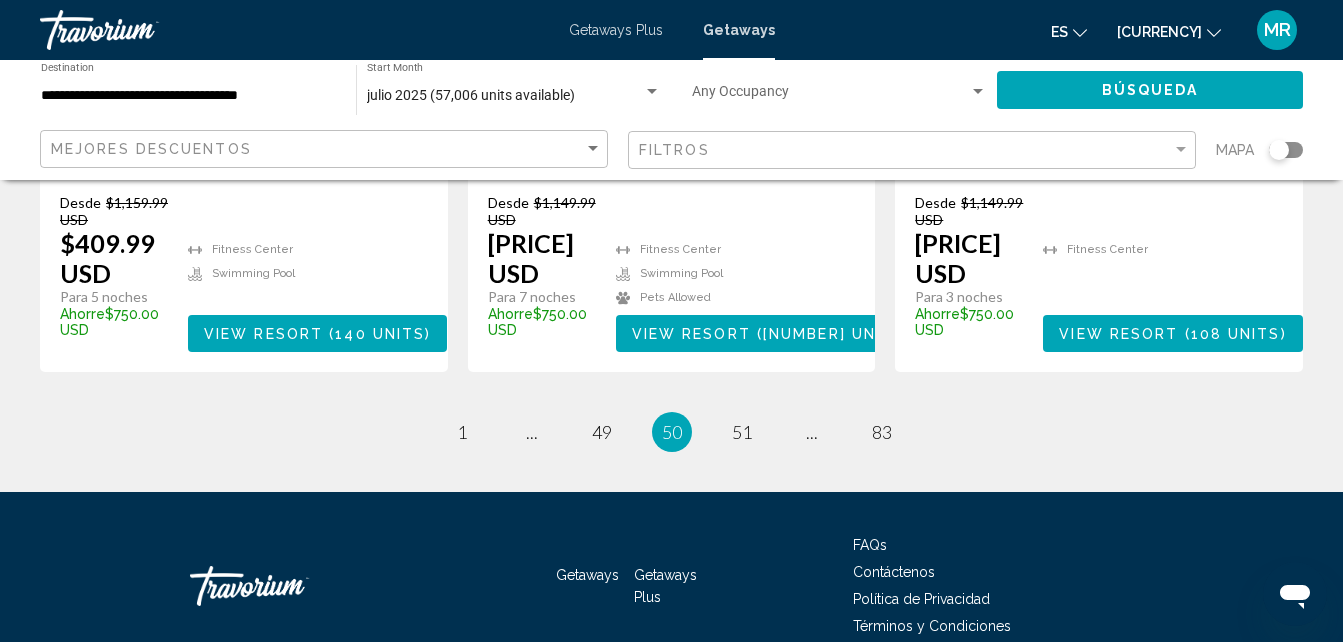 scroll, scrollTop: 2733, scrollLeft: 0, axis: vertical 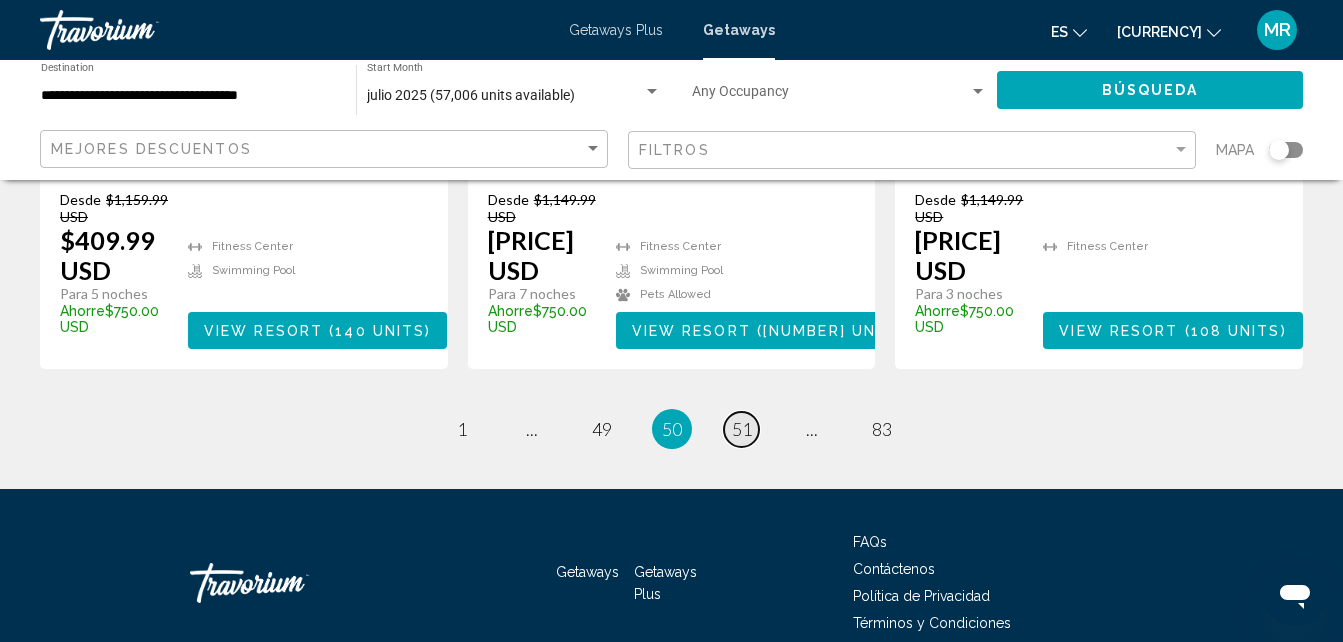 click on "51" at bounding box center (462, 429) 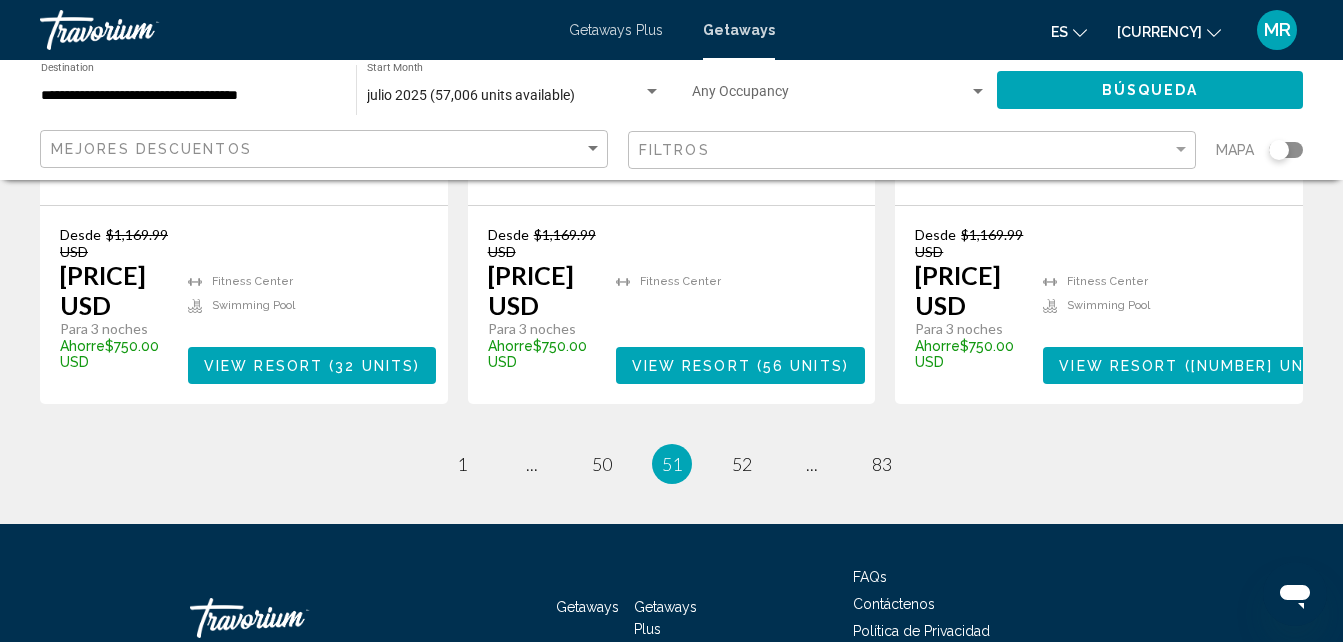 scroll, scrollTop: 2720, scrollLeft: 0, axis: vertical 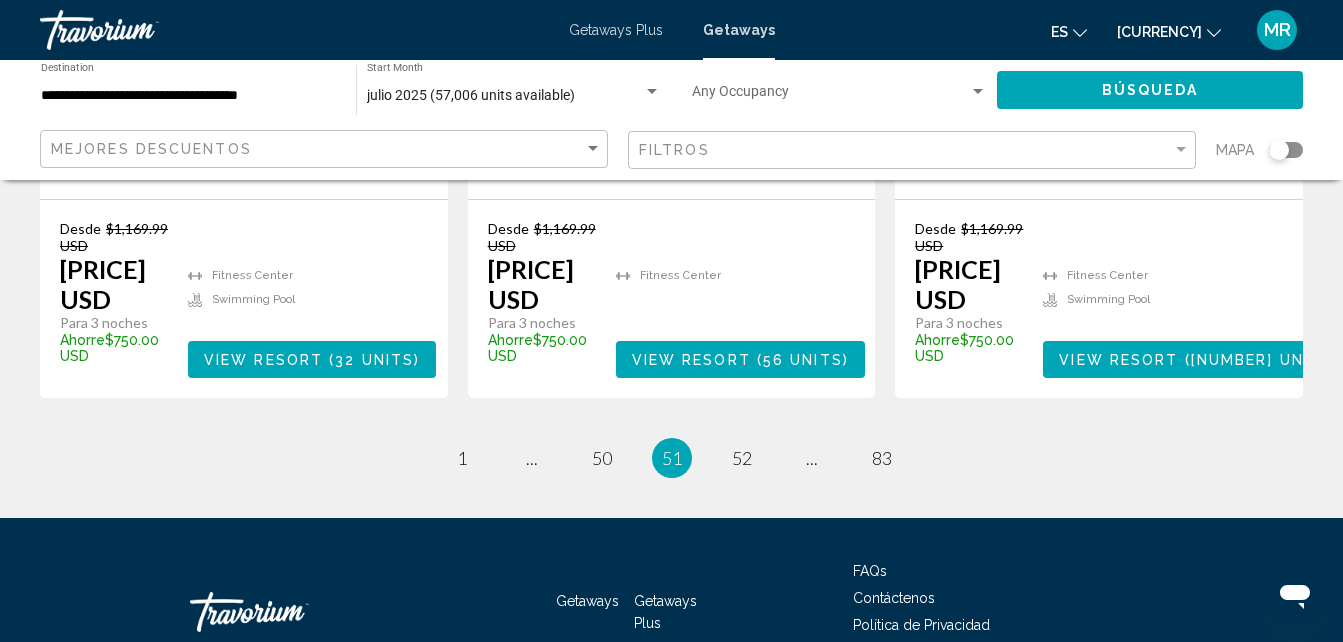 drag, startPoint x: 818, startPoint y: 537, endPoint x: 783, endPoint y: 523, distance: 37.696156 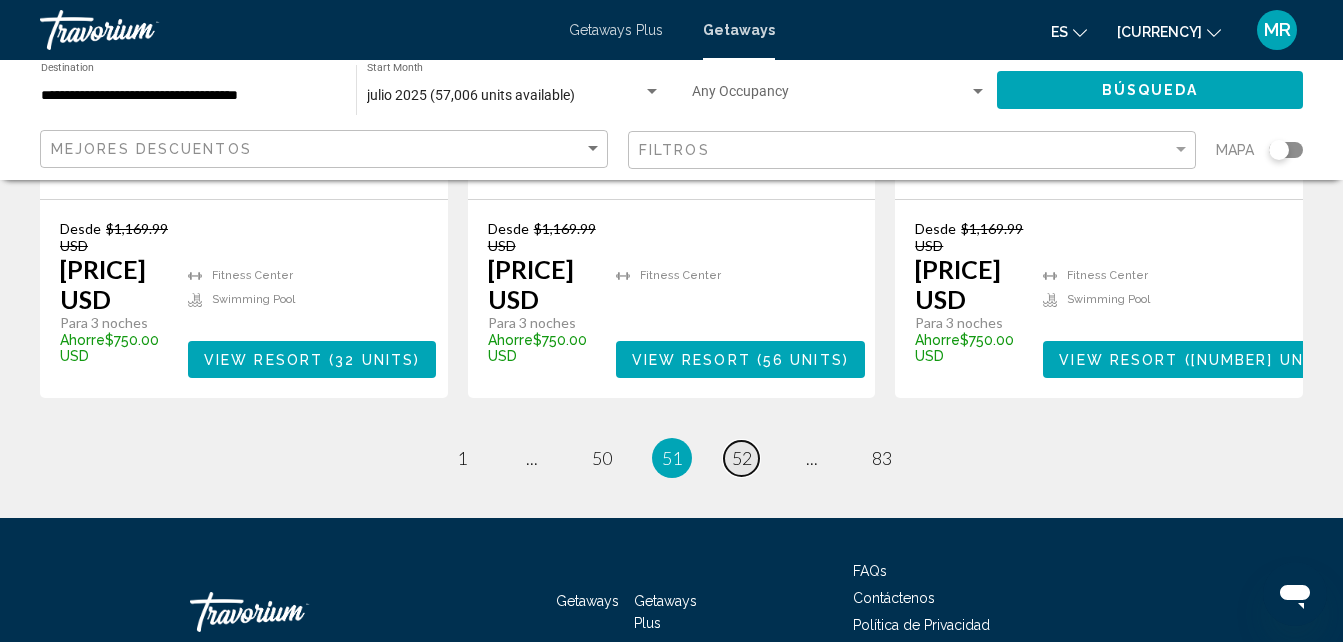 click on "52" at bounding box center (462, 458) 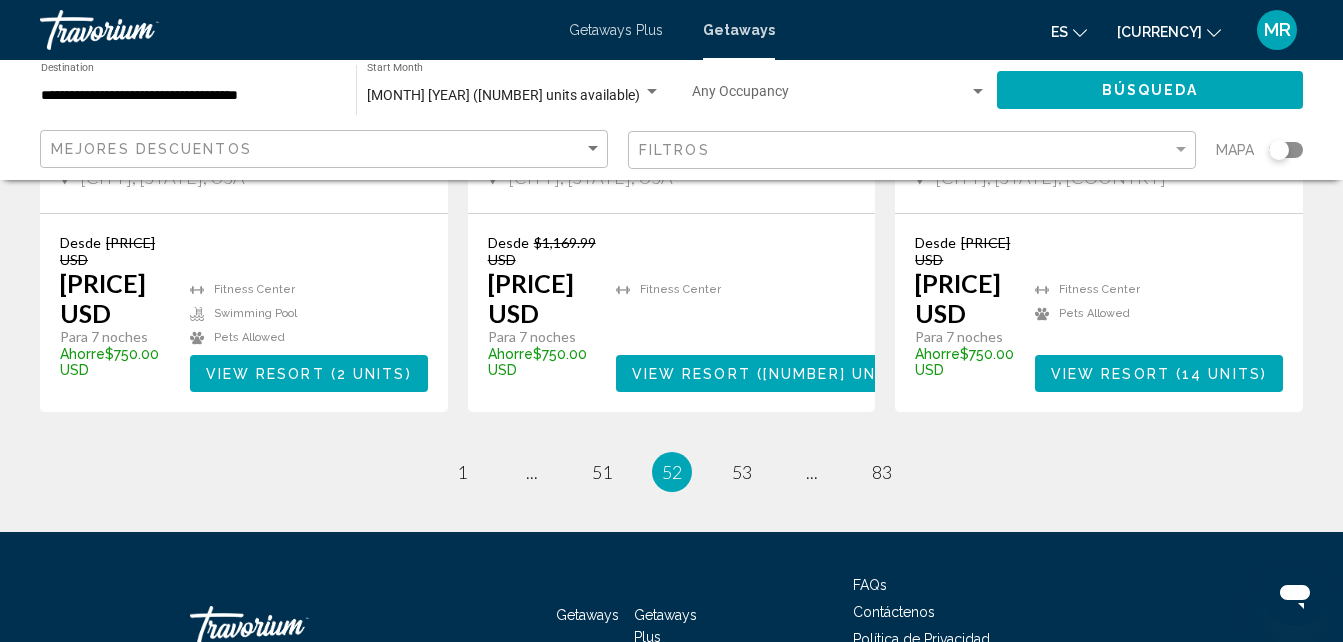 scroll, scrollTop: 2746, scrollLeft: 0, axis: vertical 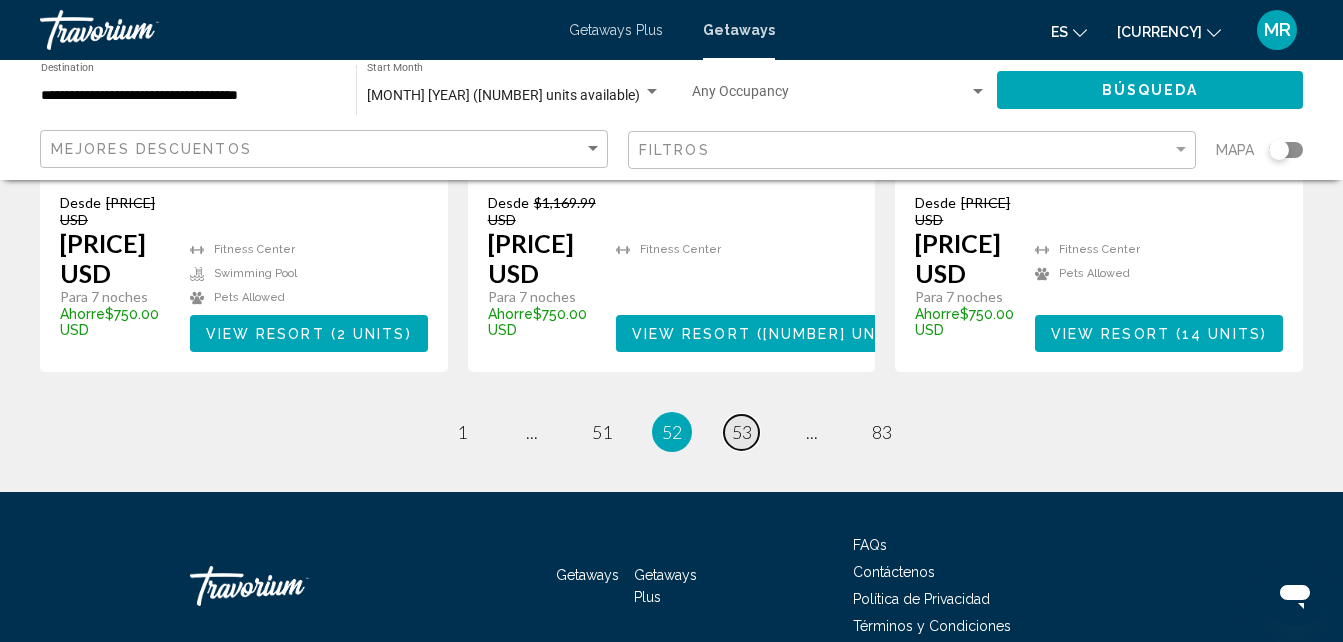 click on "53" at bounding box center [462, 432] 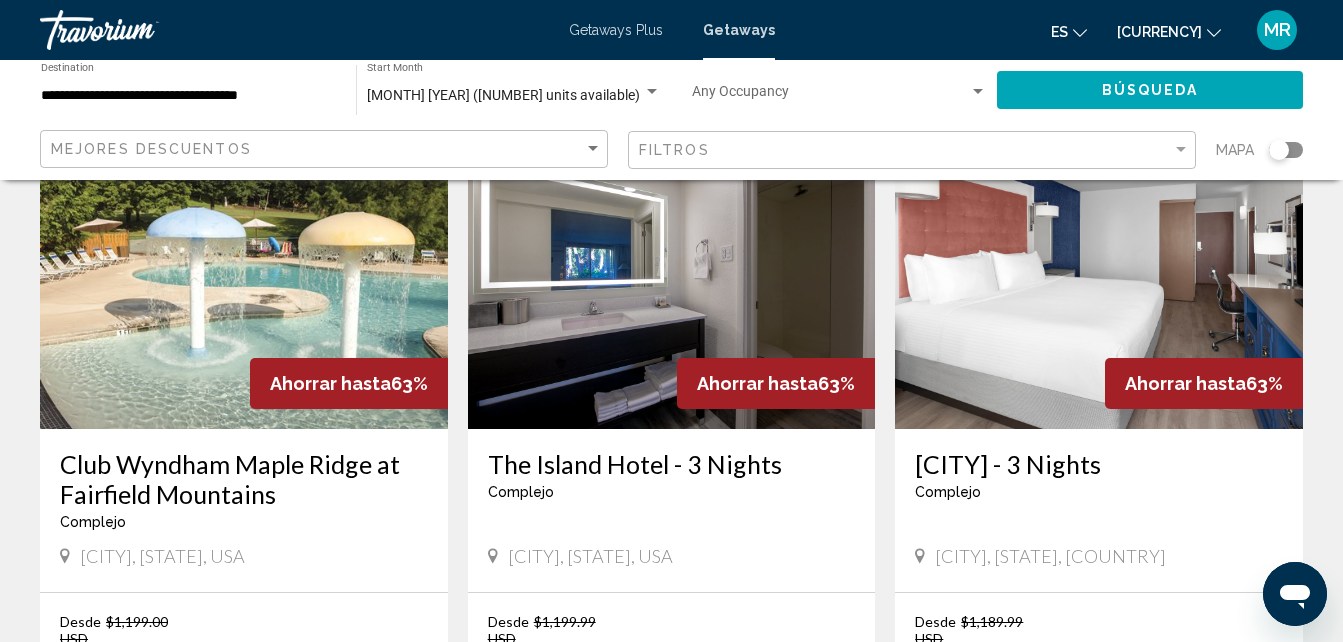 scroll, scrollTop: 2373, scrollLeft: 0, axis: vertical 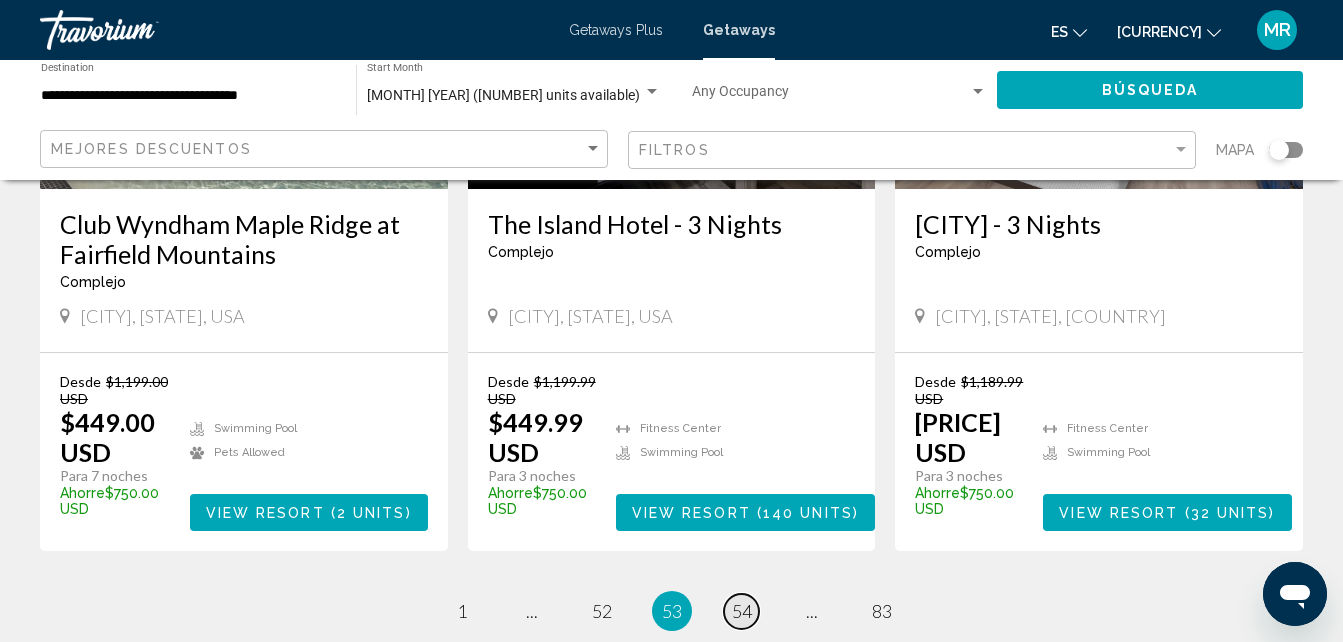 click on "54" at bounding box center (462, 611) 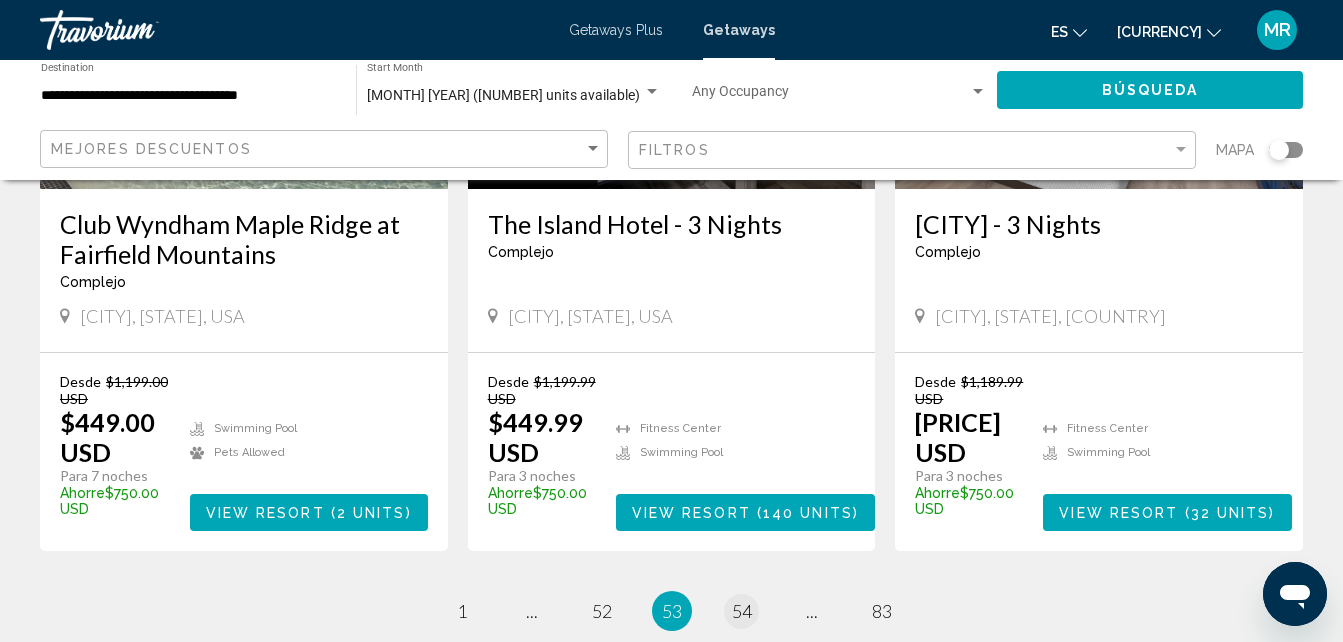 scroll, scrollTop: 0, scrollLeft: 0, axis: both 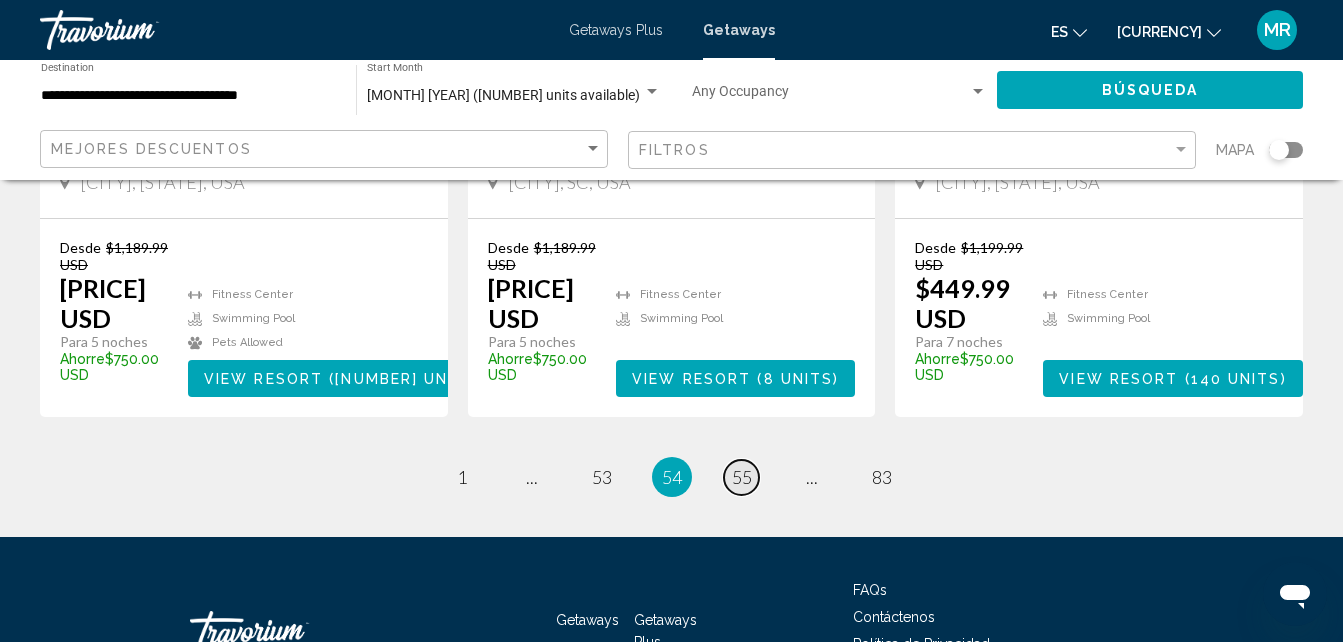 click on "55" at bounding box center (462, 477) 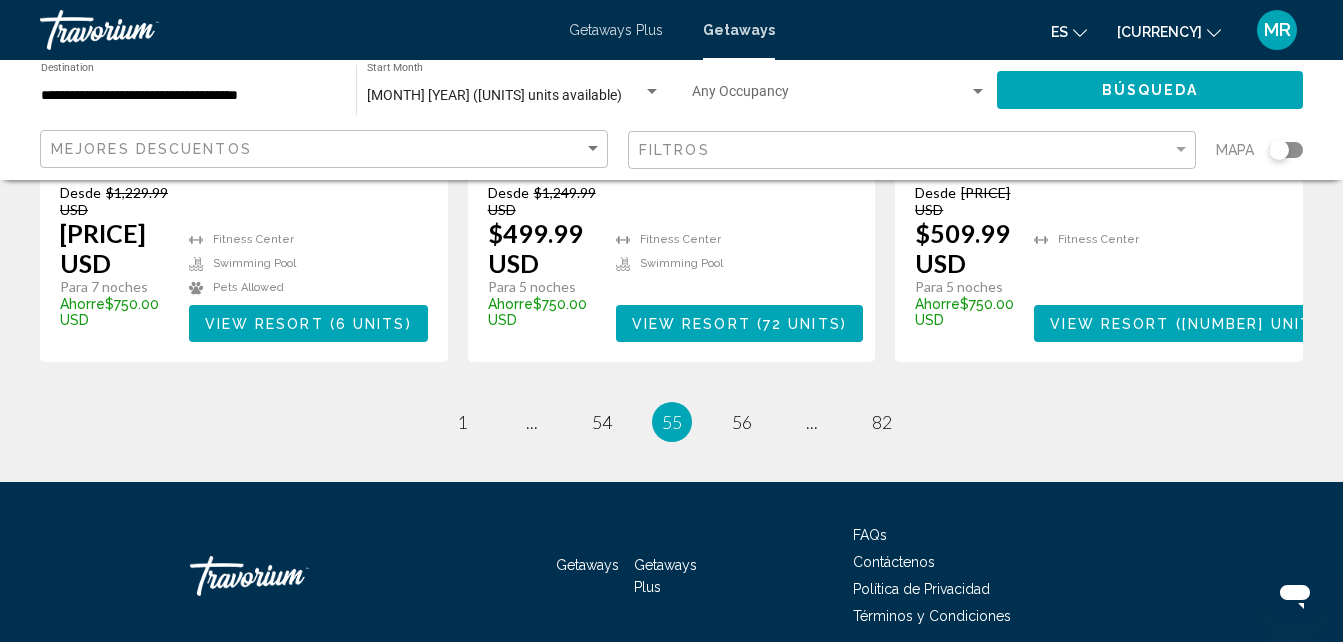 scroll, scrollTop: 2706, scrollLeft: 0, axis: vertical 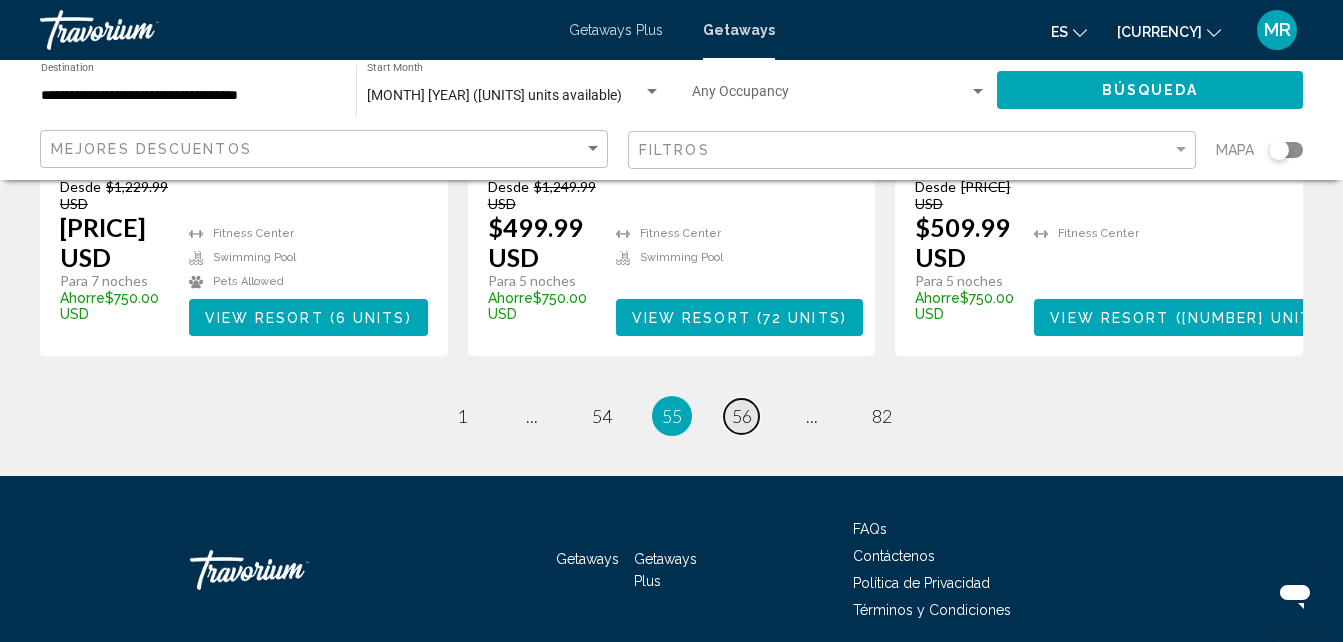 click on "56" at bounding box center (462, 416) 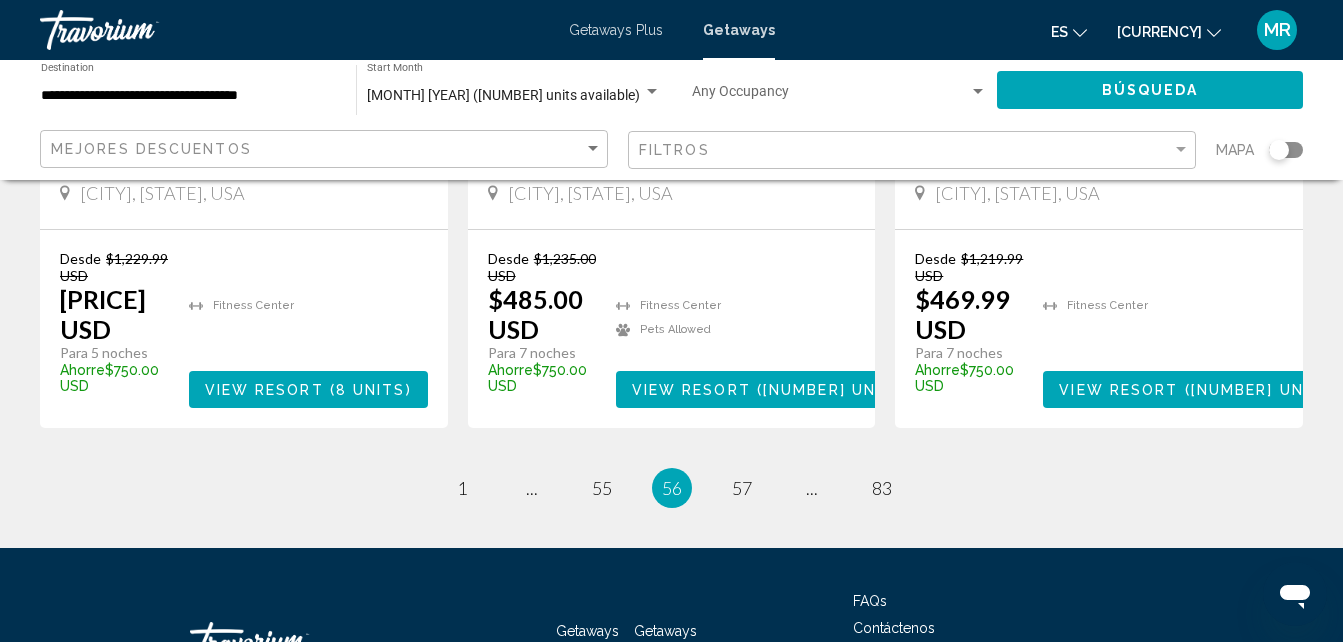 scroll, scrollTop: 2666, scrollLeft: 0, axis: vertical 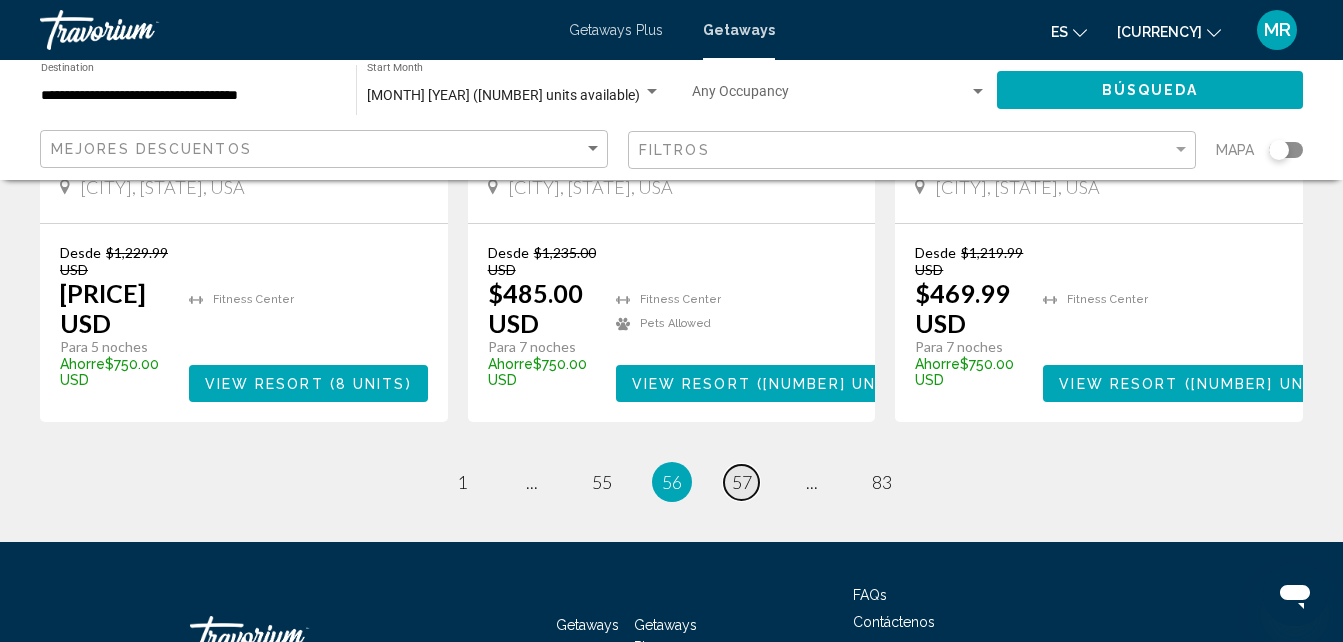 click on "57" at bounding box center (462, 482) 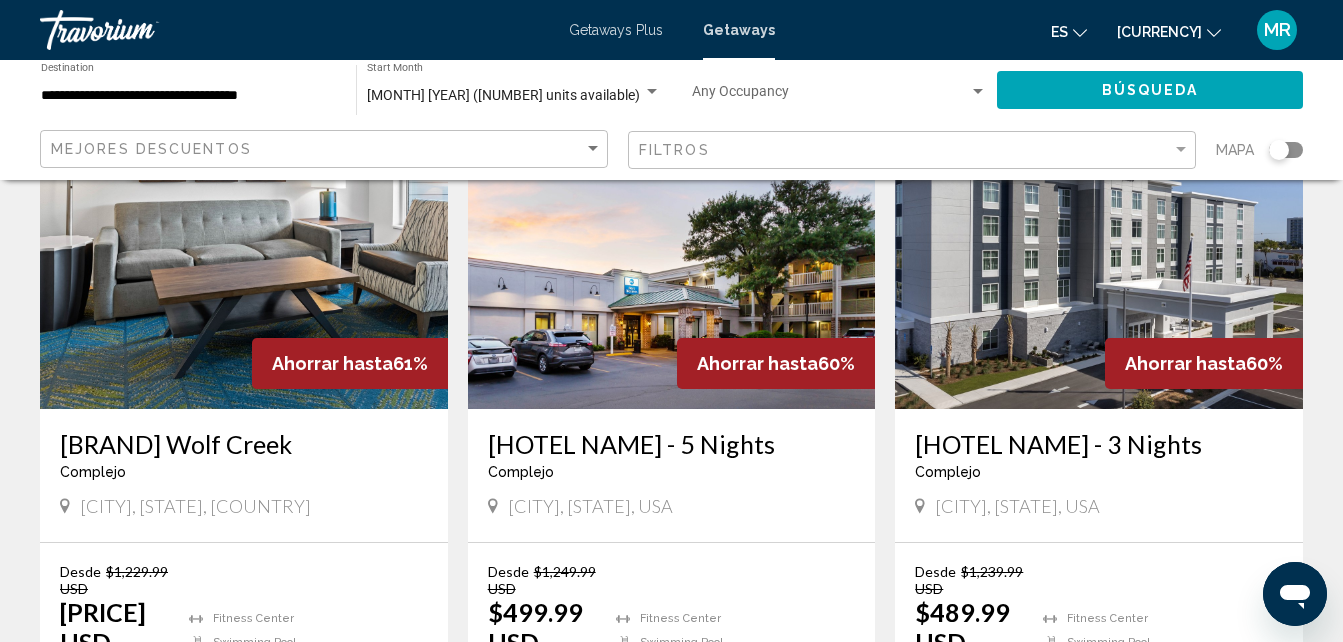 scroll, scrollTop: 187, scrollLeft: 0, axis: vertical 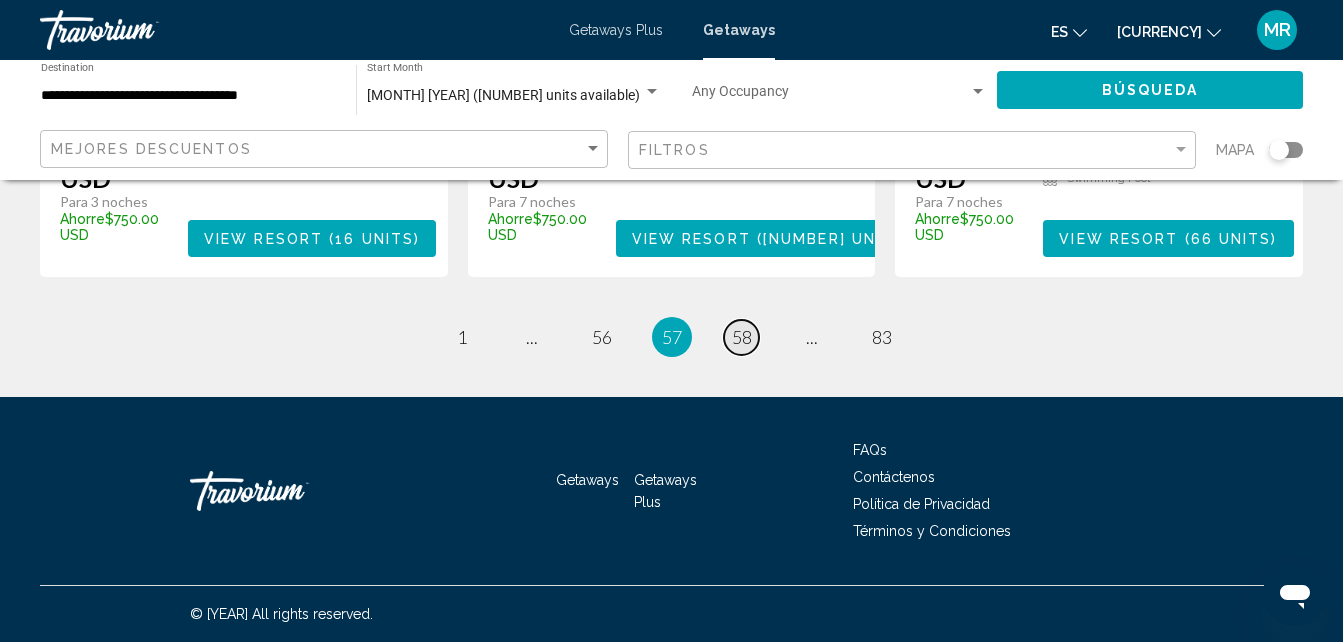 click on "58" at bounding box center [462, 337] 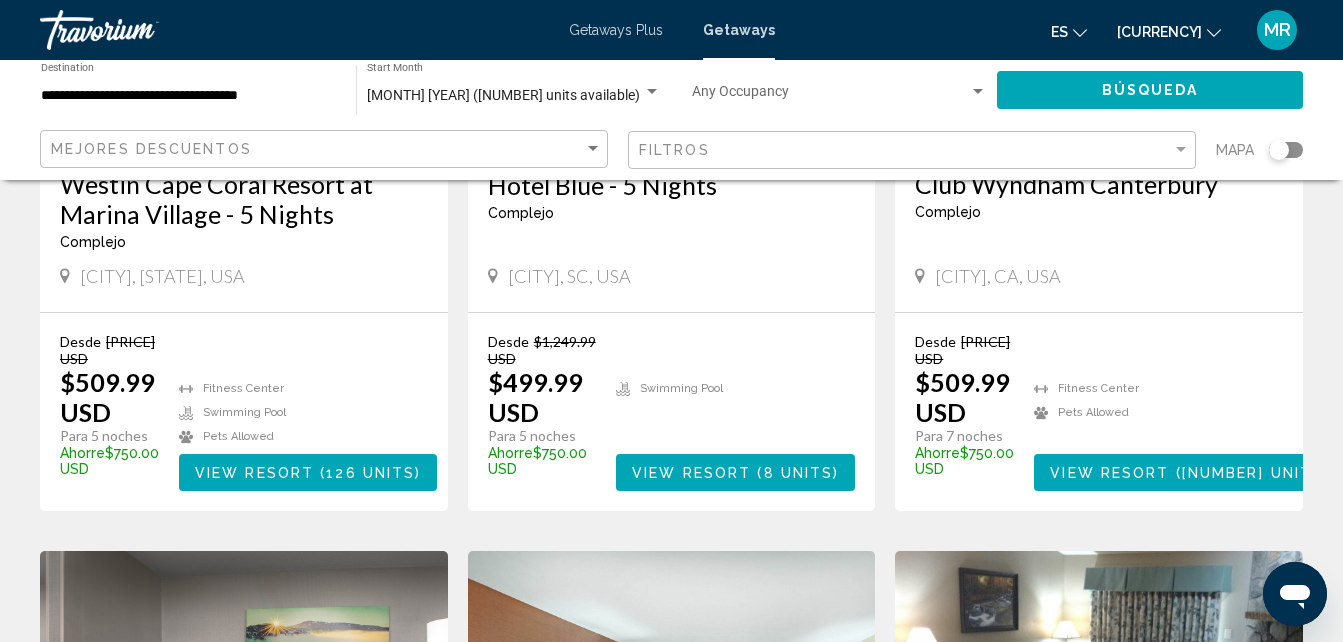 scroll, scrollTop: 480, scrollLeft: 0, axis: vertical 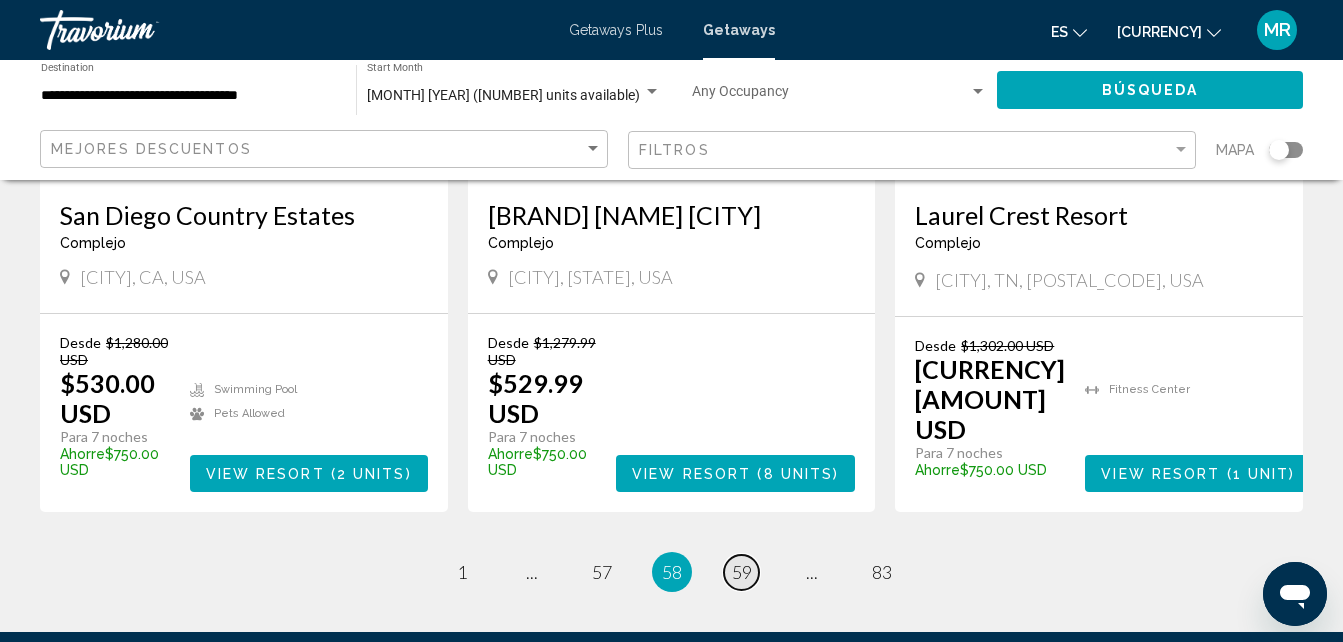 click on "59" at bounding box center (462, 572) 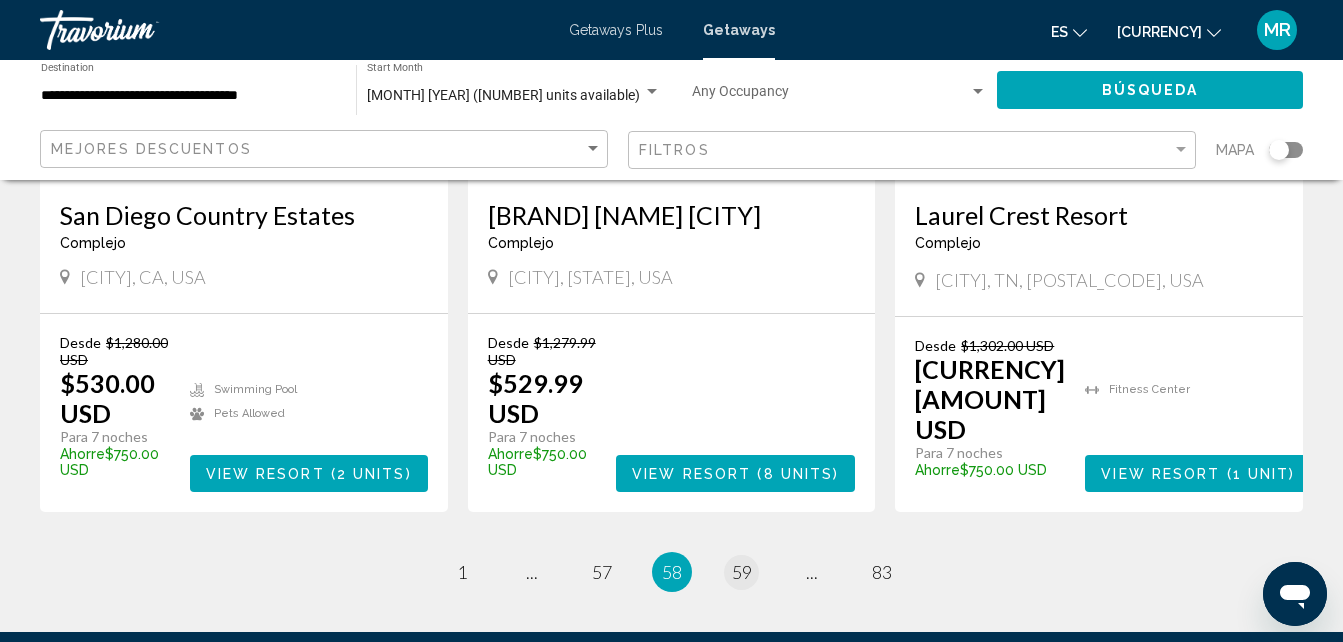 scroll, scrollTop: 0, scrollLeft: 0, axis: both 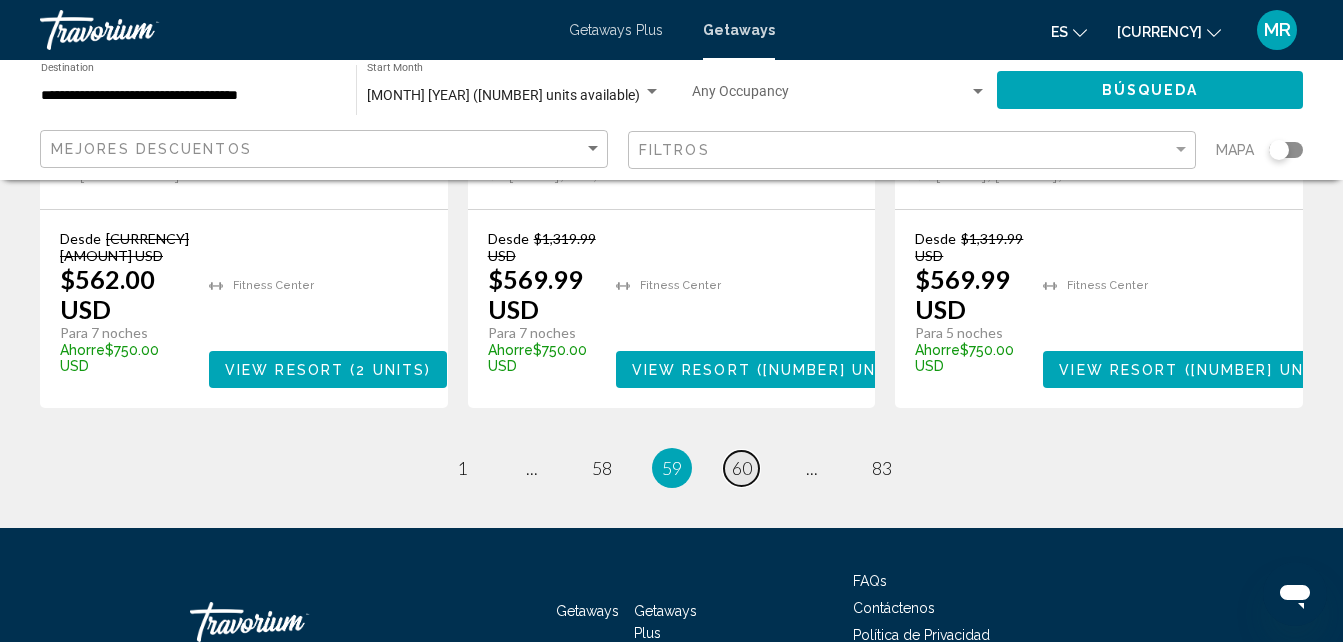 click on "60" at bounding box center [462, 468] 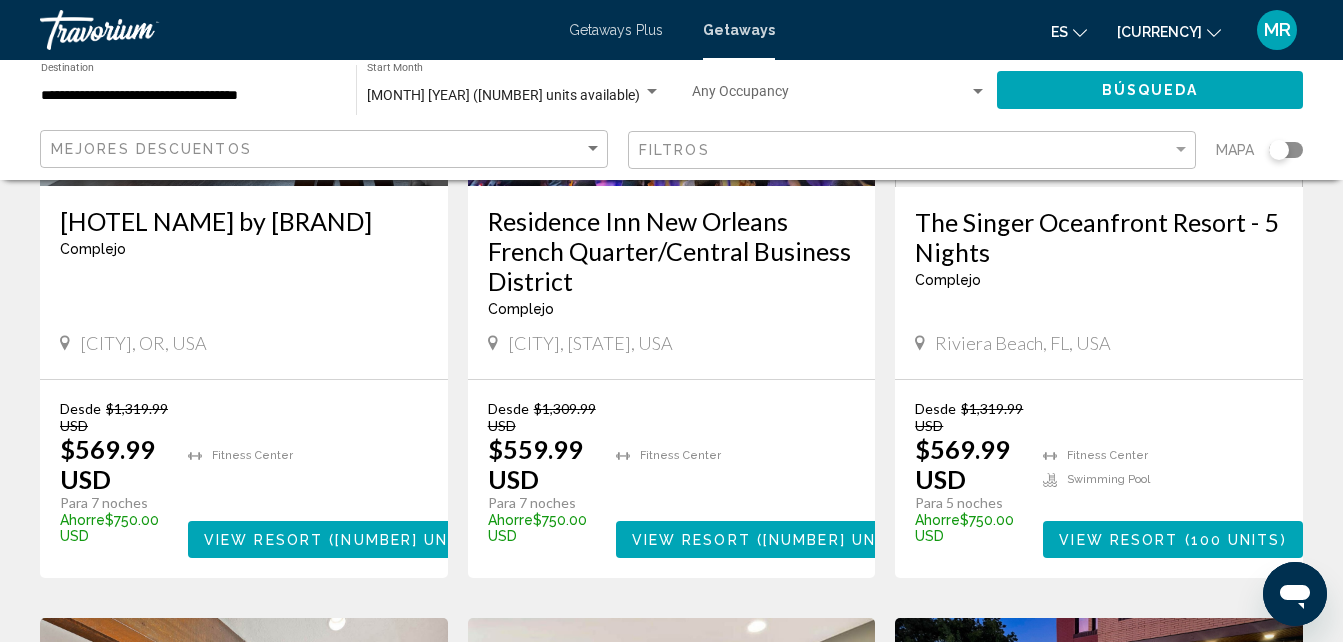scroll, scrollTop: 413, scrollLeft: 0, axis: vertical 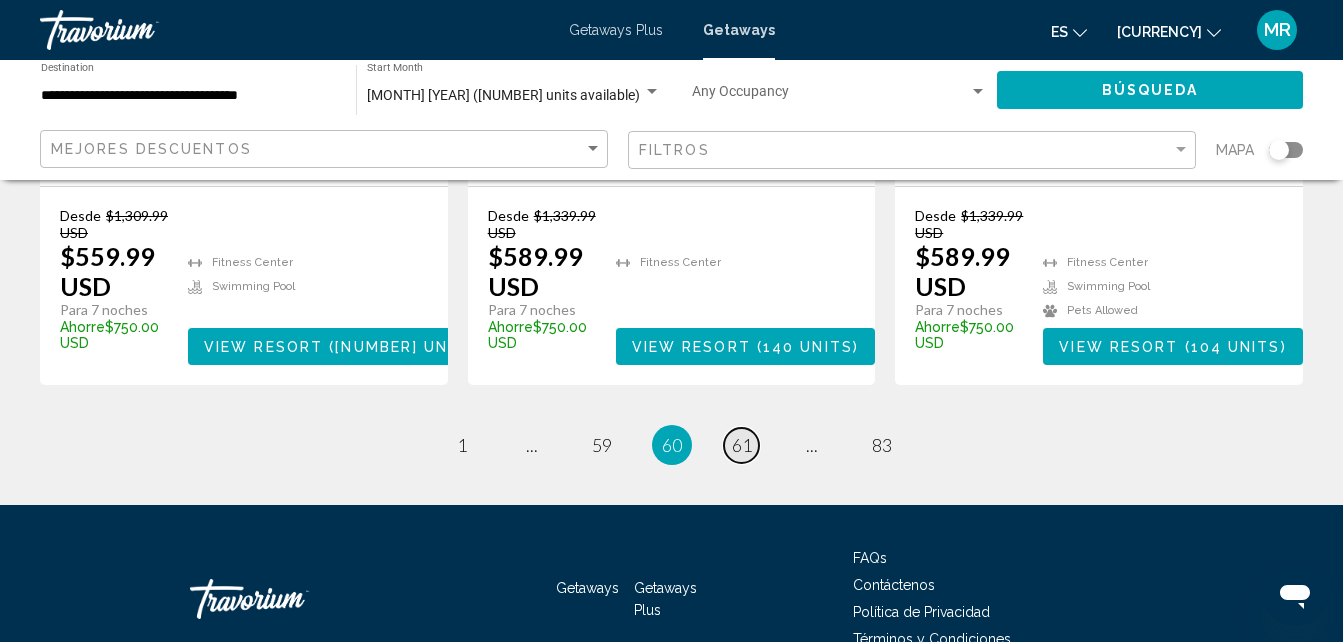 click on "61" at bounding box center (462, 445) 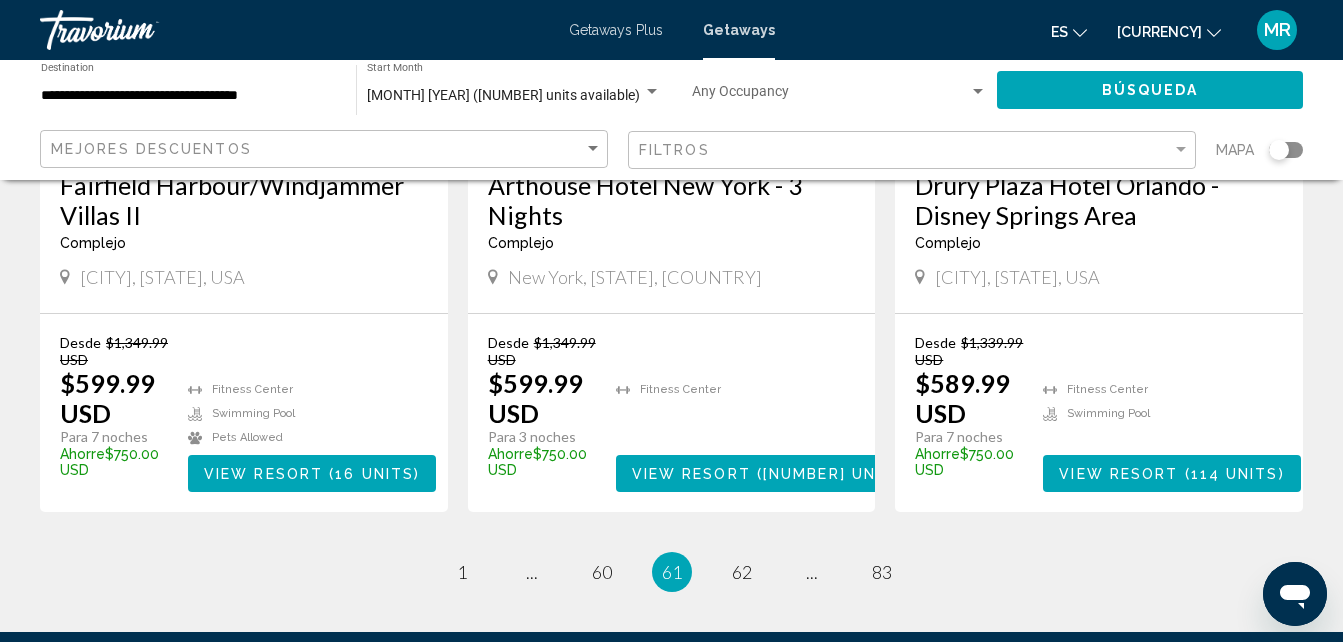scroll, scrollTop: 2626, scrollLeft: 0, axis: vertical 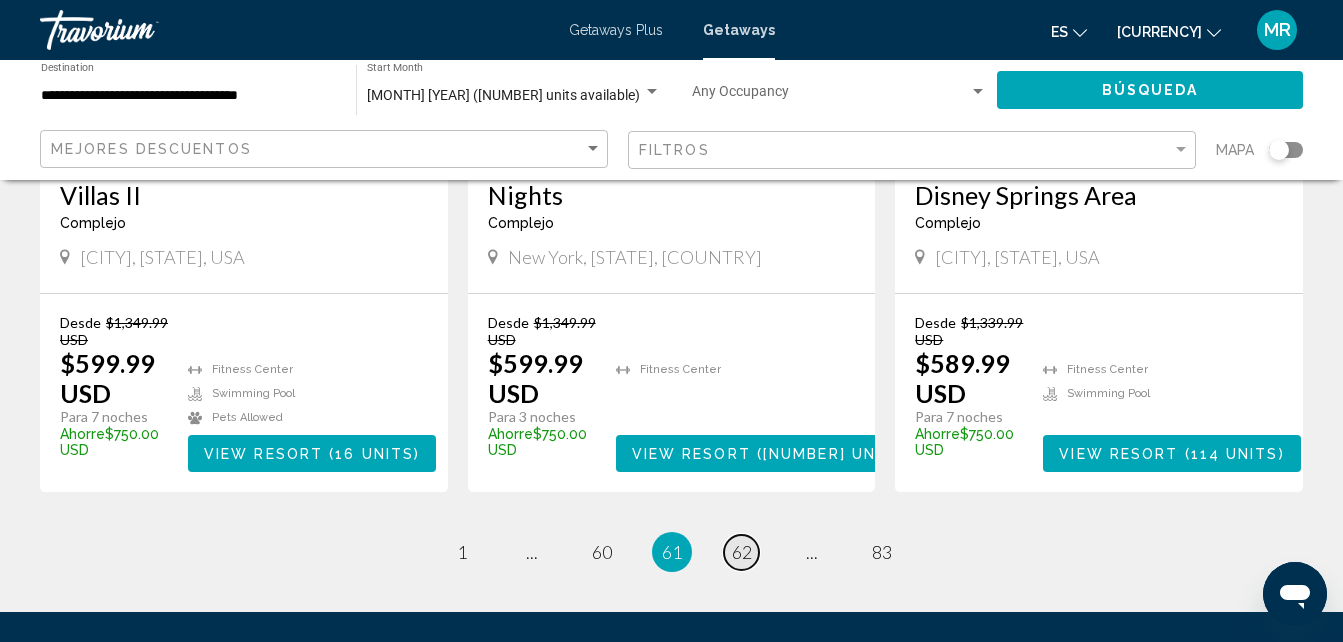 click on "62" at bounding box center (462, 552) 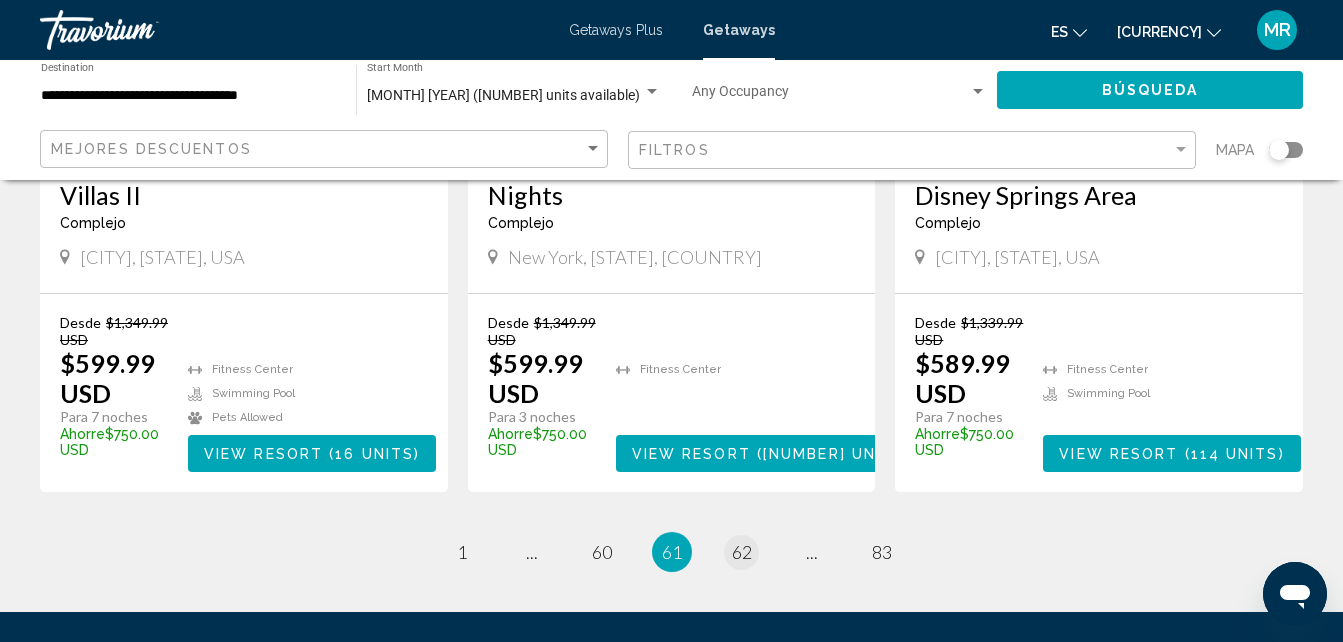 scroll, scrollTop: 0, scrollLeft: 0, axis: both 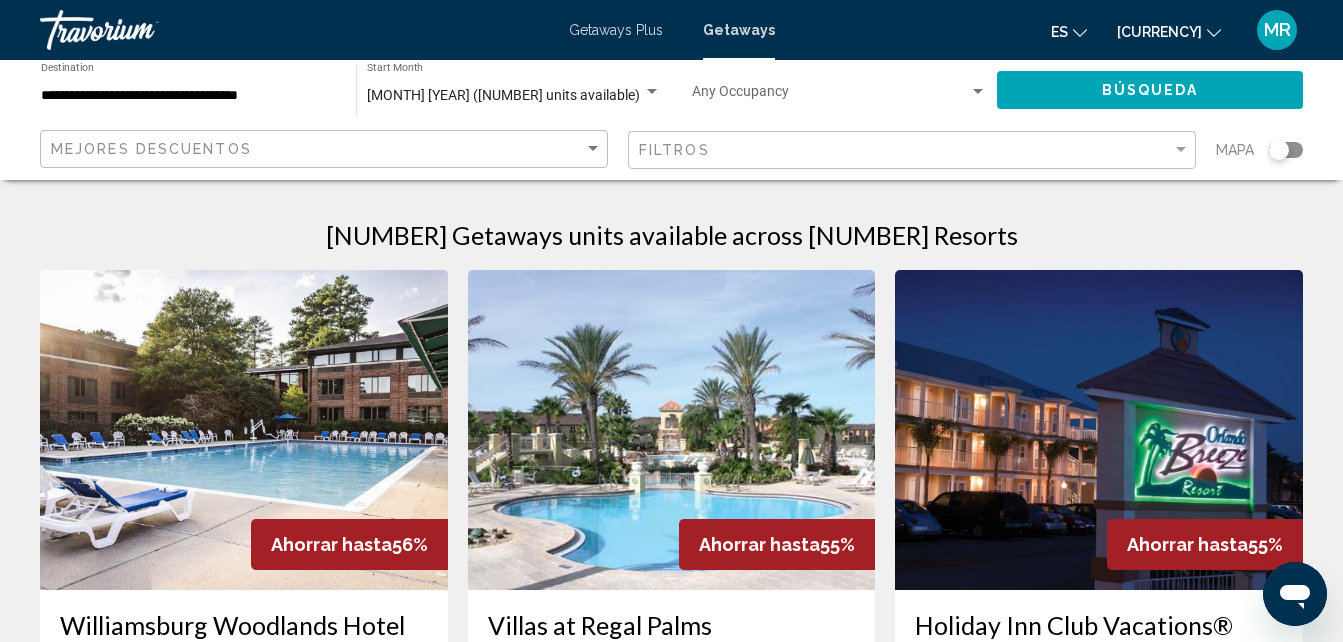 click on "Ahorrar hasta" at bounding box center [331, 544] 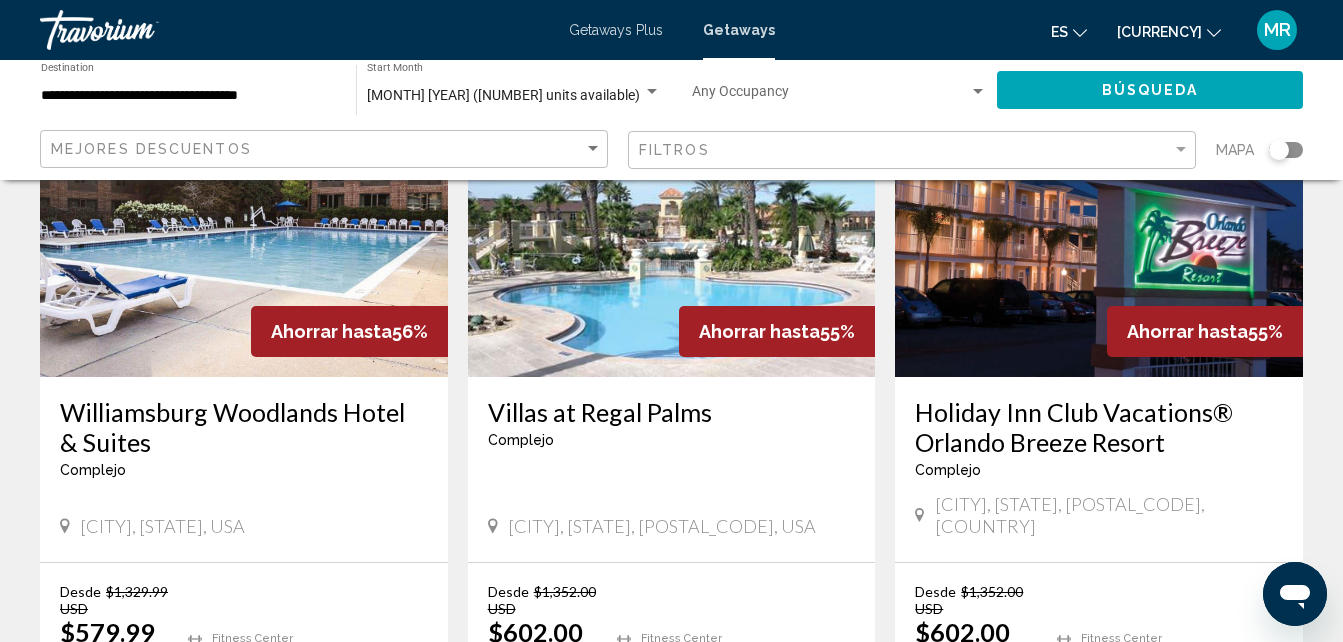scroll, scrollTop: 253, scrollLeft: 0, axis: vertical 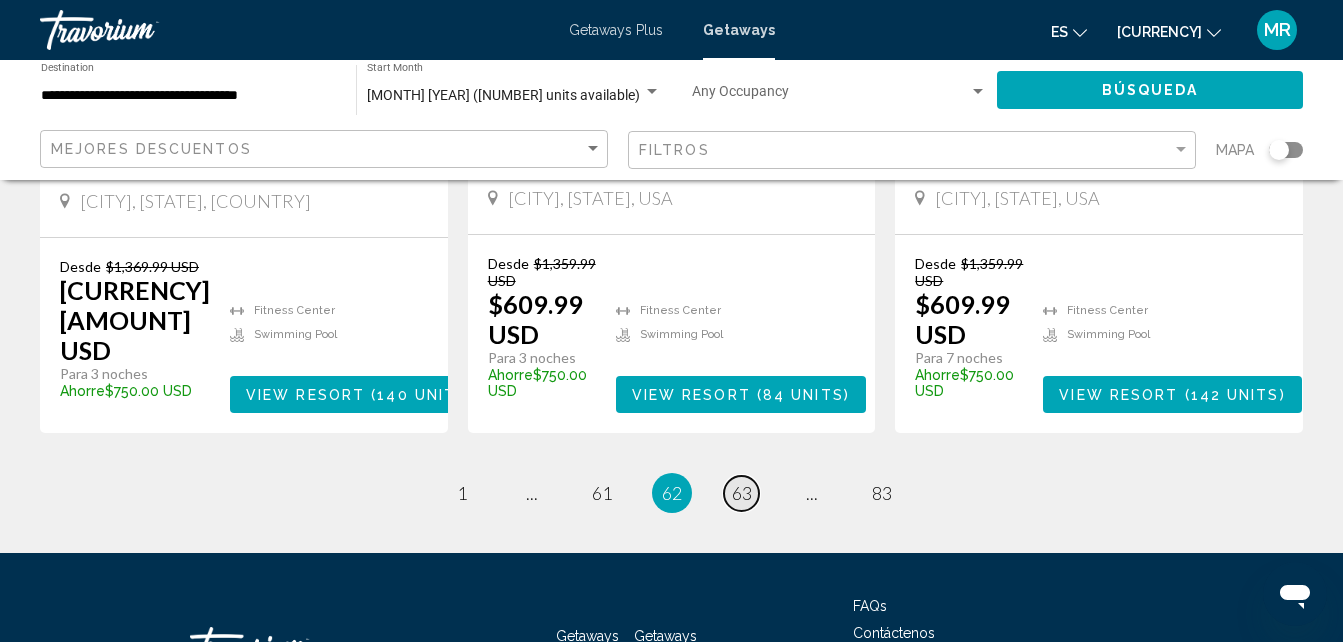 click on "63" at bounding box center [462, 493] 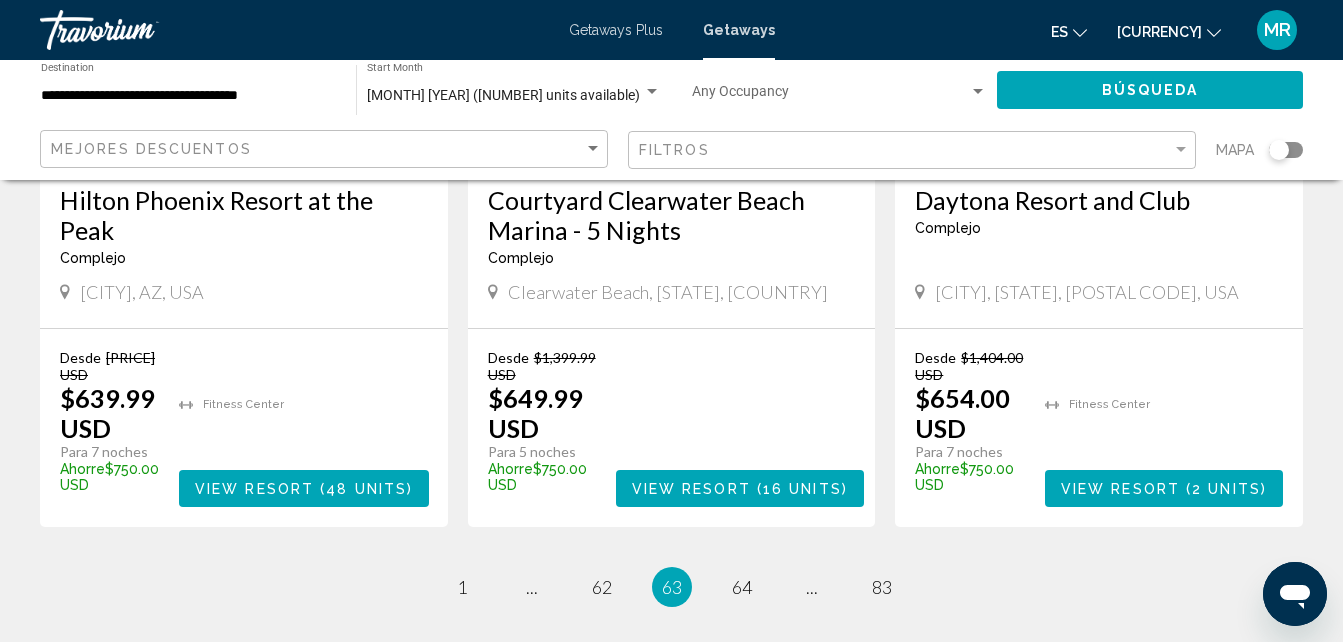 scroll, scrollTop: 2628, scrollLeft: 0, axis: vertical 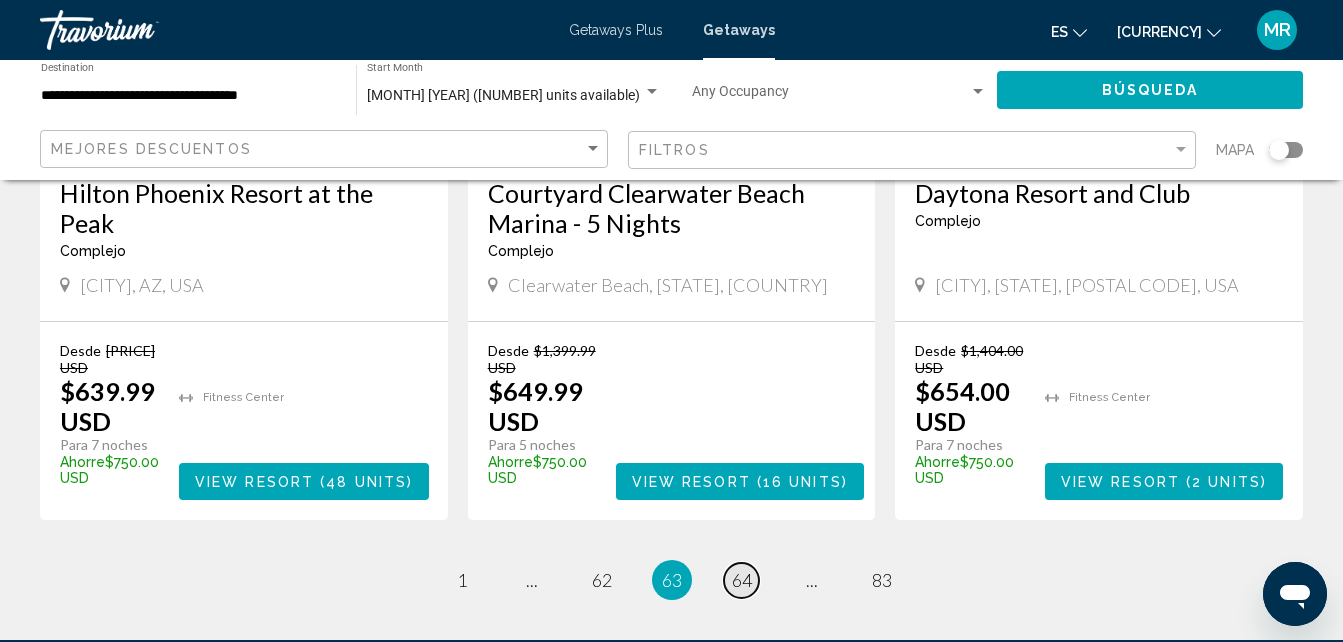 click on "64" at bounding box center (462, 580) 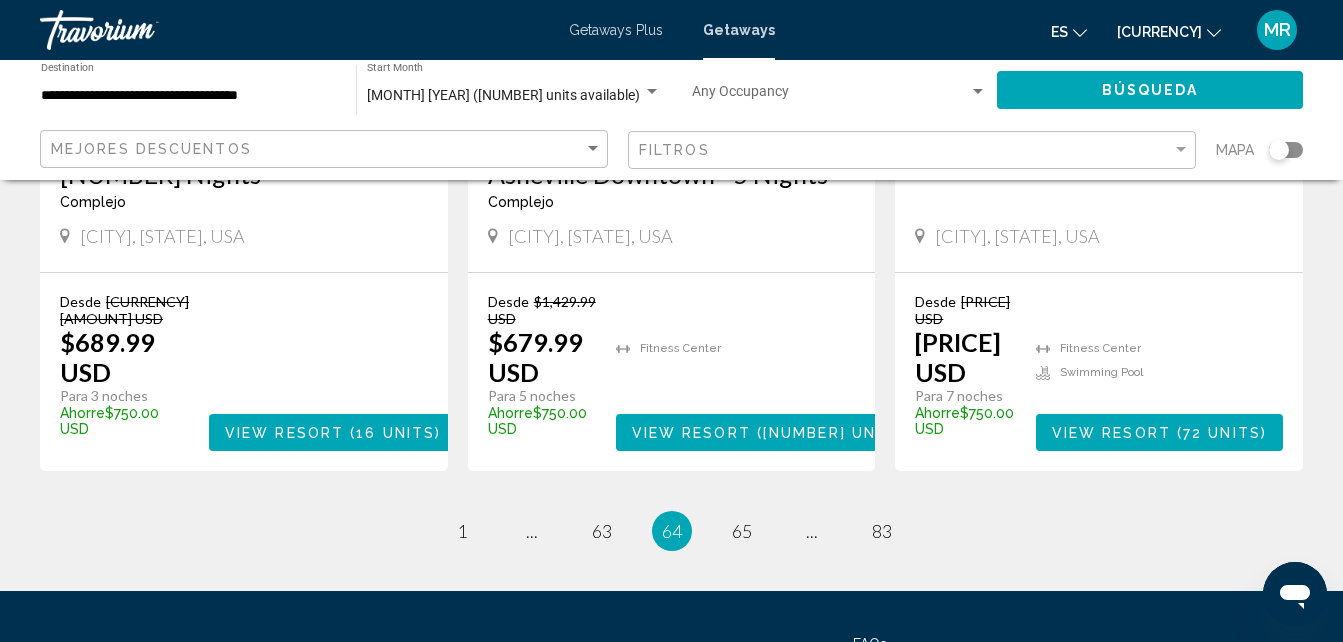 scroll, scrollTop: 2651, scrollLeft: 0, axis: vertical 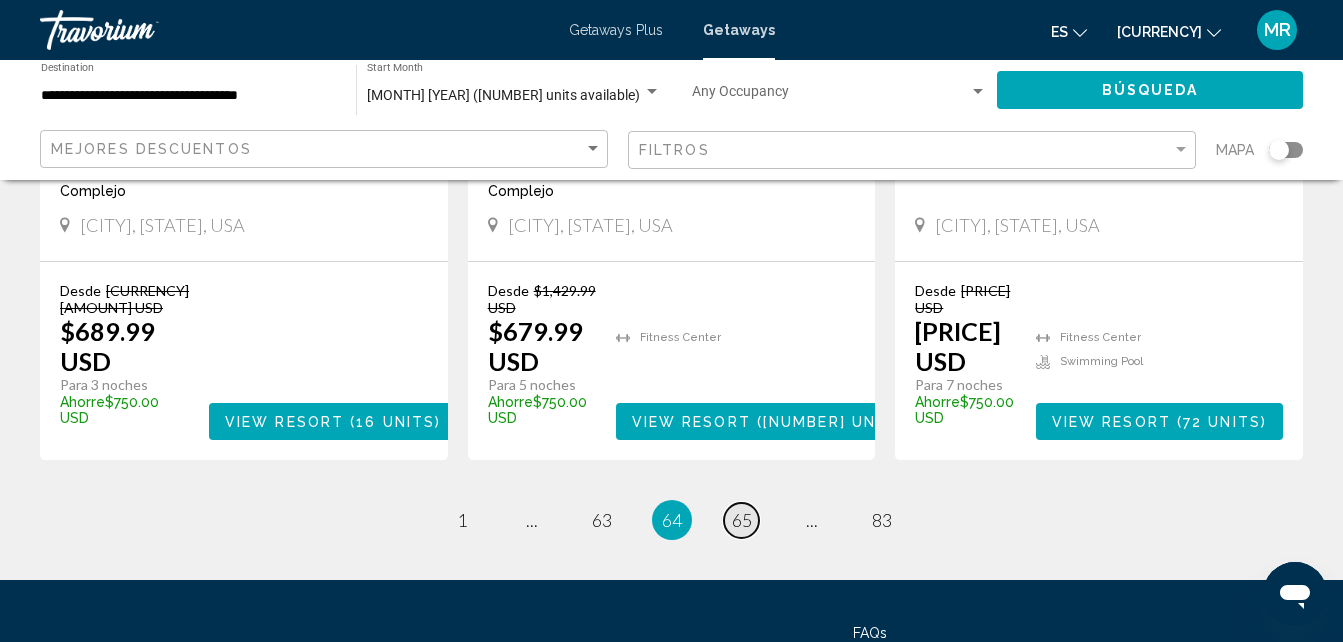 click on "65" at bounding box center (462, 520) 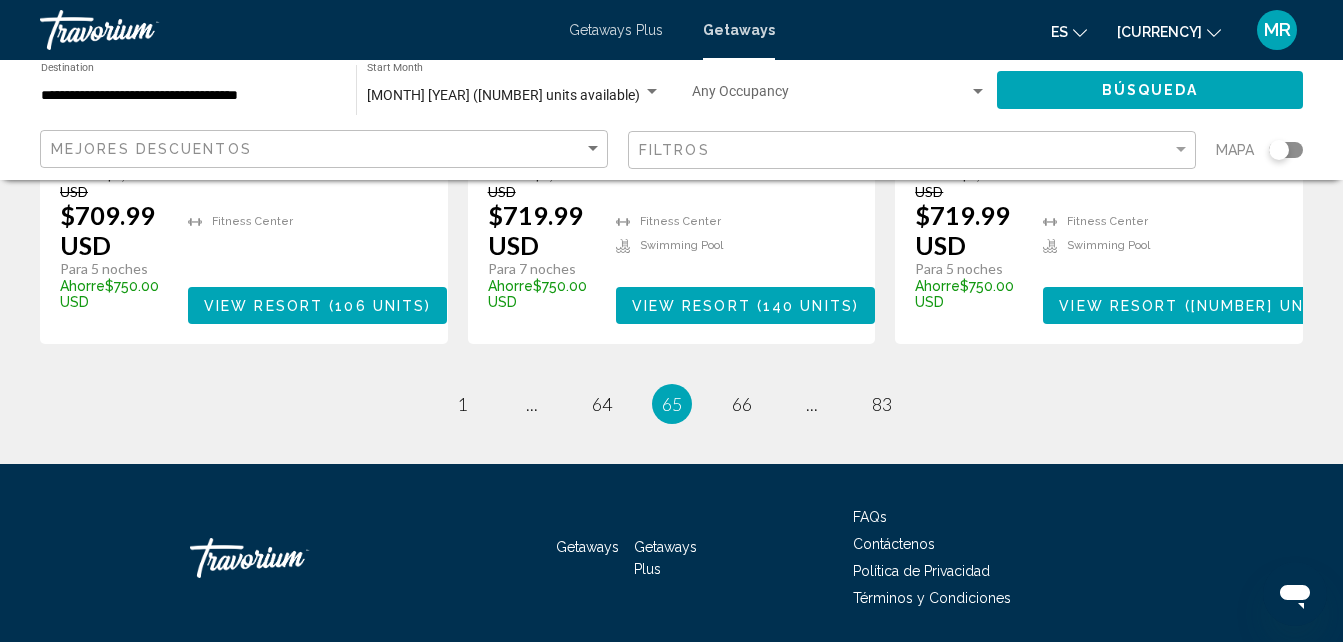 scroll, scrollTop: 2814, scrollLeft: 0, axis: vertical 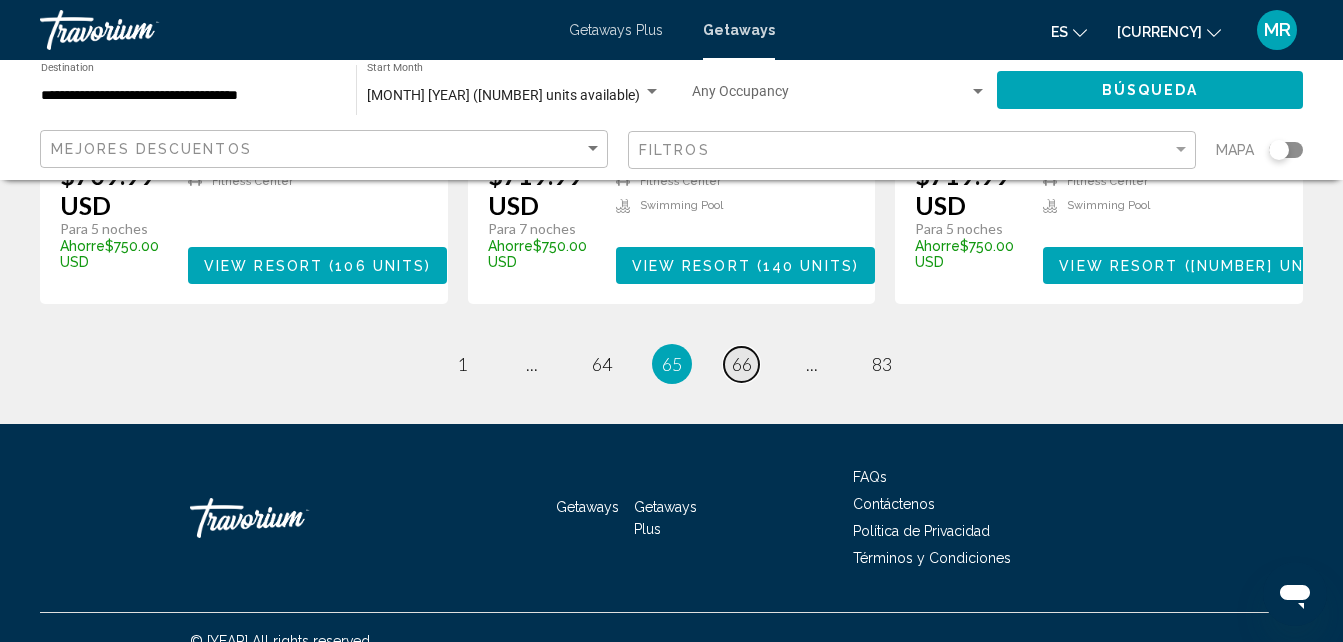 click on "66" at bounding box center [462, 364] 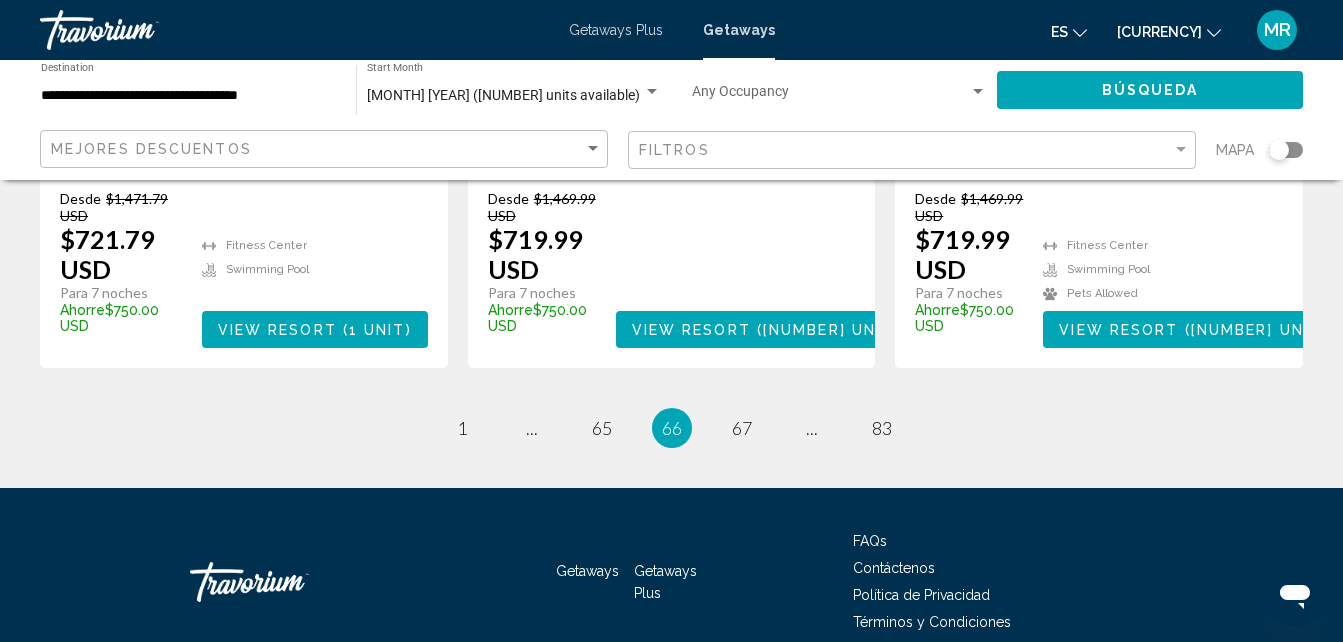scroll, scrollTop: 2760, scrollLeft: 0, axis: vertical 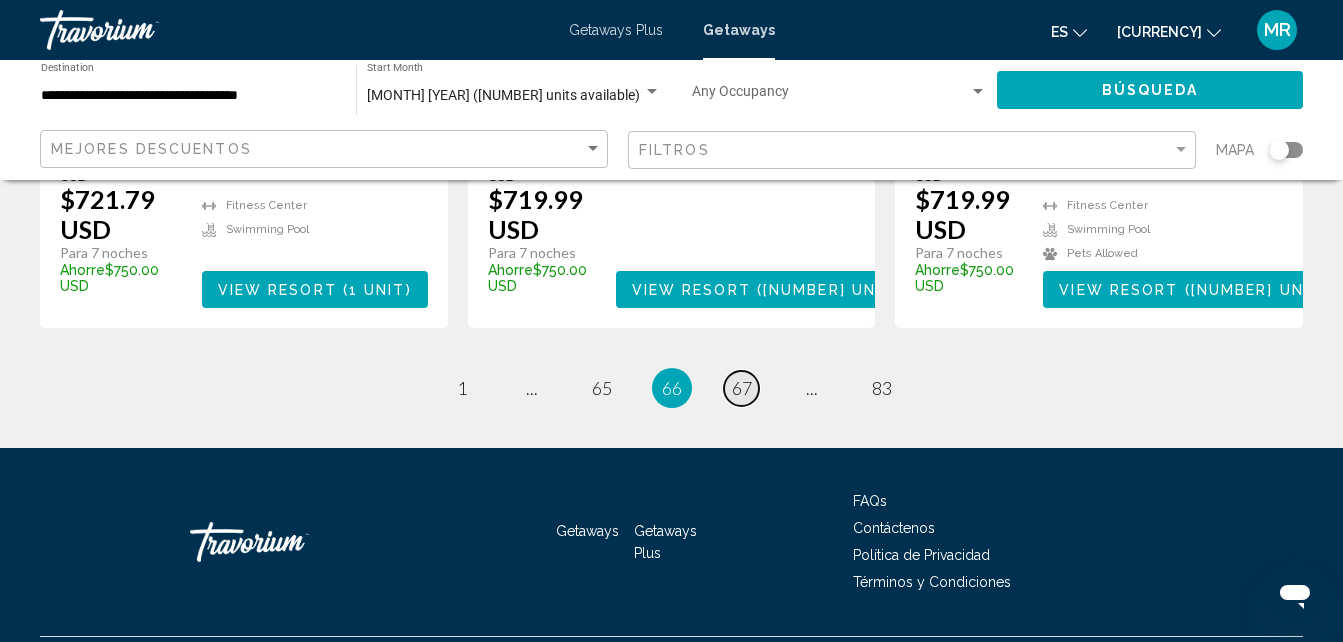 click on "67" at bounding box center (462, 388) 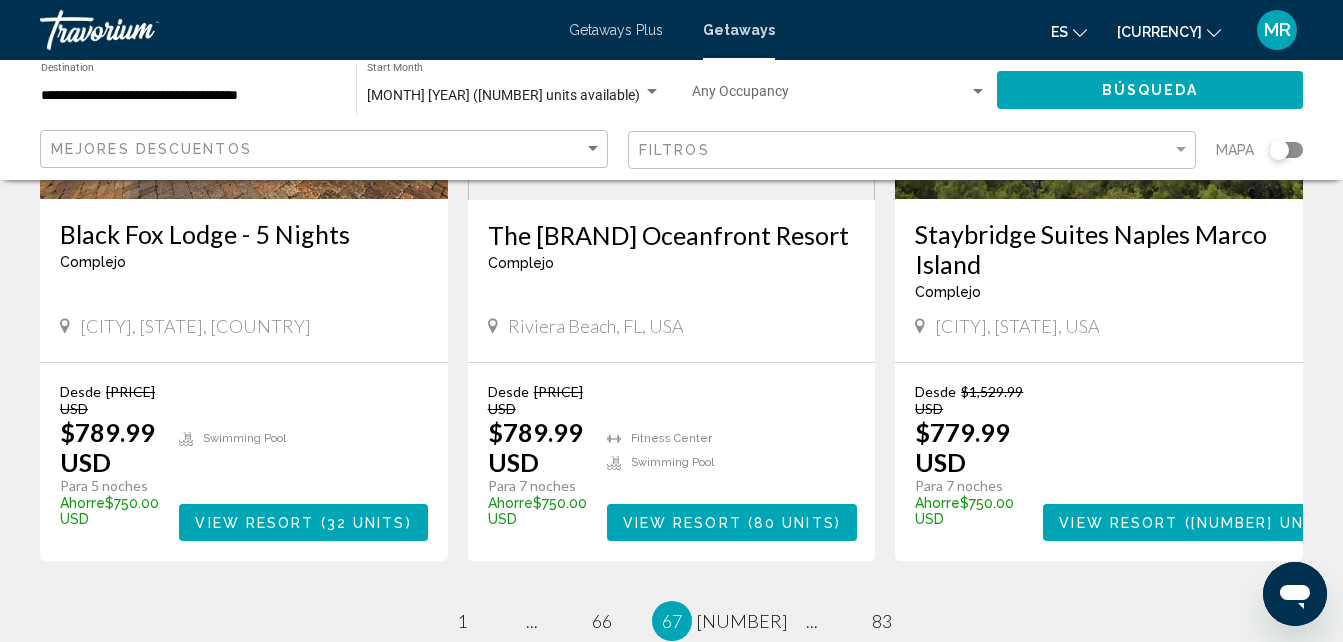 scroll, scrollTop: 2627, scrollLeft: 0, axis: vertical 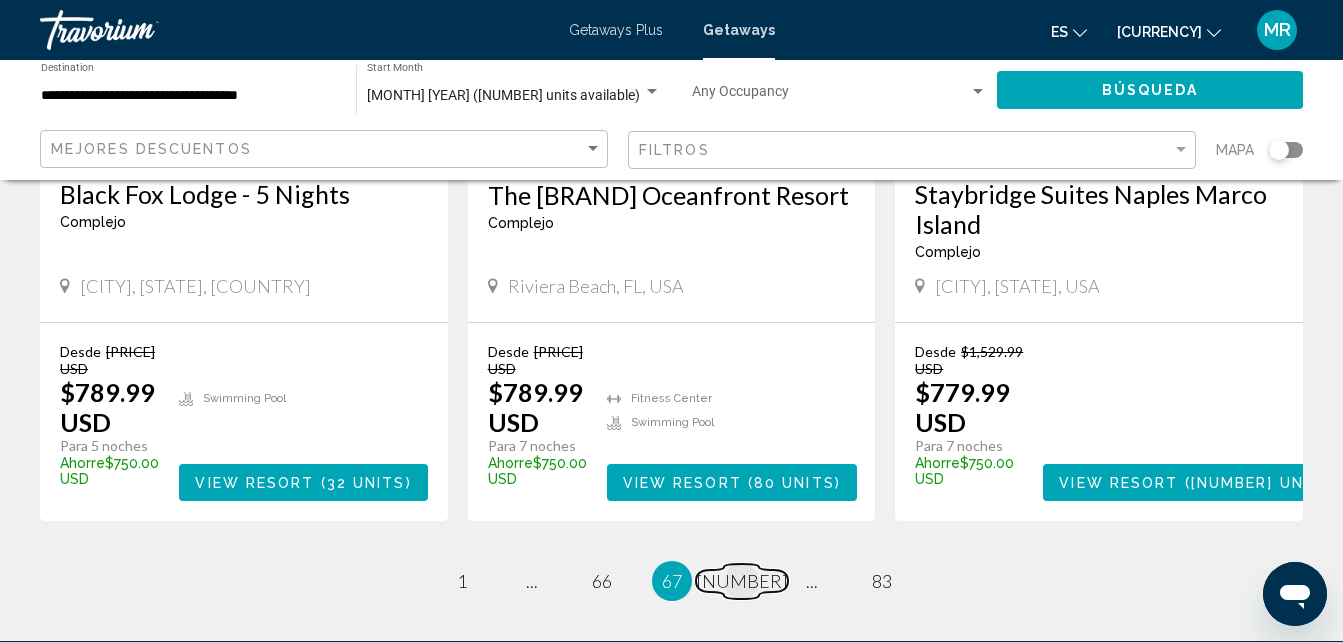 click on "[NUMBER]" at bounding box center (462, 581) 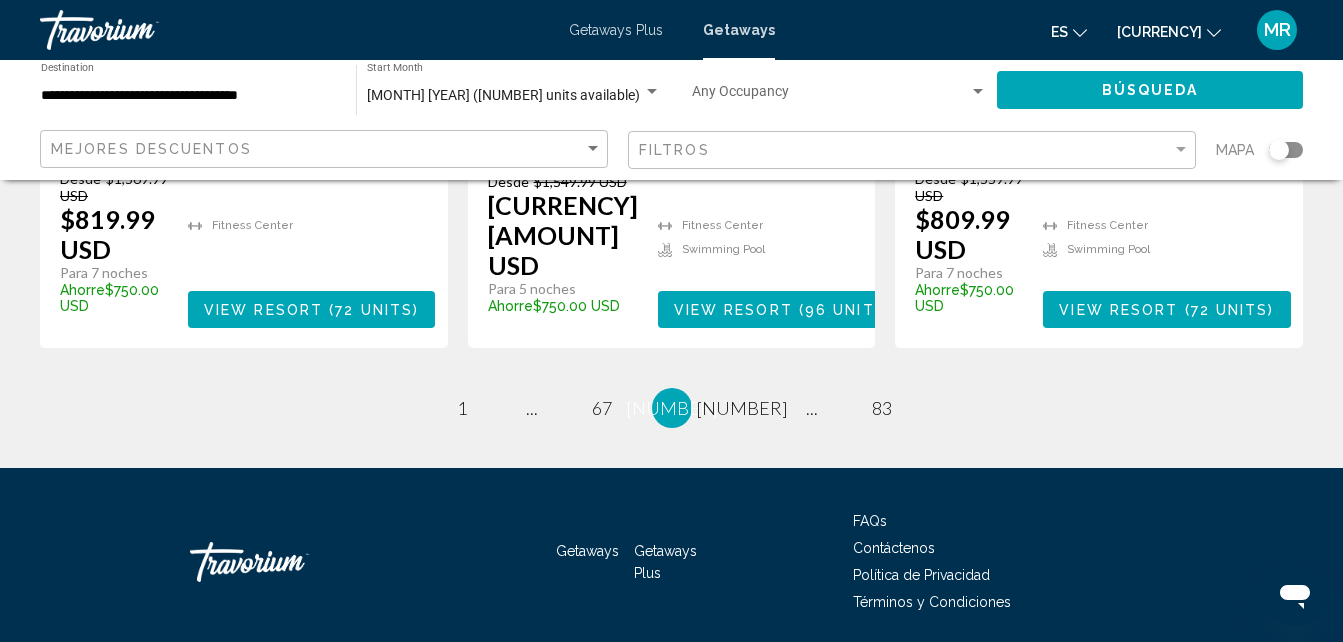 scroll, scrollTop: 2871, scrollLeft: 0, axis: vertical 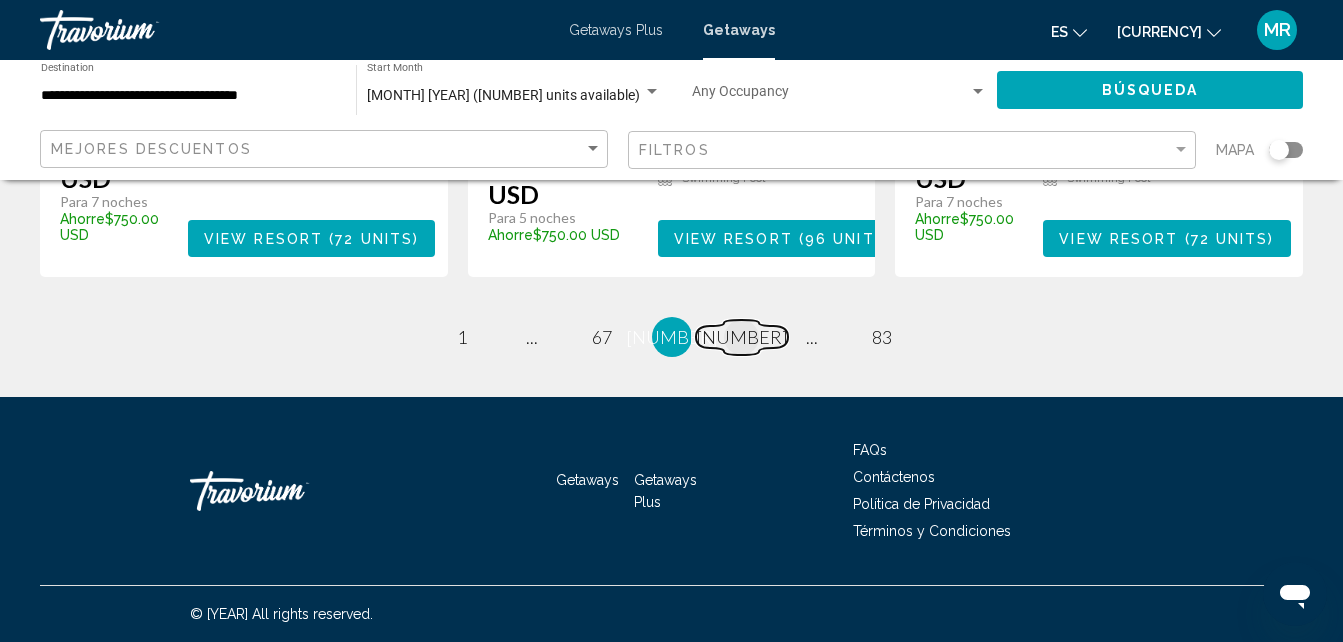 click on "[NUMBER]" at bounding box center [462, 337] 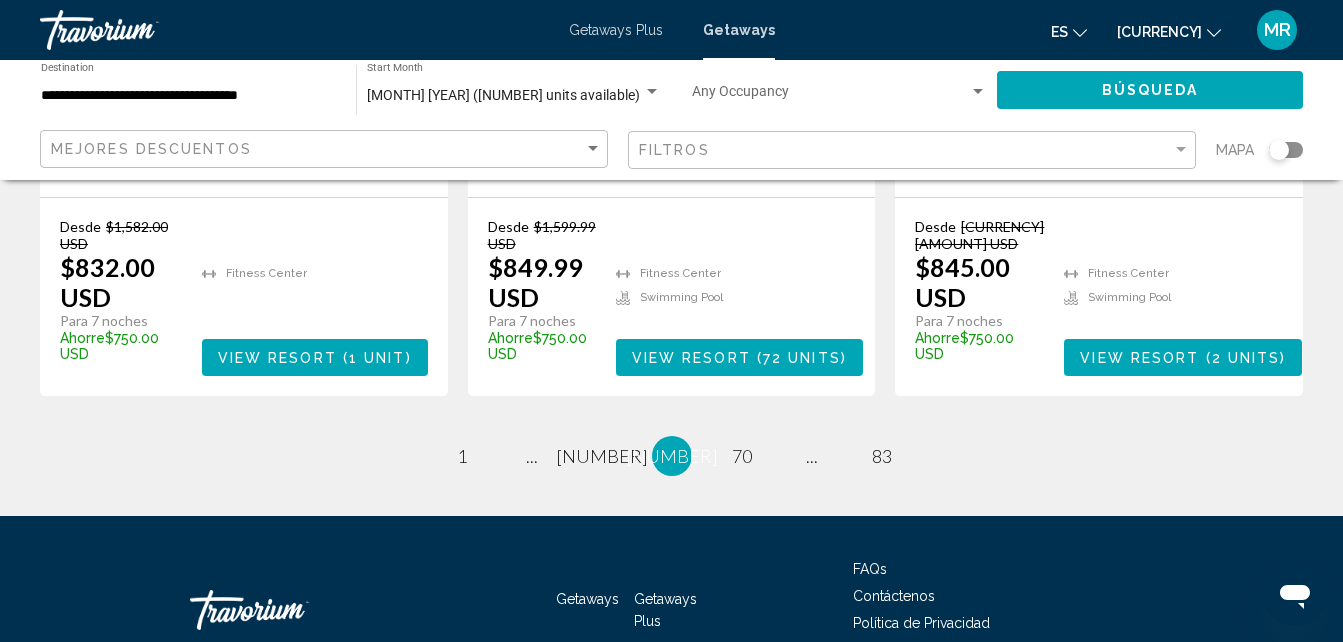 scroll, scrollTop: 2866, scrollLeft: 0, axis: vertical 